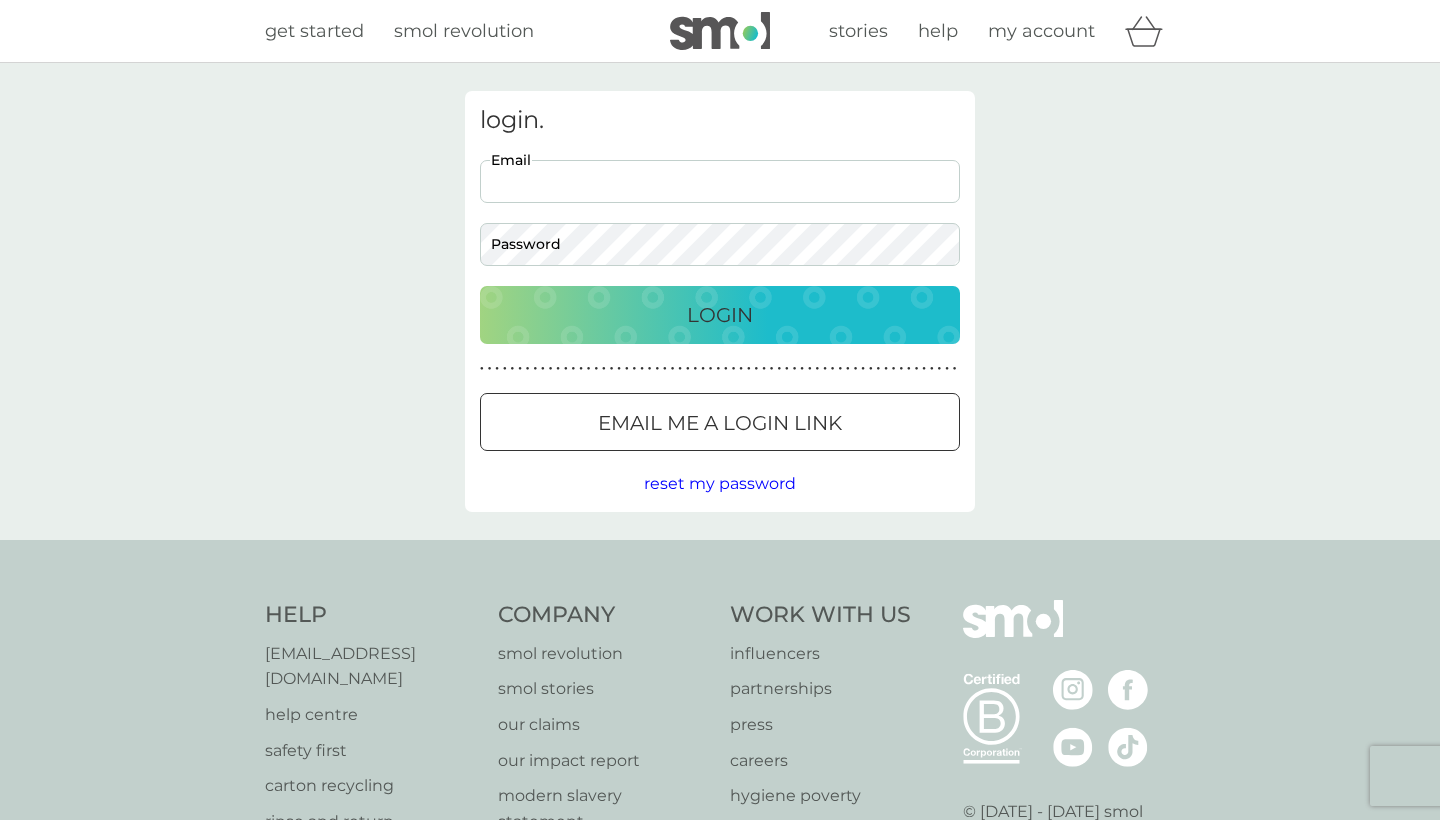 scroll, scrollTop: 0, scrollLeft: 0, axis: both 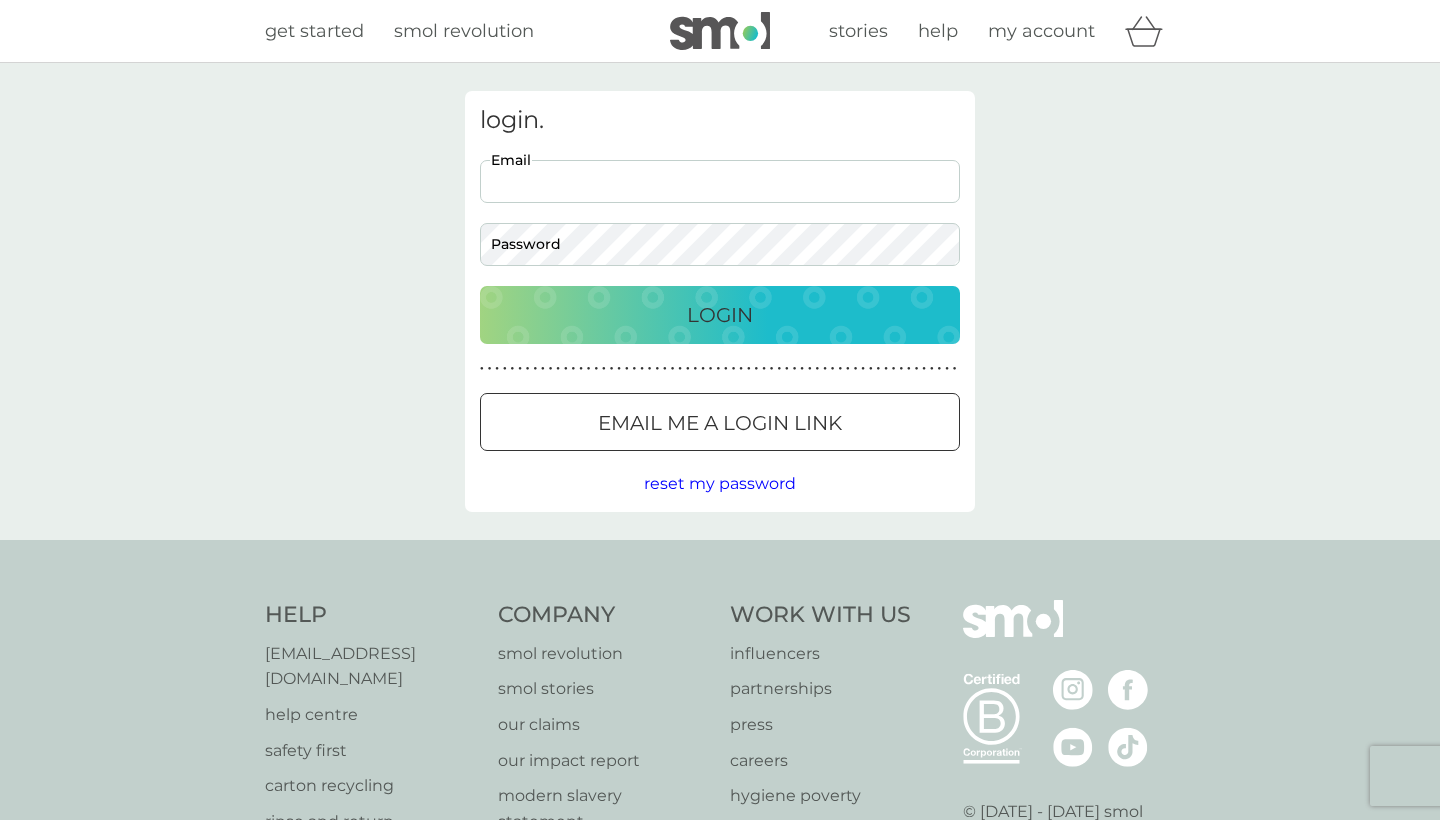 click on "Email" at bounding box center (720, 181) 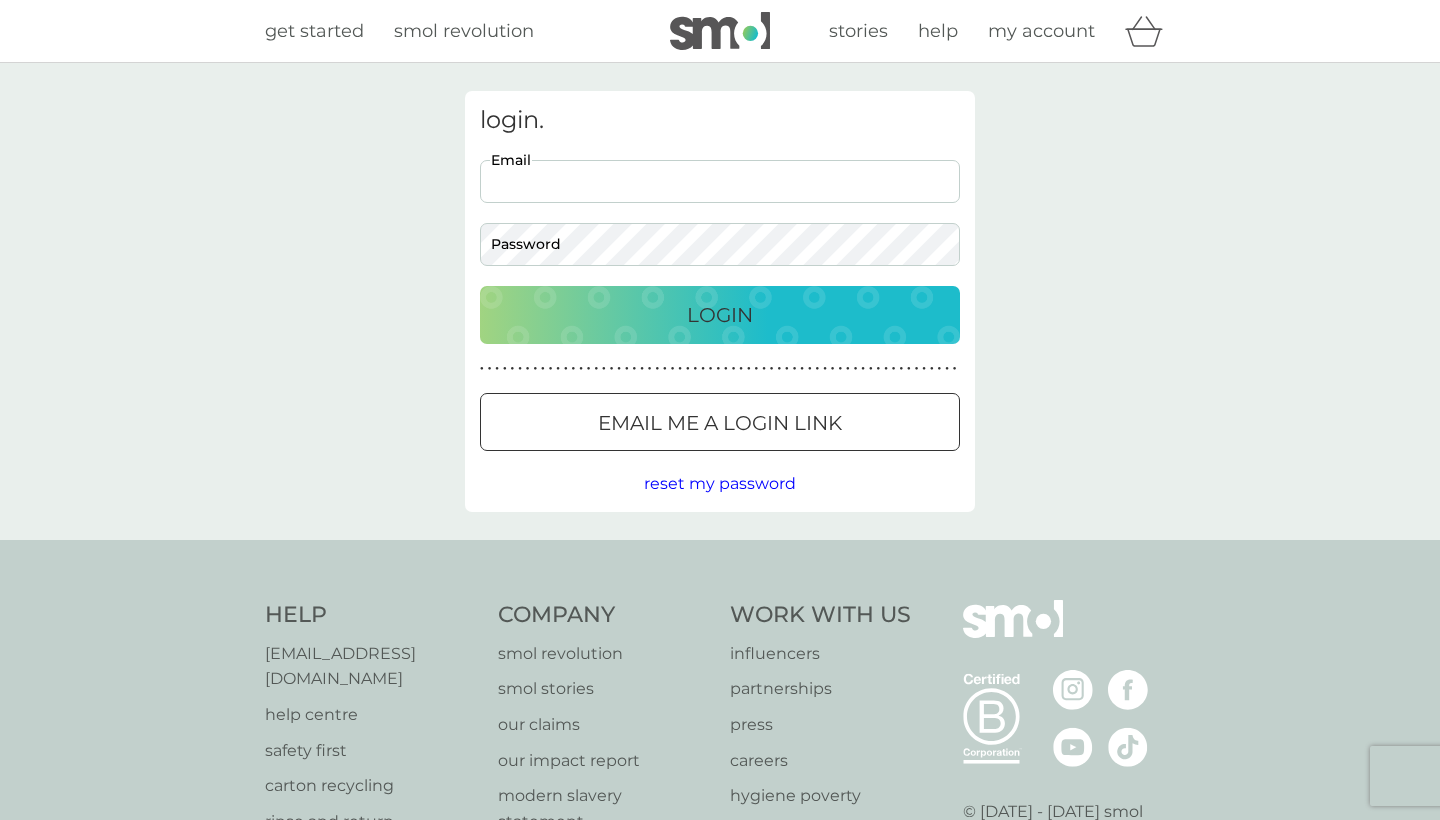 click on "Email" at bounding box center [720, 181] 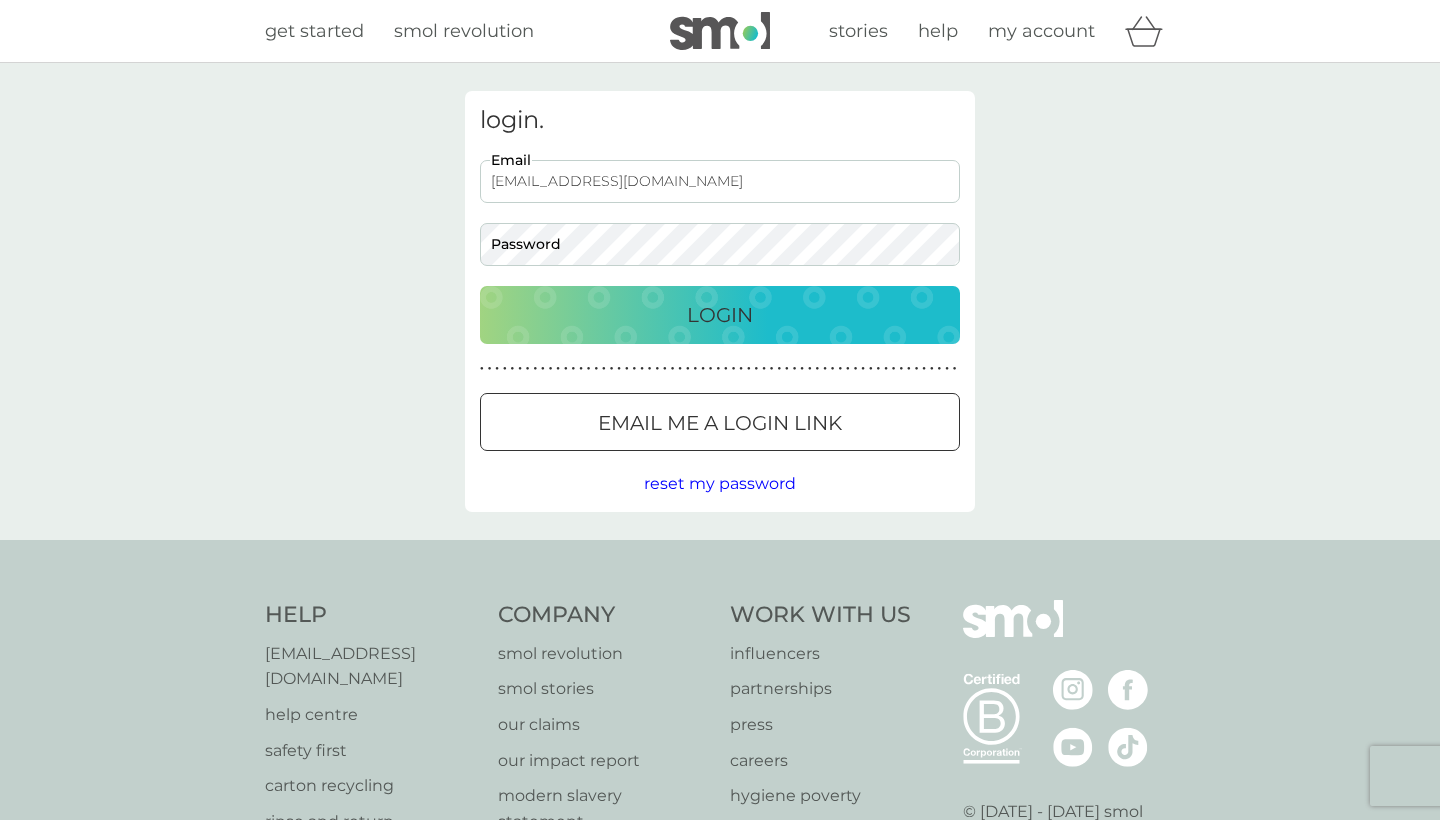 type on "[EMAIL_ADDRESS][DOMAIN_NAME]" 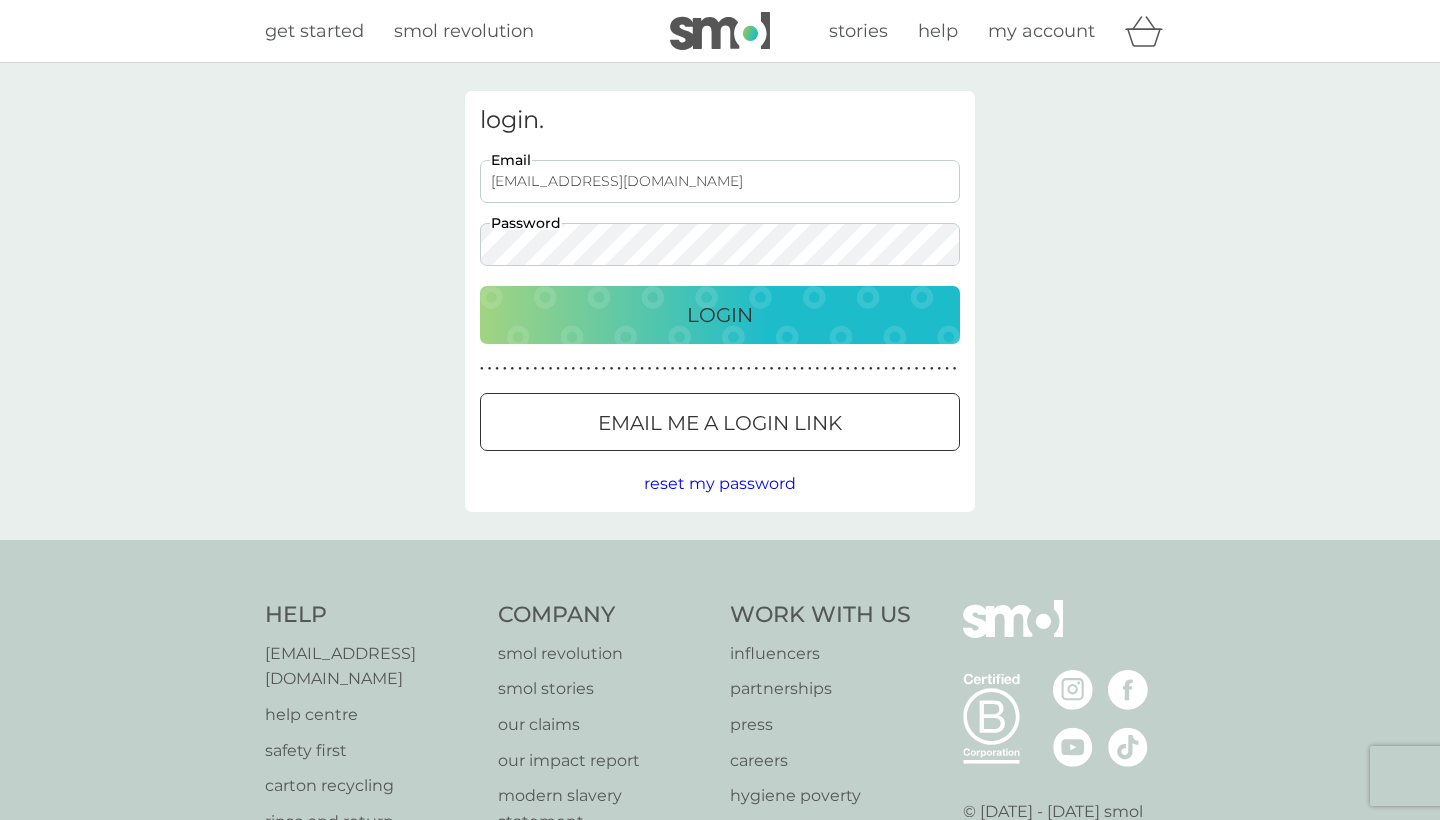 click on "Login" at bounding box center (720, 315) 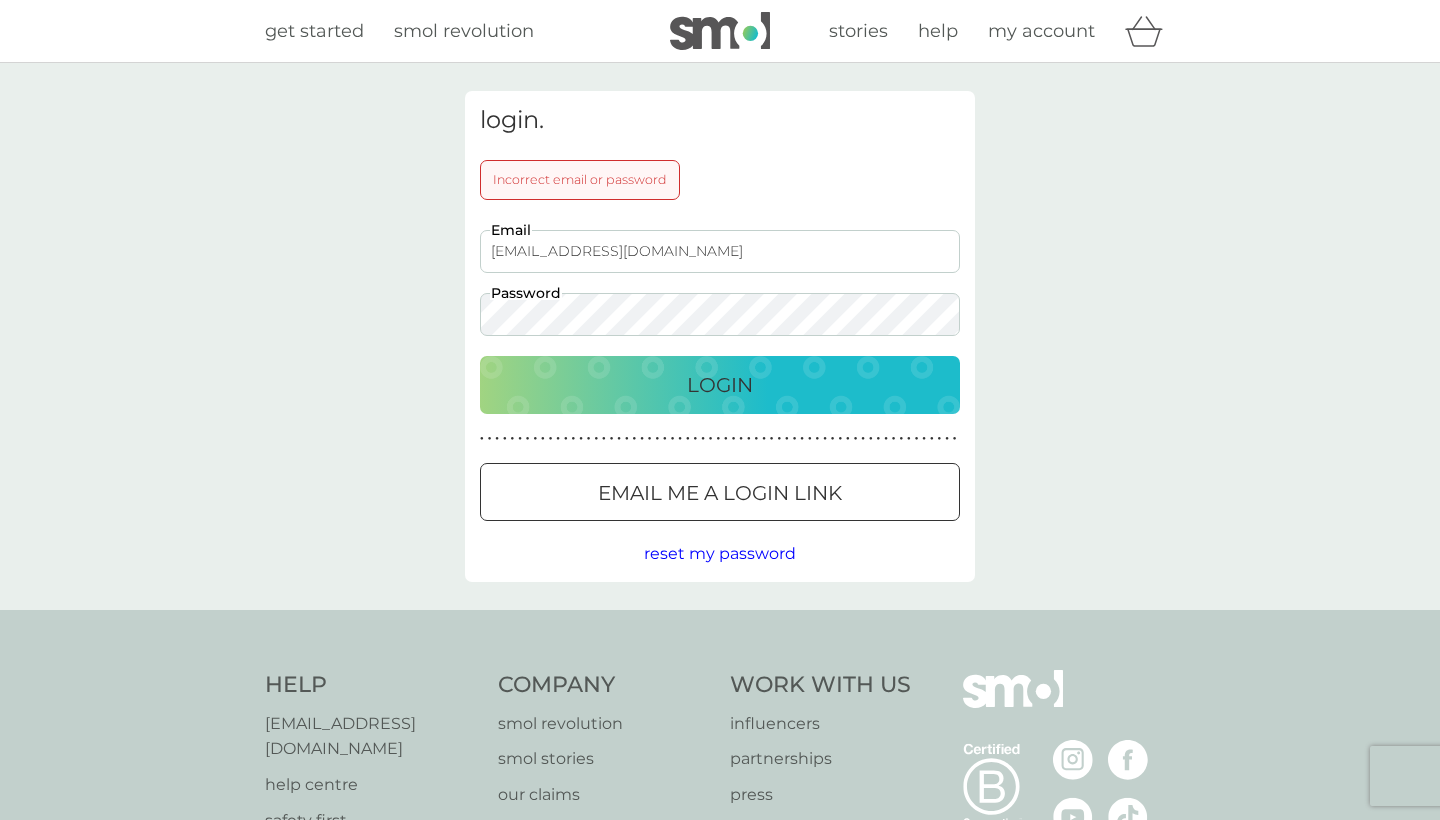 click on "stories help my account" at bounding box center [972, 31] 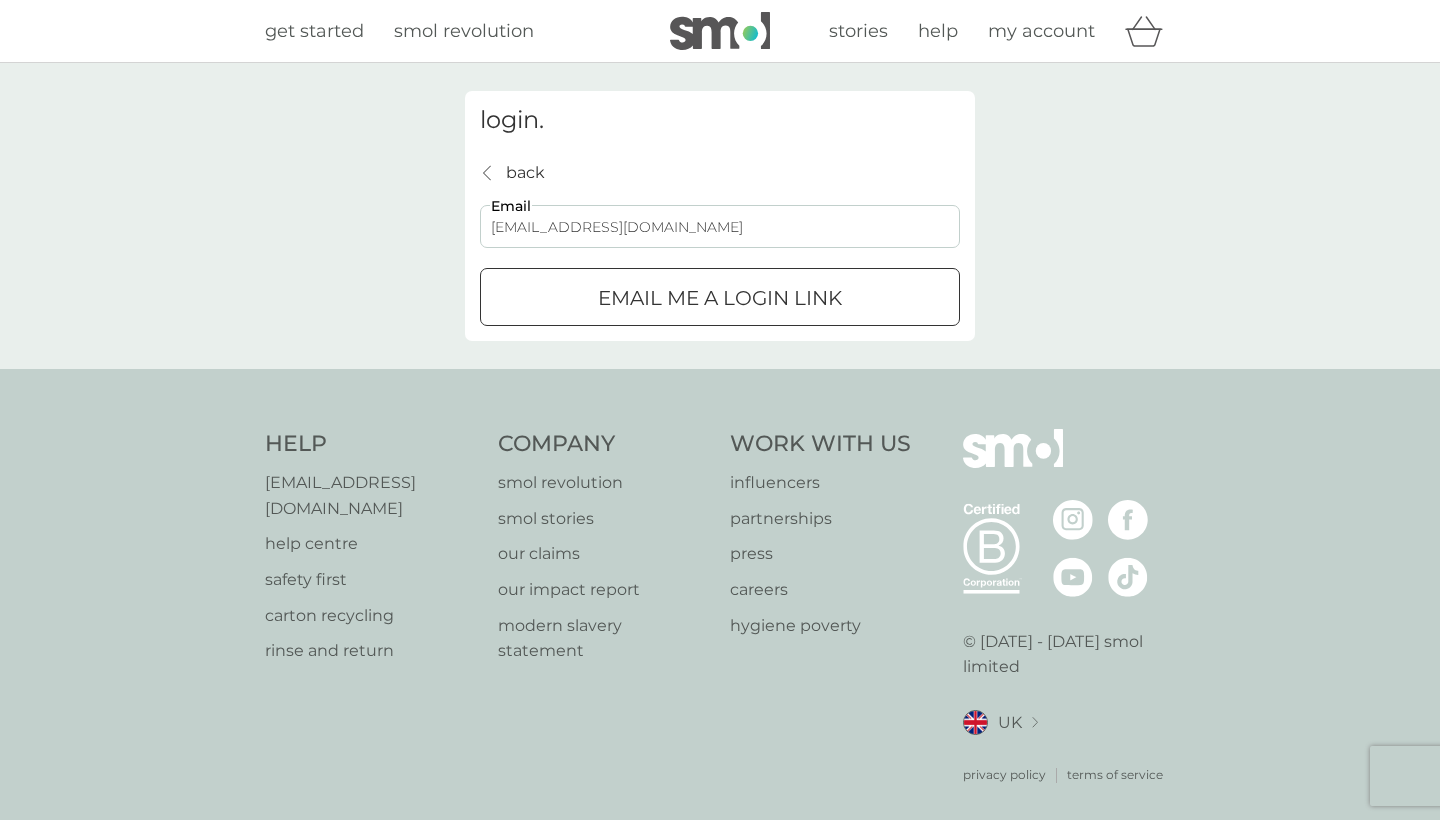 type on "[EMAIL_ADDRESS][DOMAIN_NAME]" 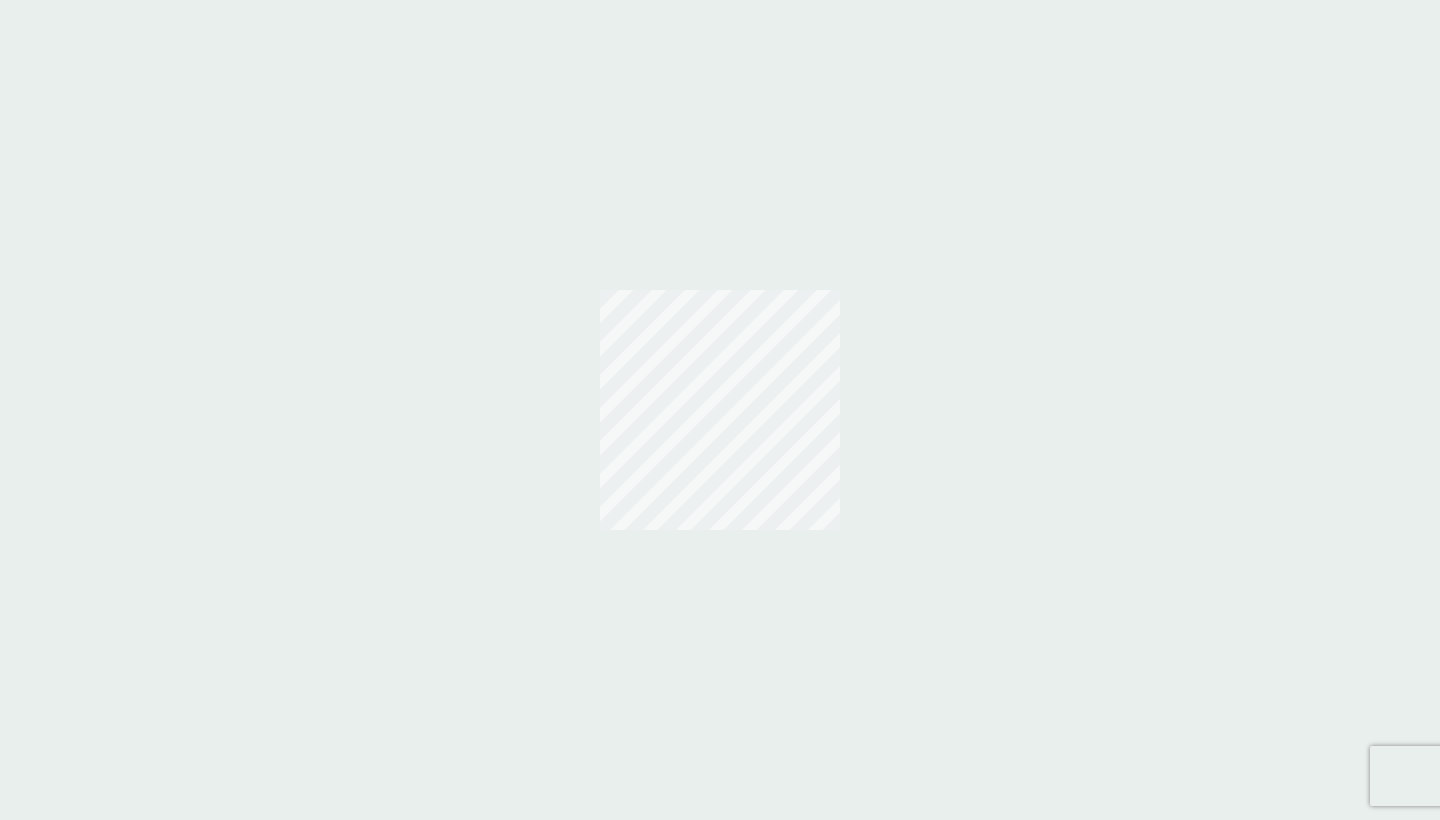 scroll, scrollTop: 0, scrollLeft: 0, axis: both 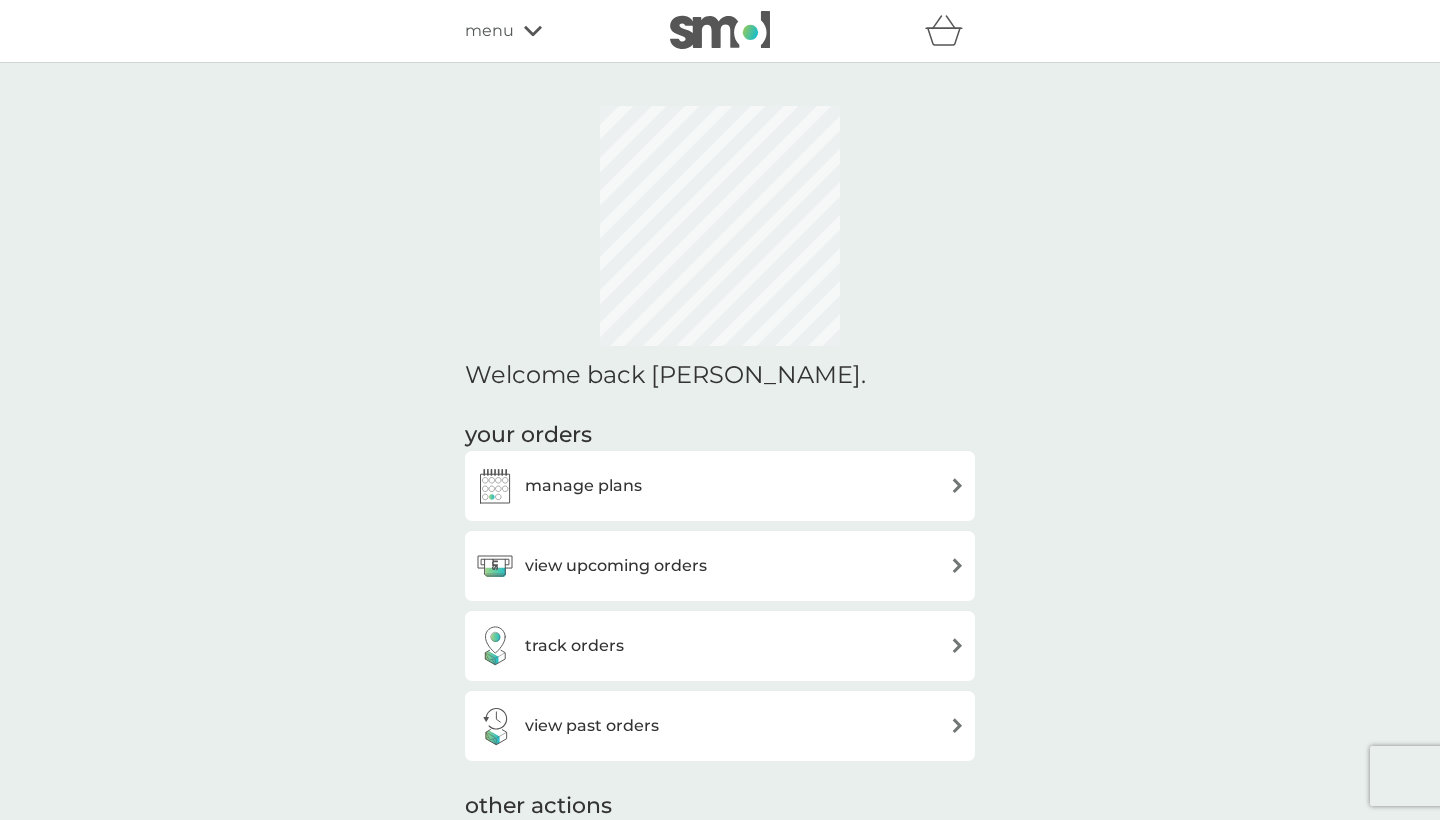 click on "Welcome back [PERSON_NAME]. your orders manage plans view upcoming orders track orders view past orders other actions track our impact refer a friend & you BOTH save shop smol products manage account view all products" at bounding box center [720, 790] 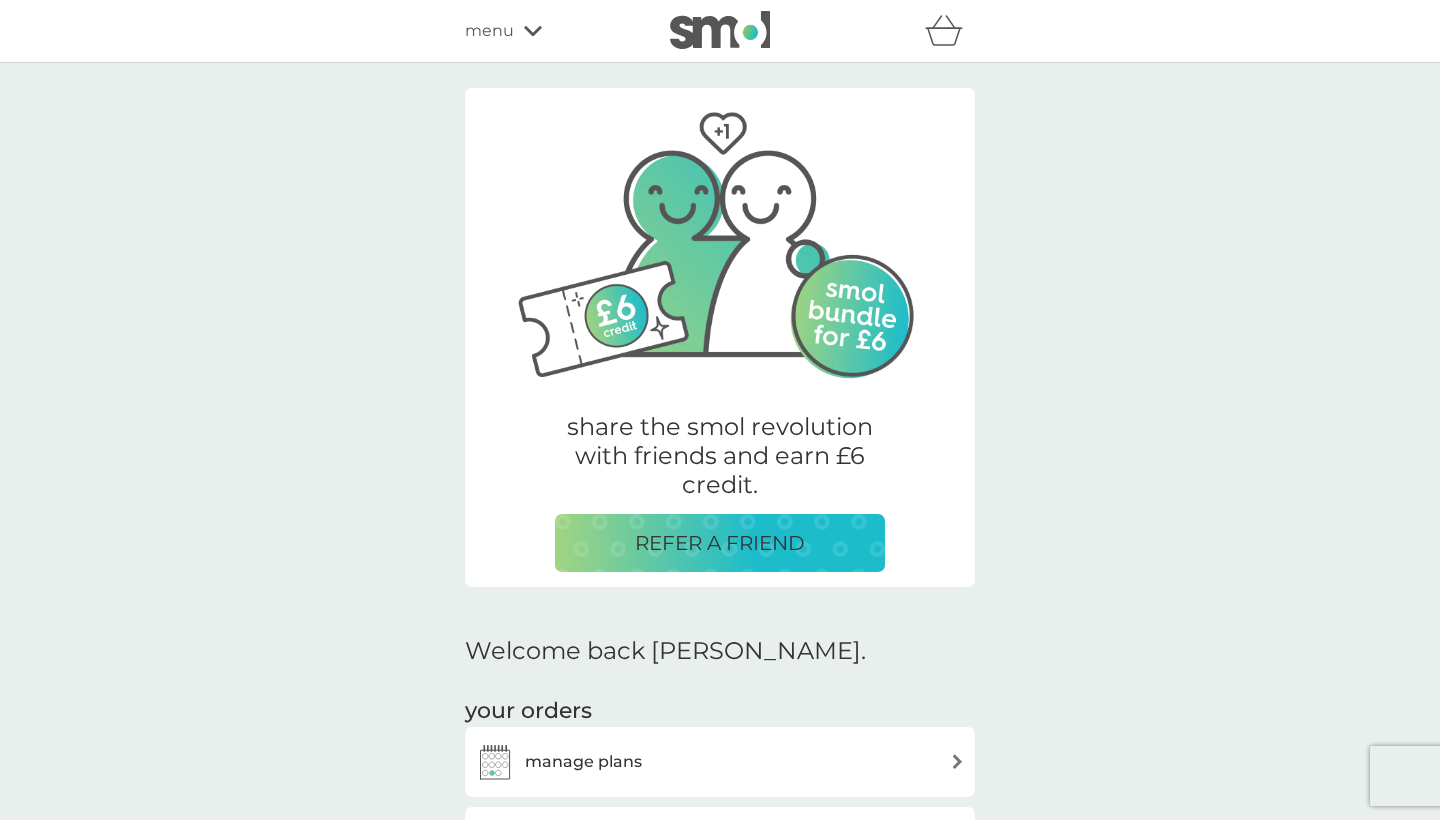 scroll, scrollTop: 180, scrollLeft: 0, axis: vertical 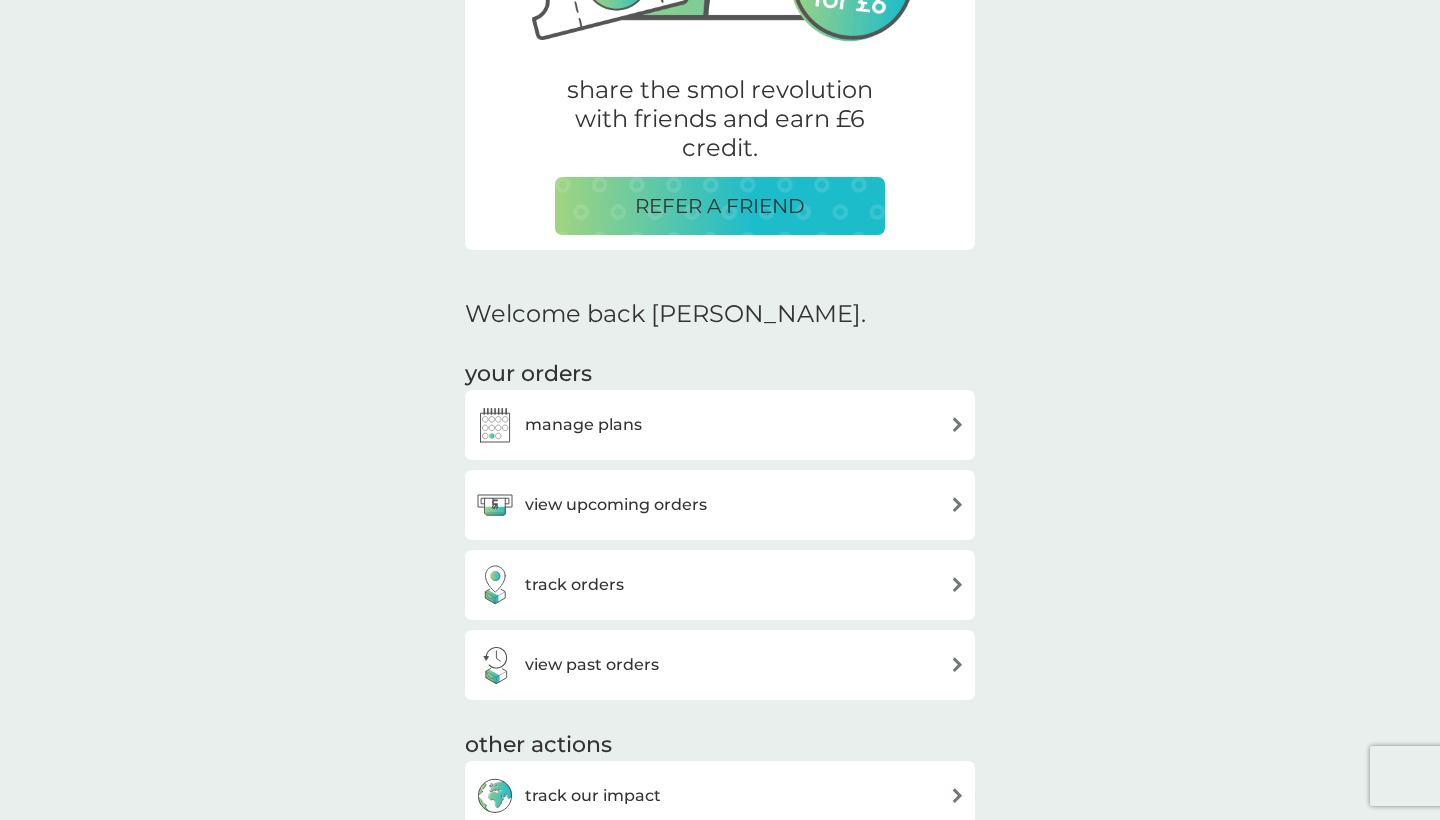 click on "manage plans" at bounding box center (720, 425) 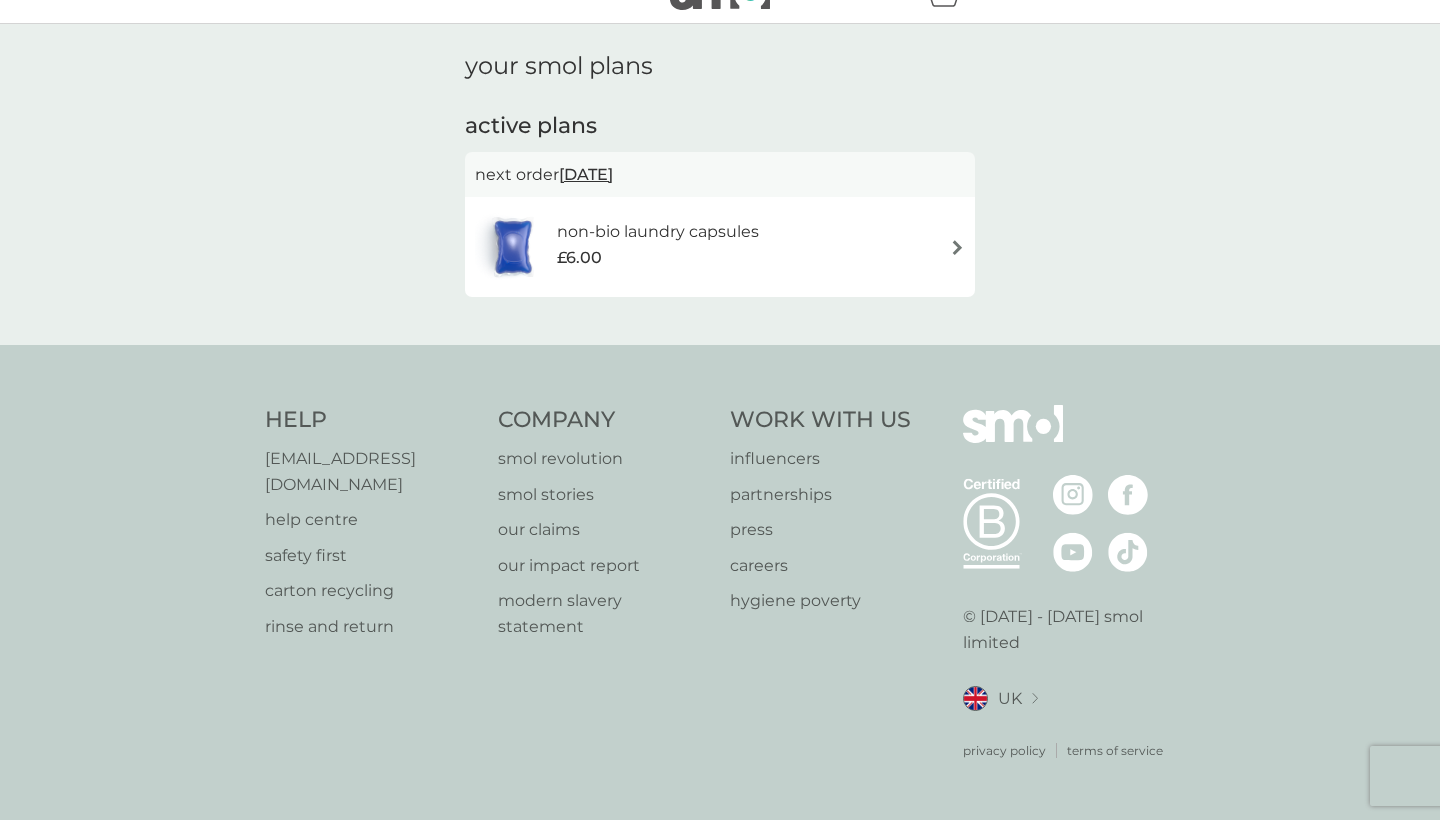 scroll, scrollTop: 0, scrollLeft: 0, axis: both 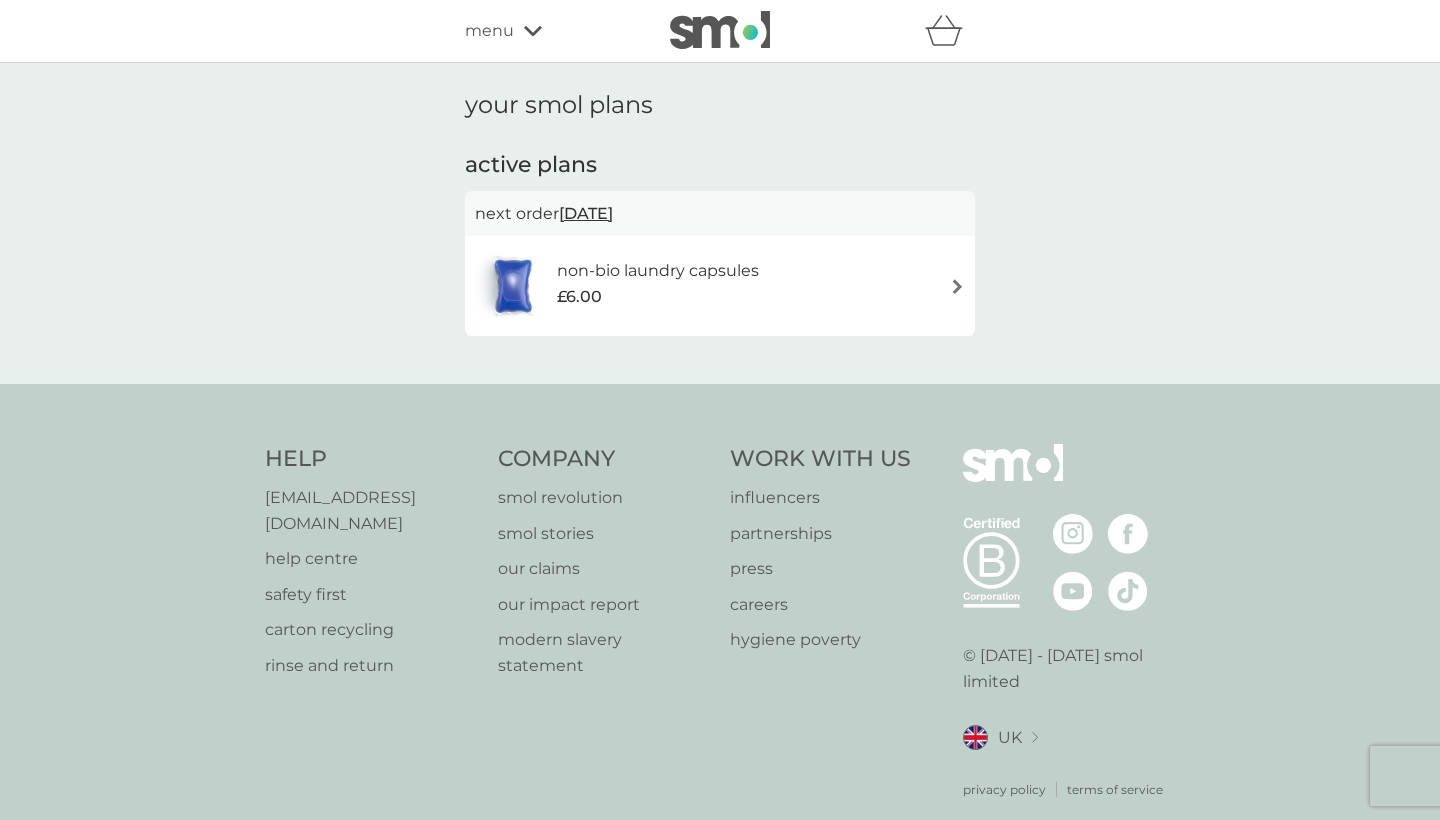 click on "non-bio laundry capsules £6.00" at bounding box center (720, 286) 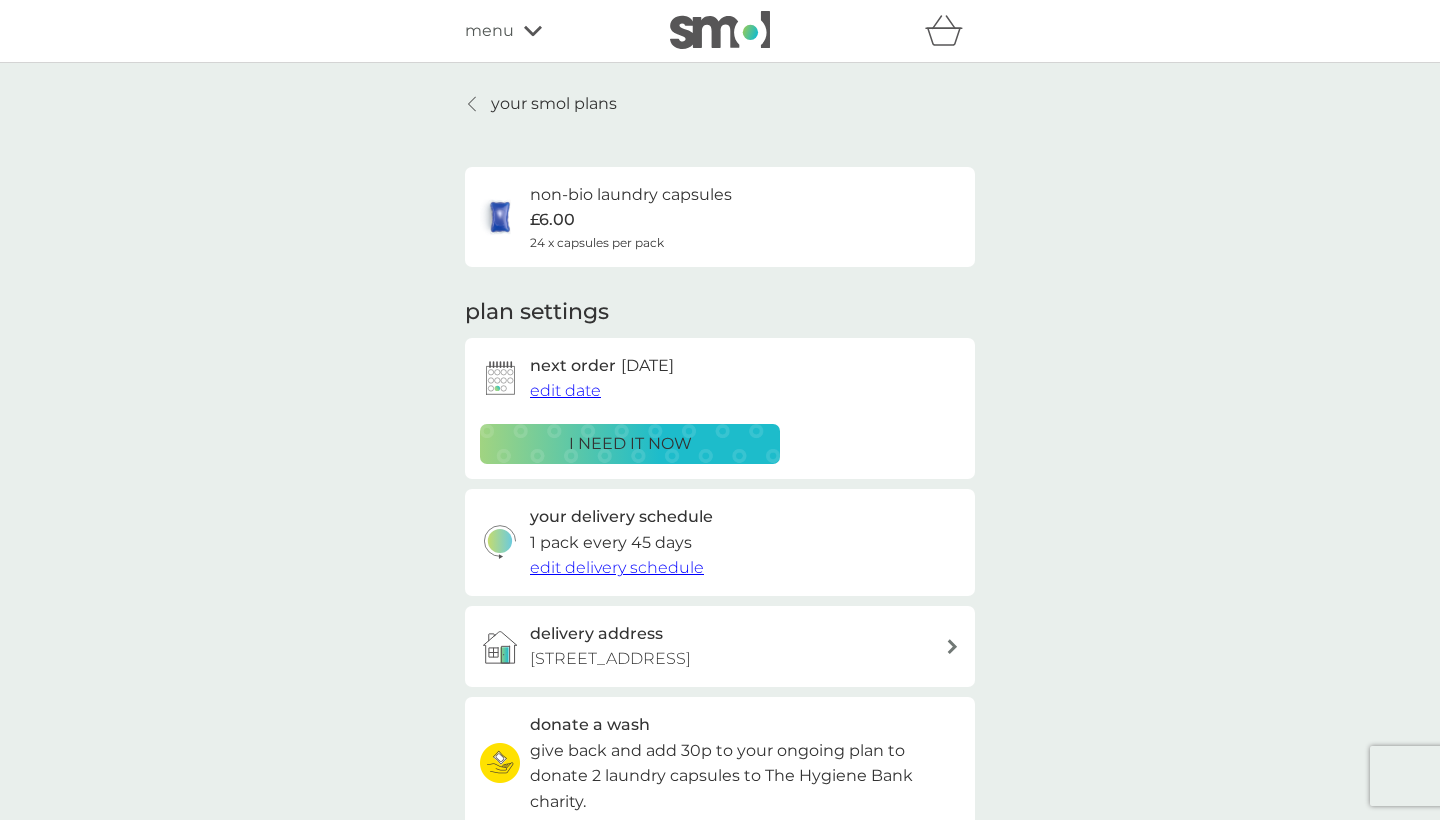 click on "edit delivery schedule" at bounding box center (617, 567) 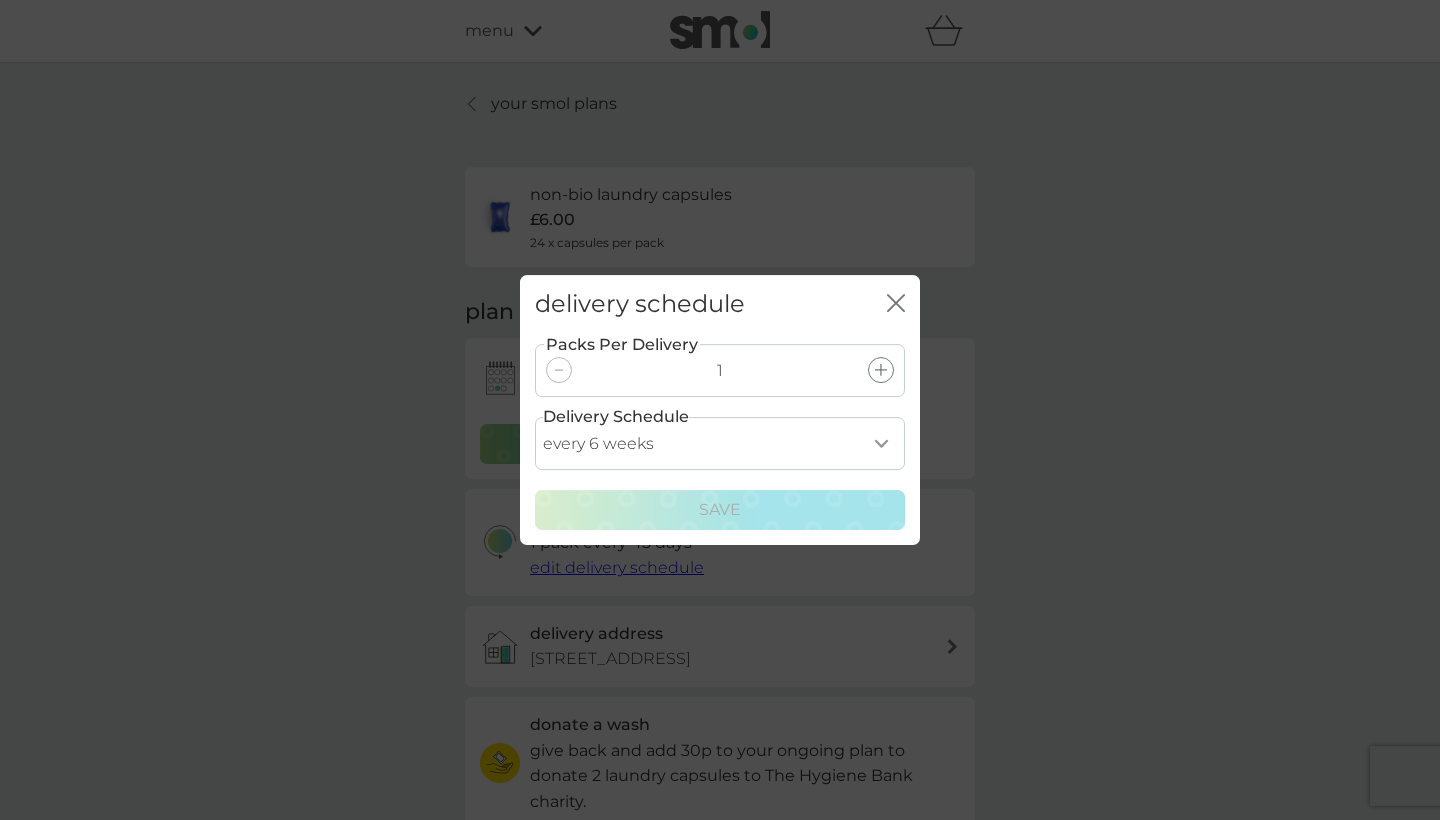 select on "35" 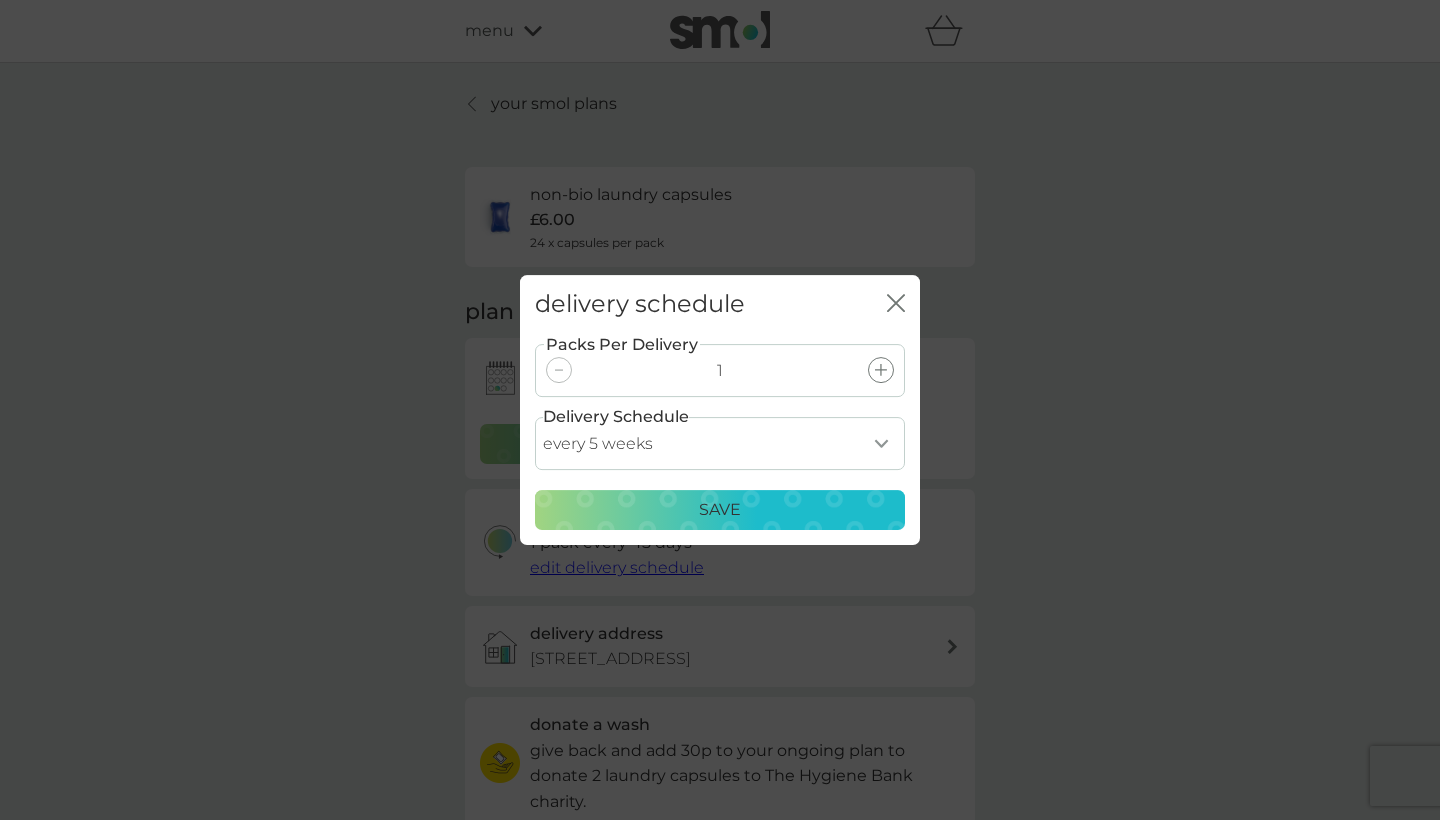 click on "Save" at bounding box center (720, 510) 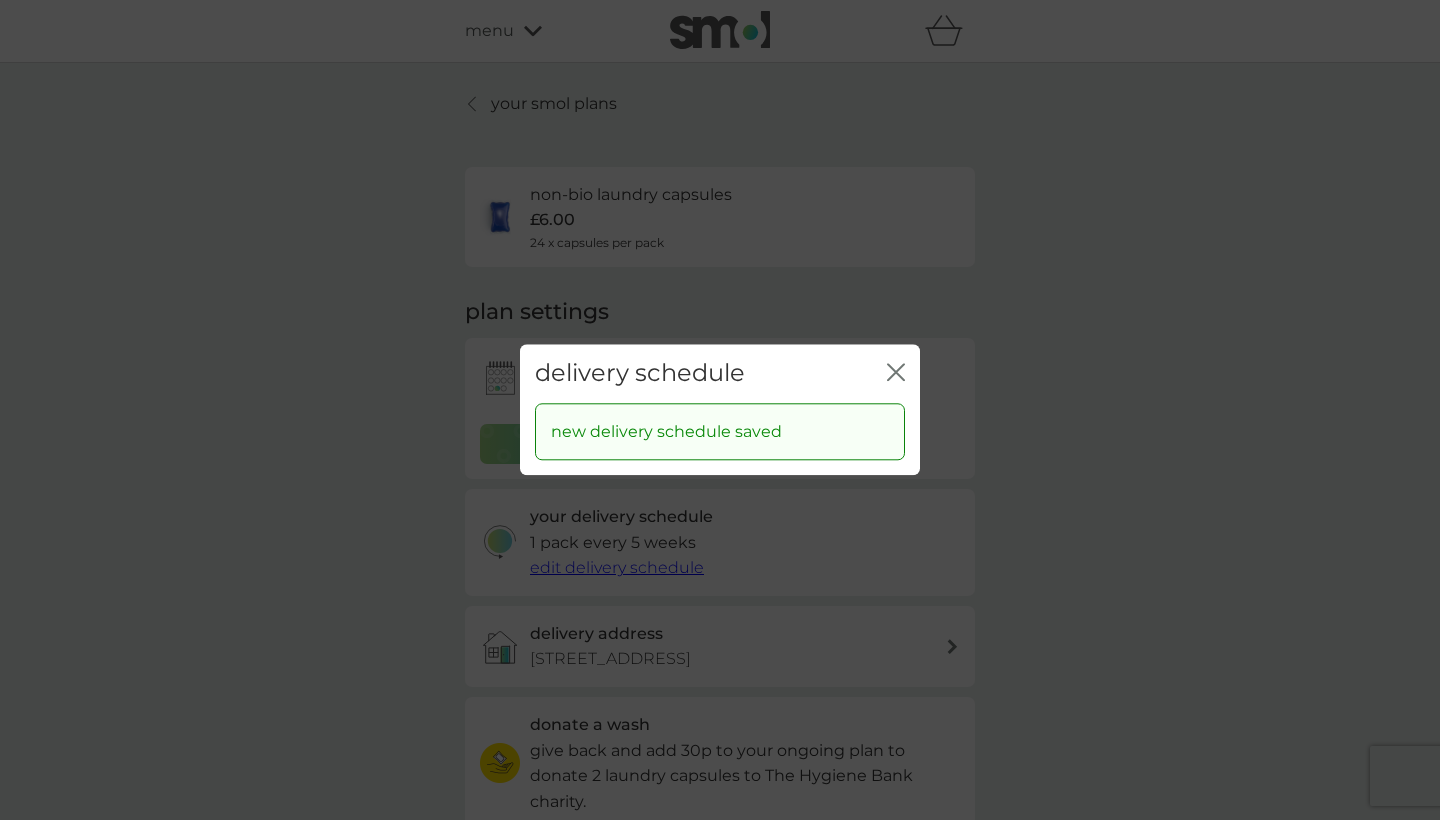 click on "close" 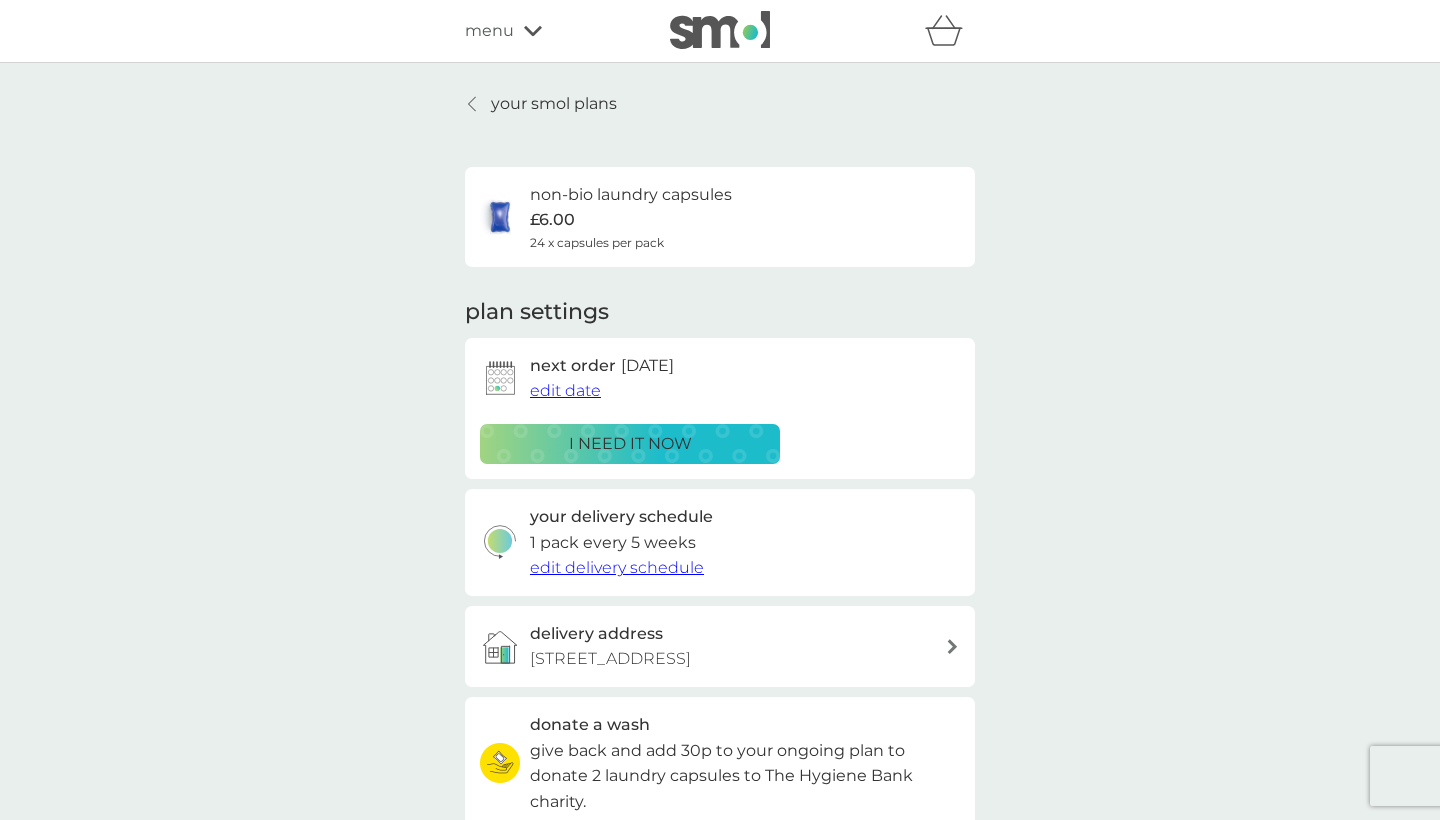 click on "i need it now" at bounding box center [630, 444] 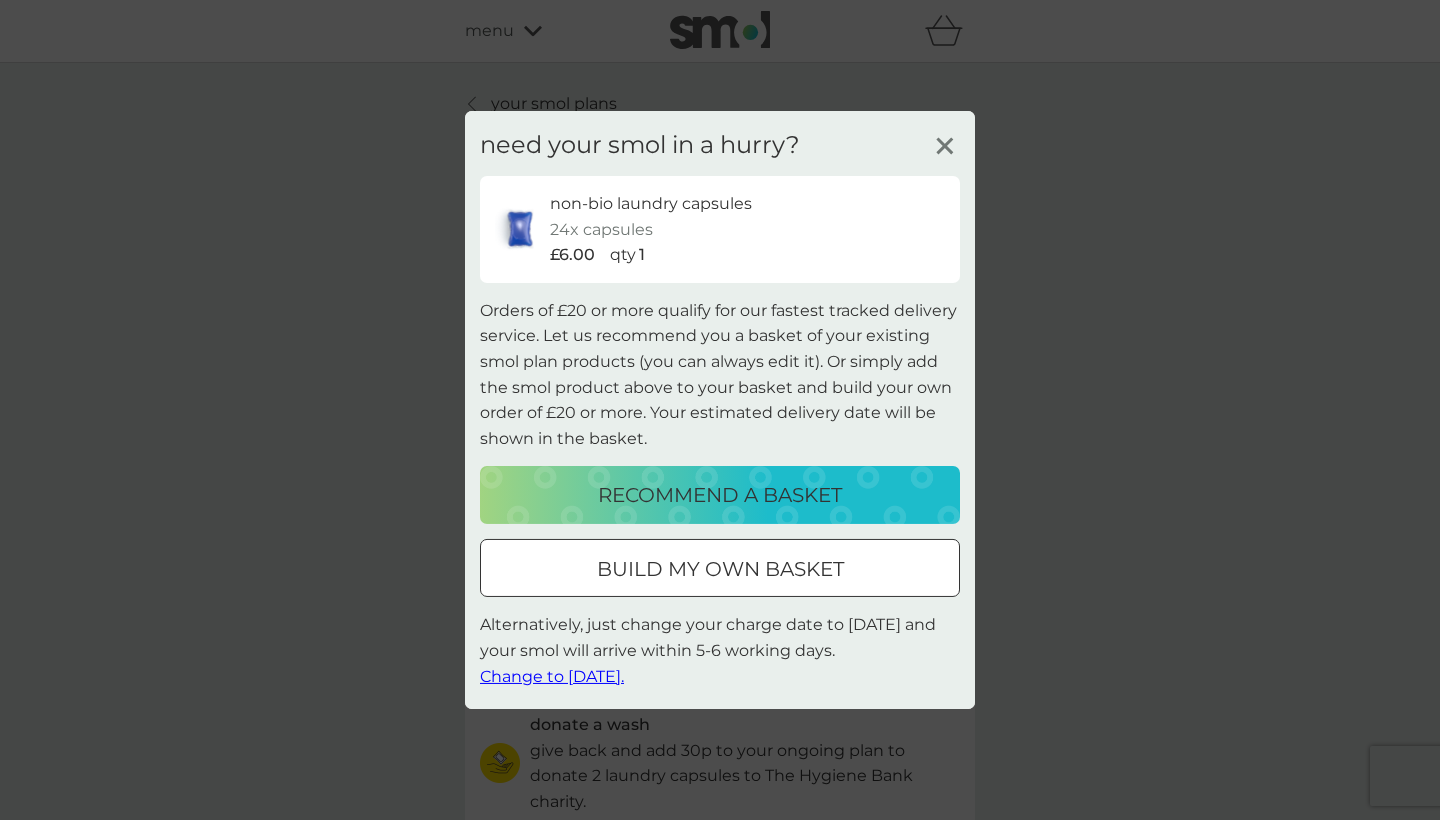 click 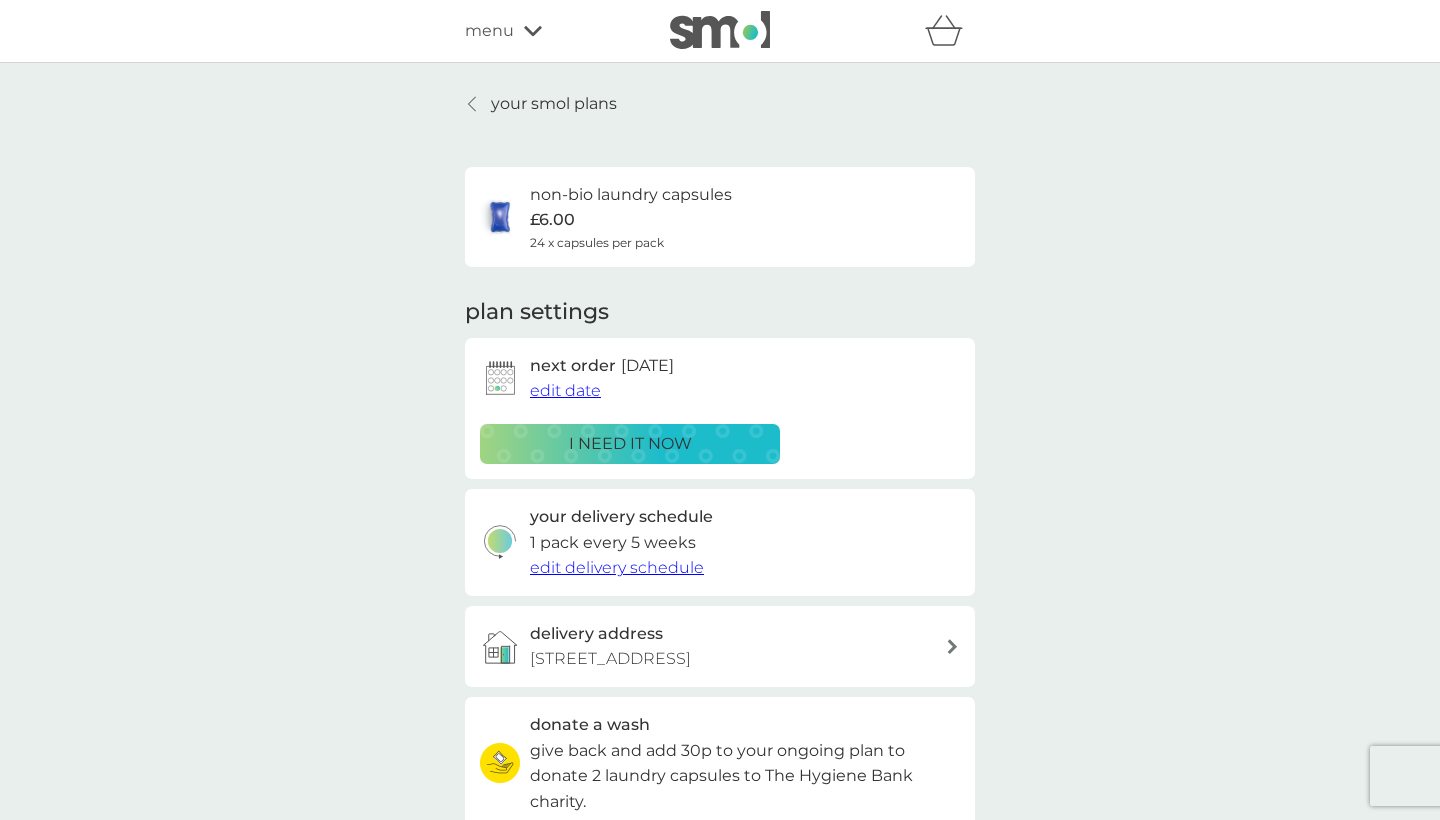 scroll, scrollTop: 0, scrollLeft: 0, axis: both 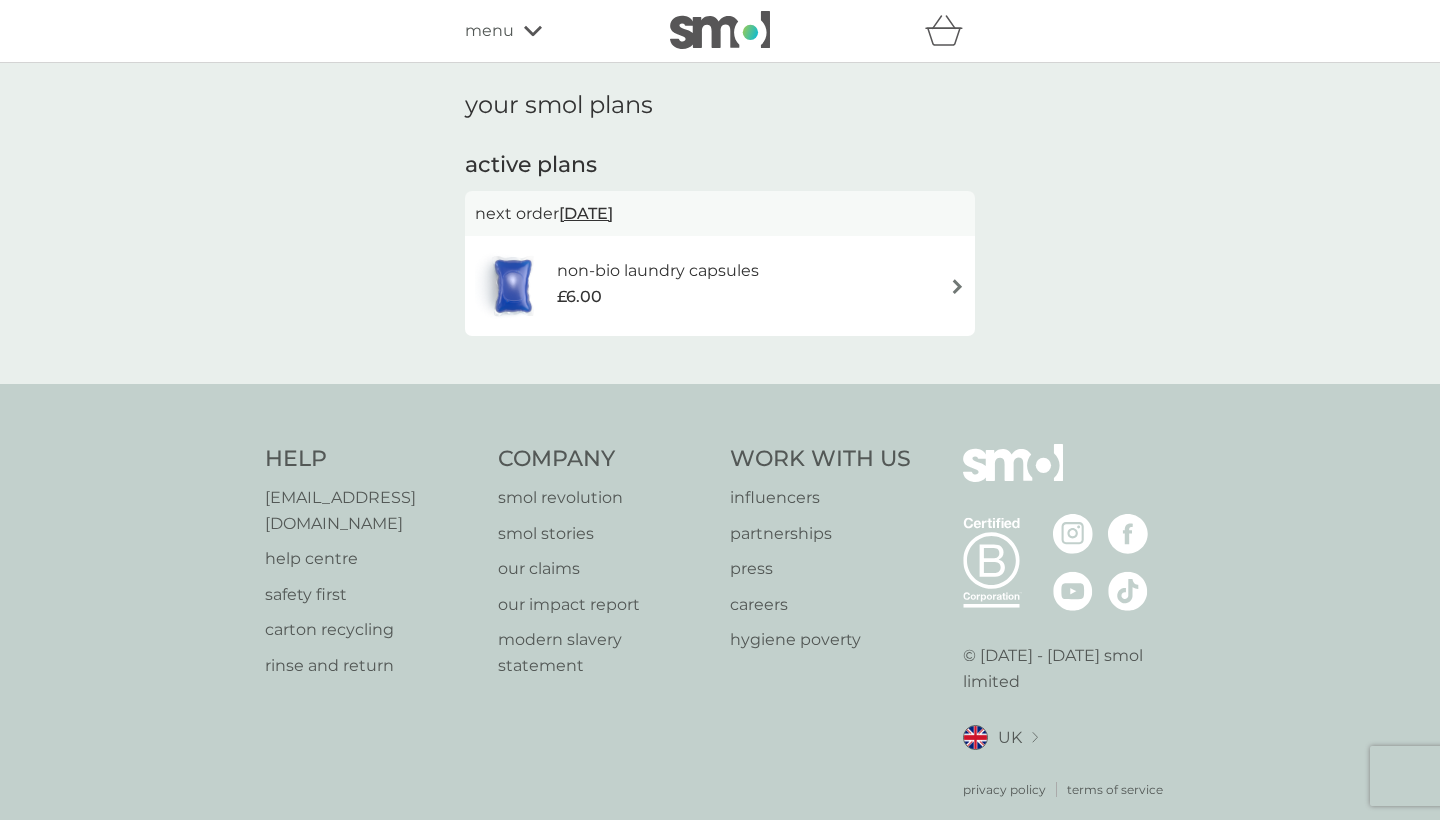 click on "menu" at bounding box center [489, 31] 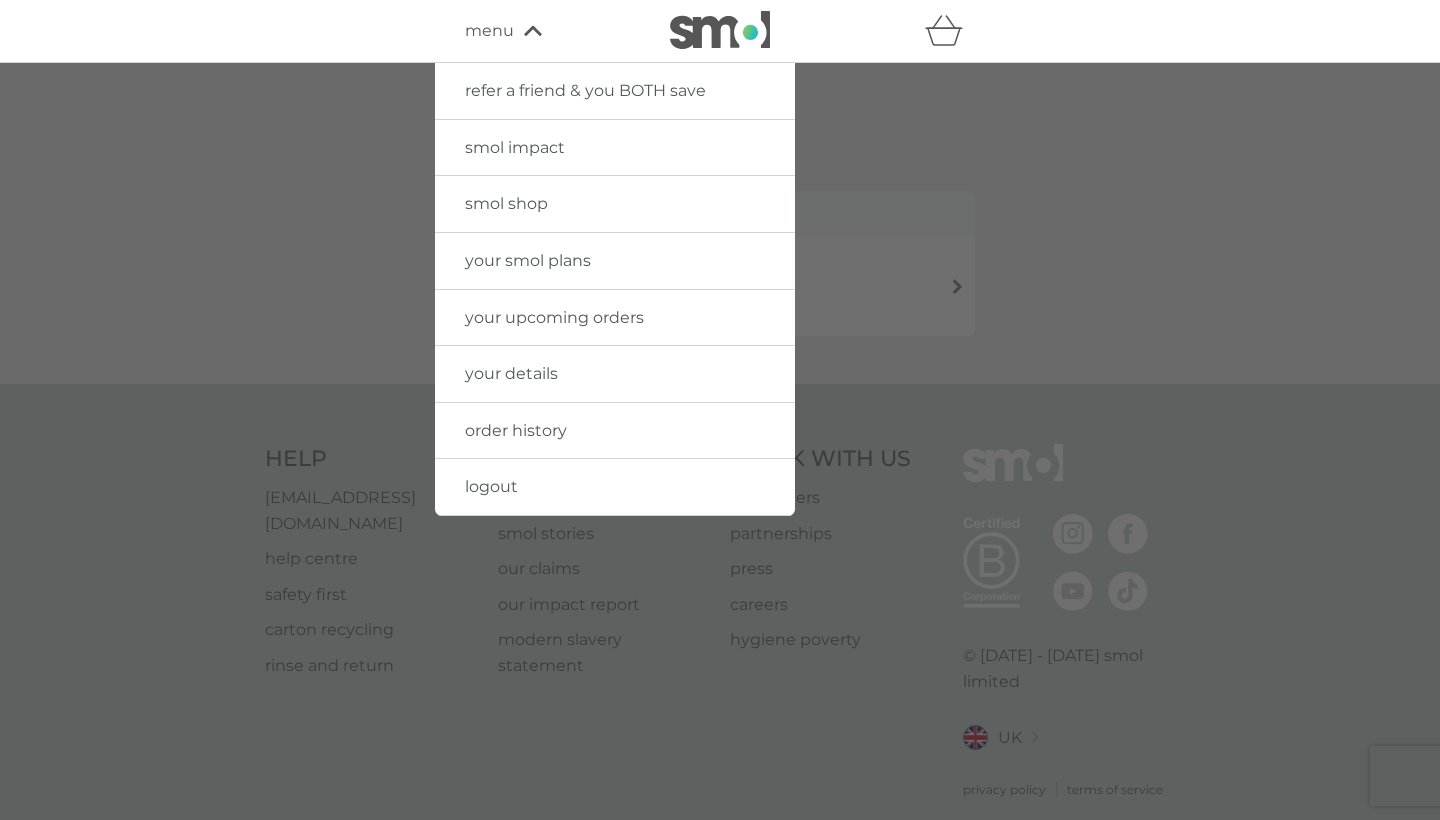 click on "smol shop" at bounding box center [506, 203] 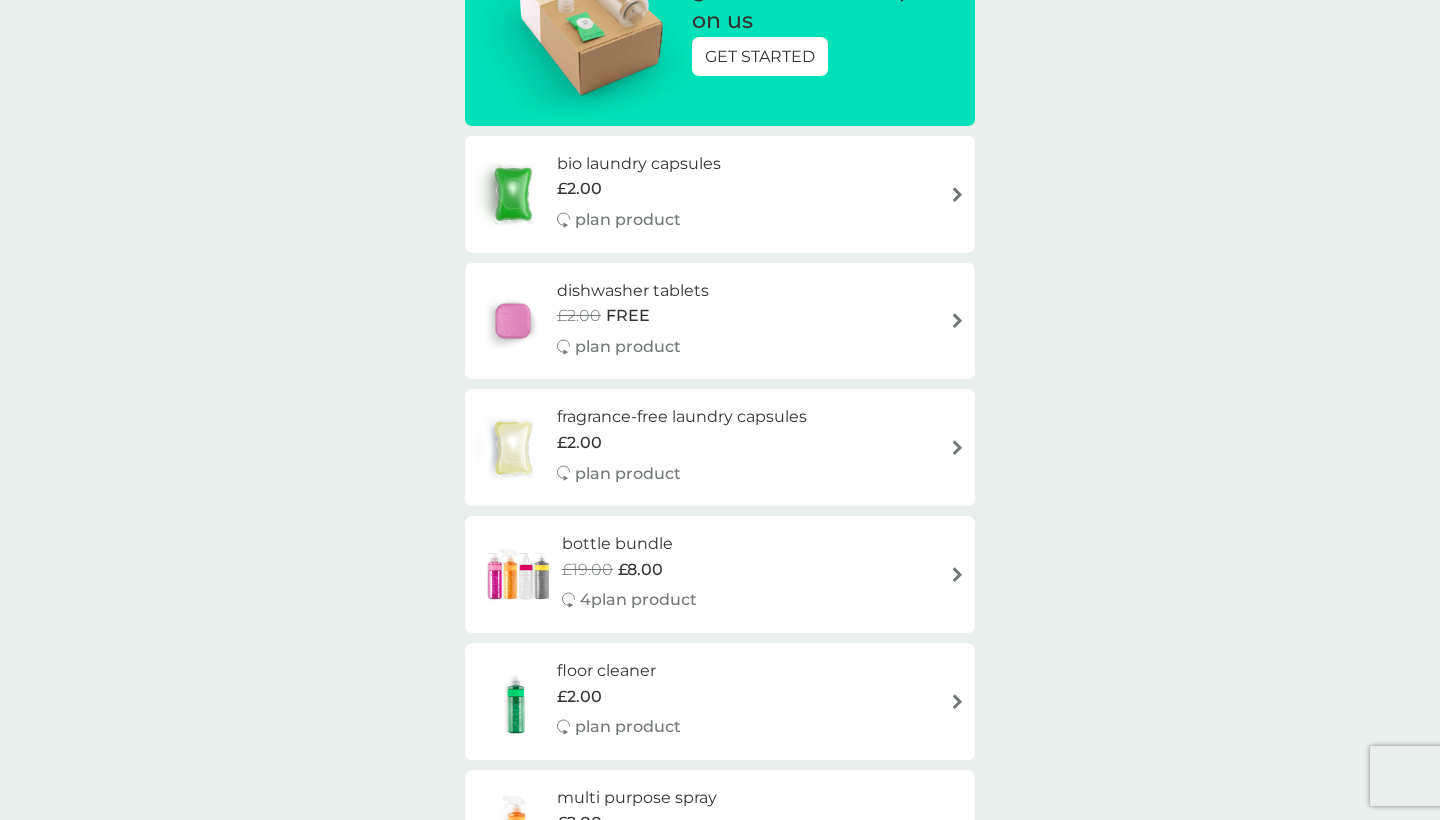 scroll, scrollTop: 320, scrollLeft: 0, axis: vertical 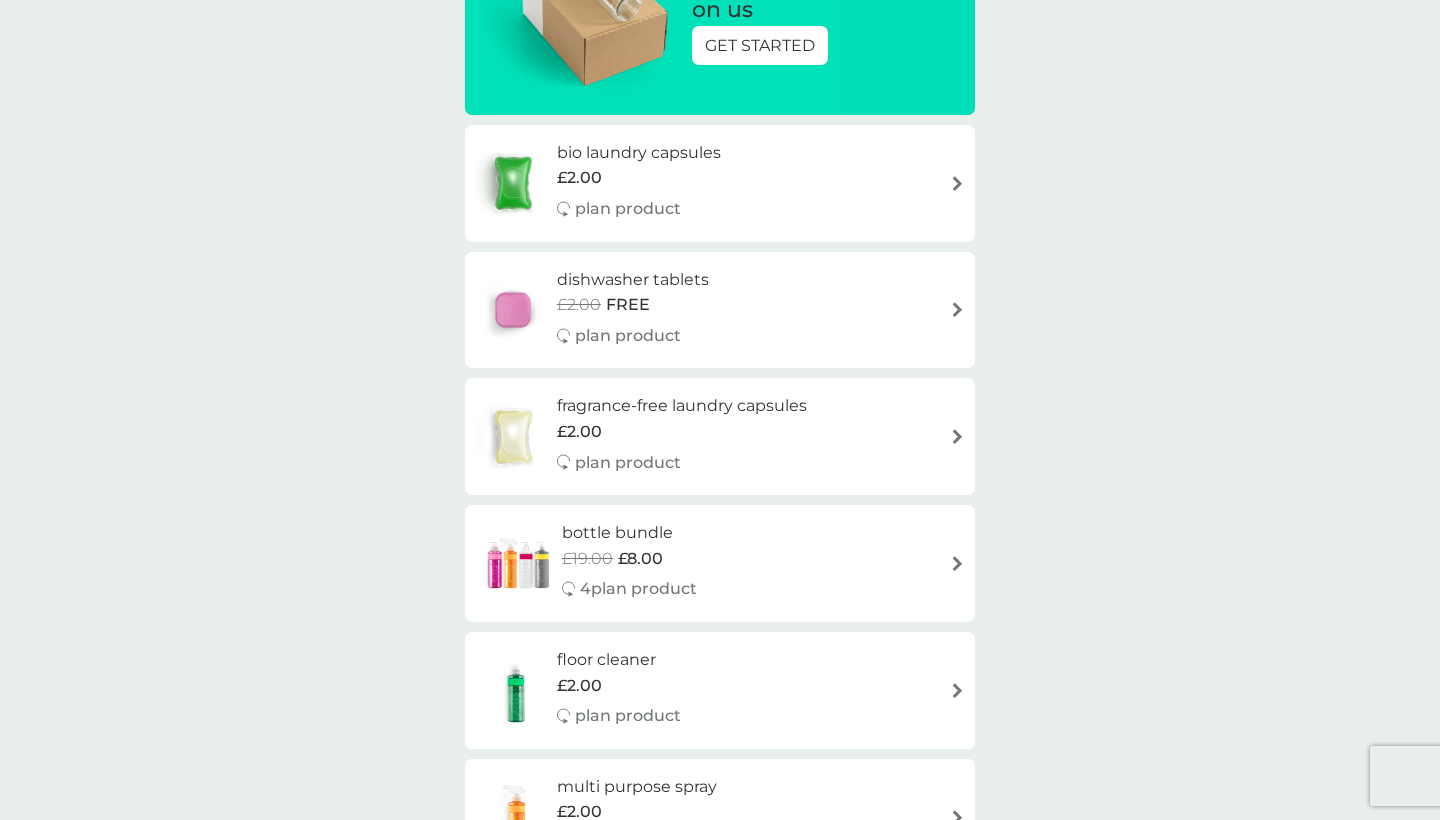 click on "dishwasher tablets £2.00 FREE plan product" at bounding box center [720, 310] 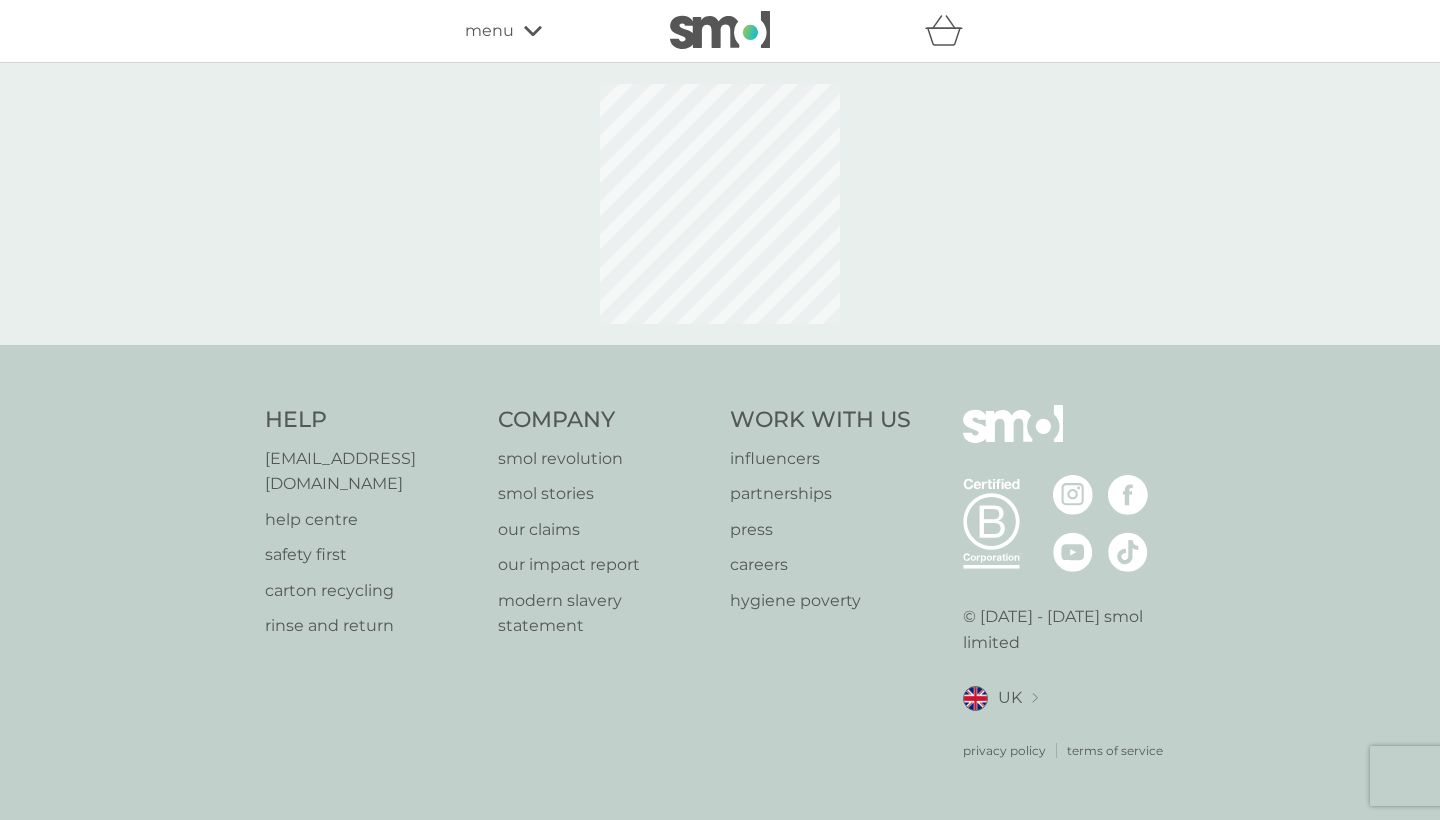 scroll, scrollTop: 0, scrollLeft: 0, axis: both 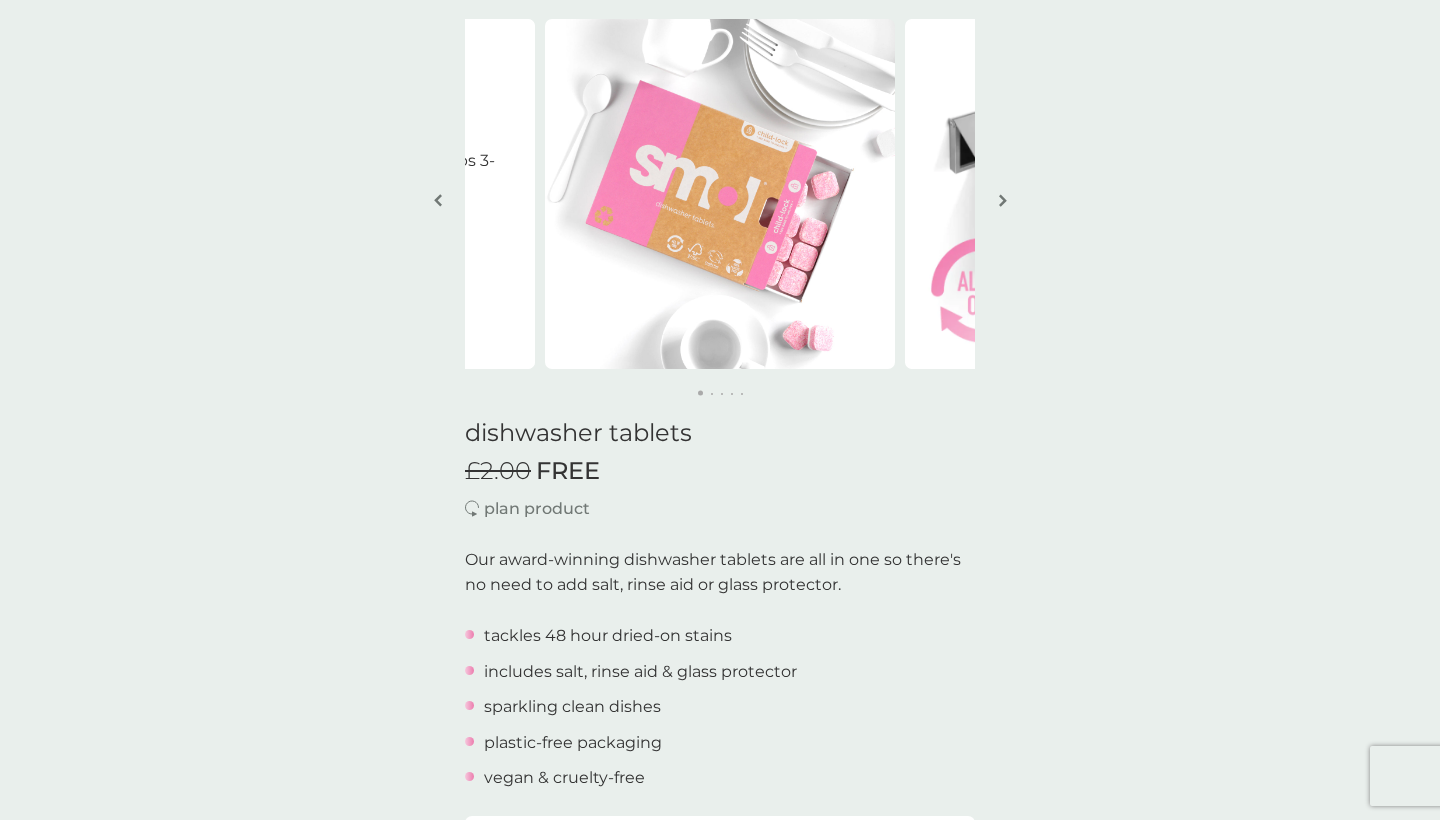 click at bounding box center [1003, 200] 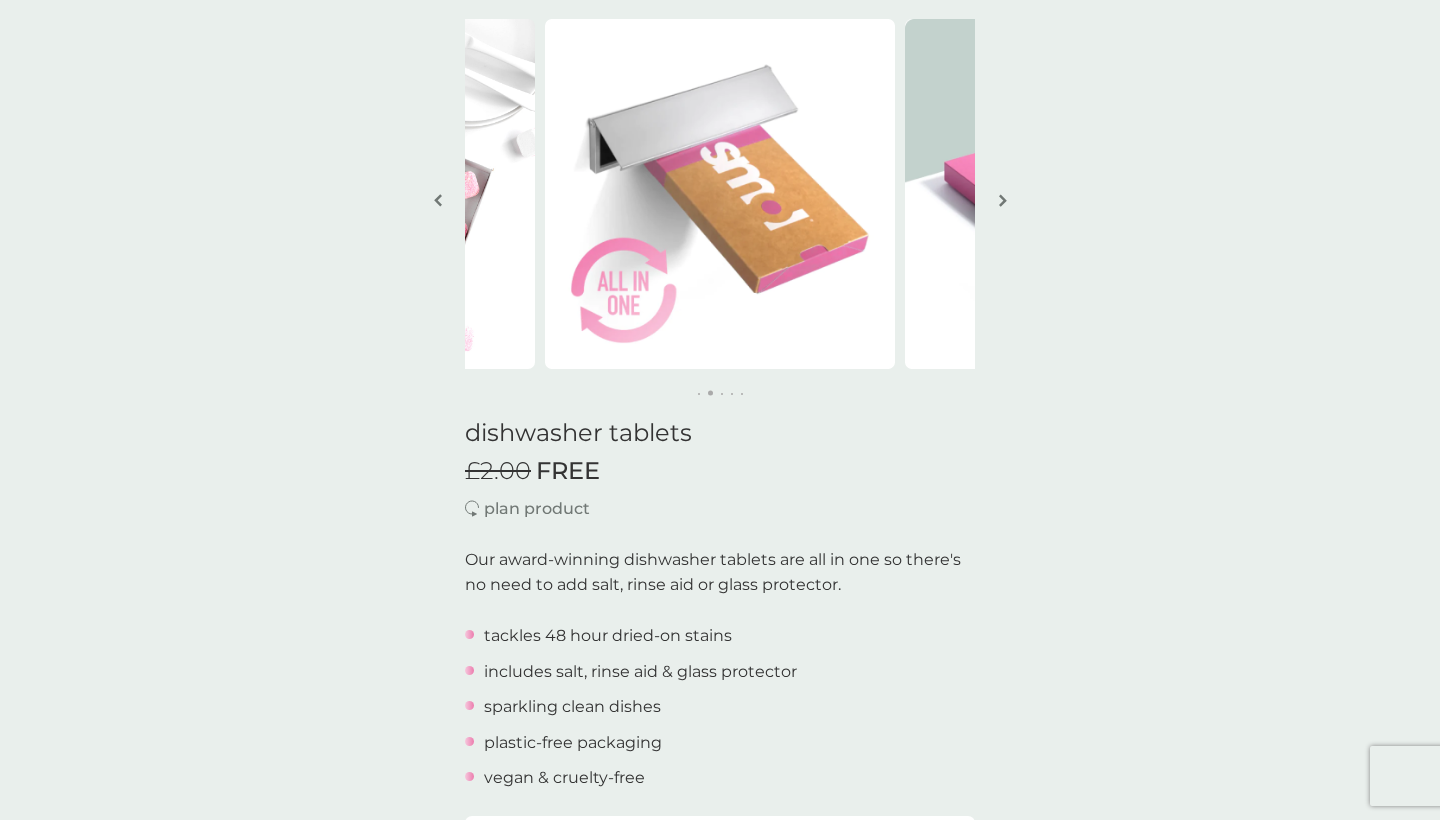 click at bounding box center (1003, 200) 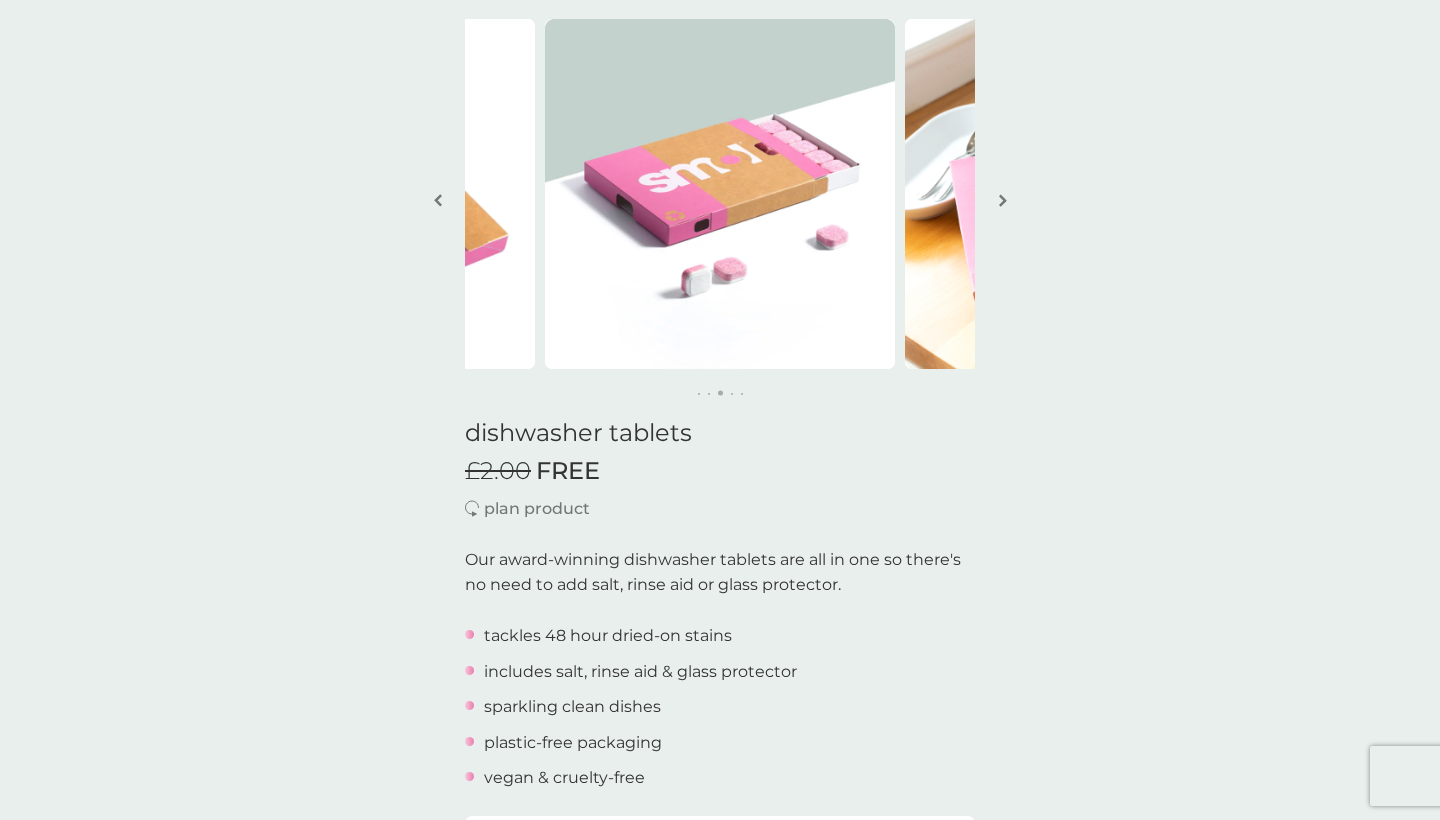 click at bounding box center (1003, 200) 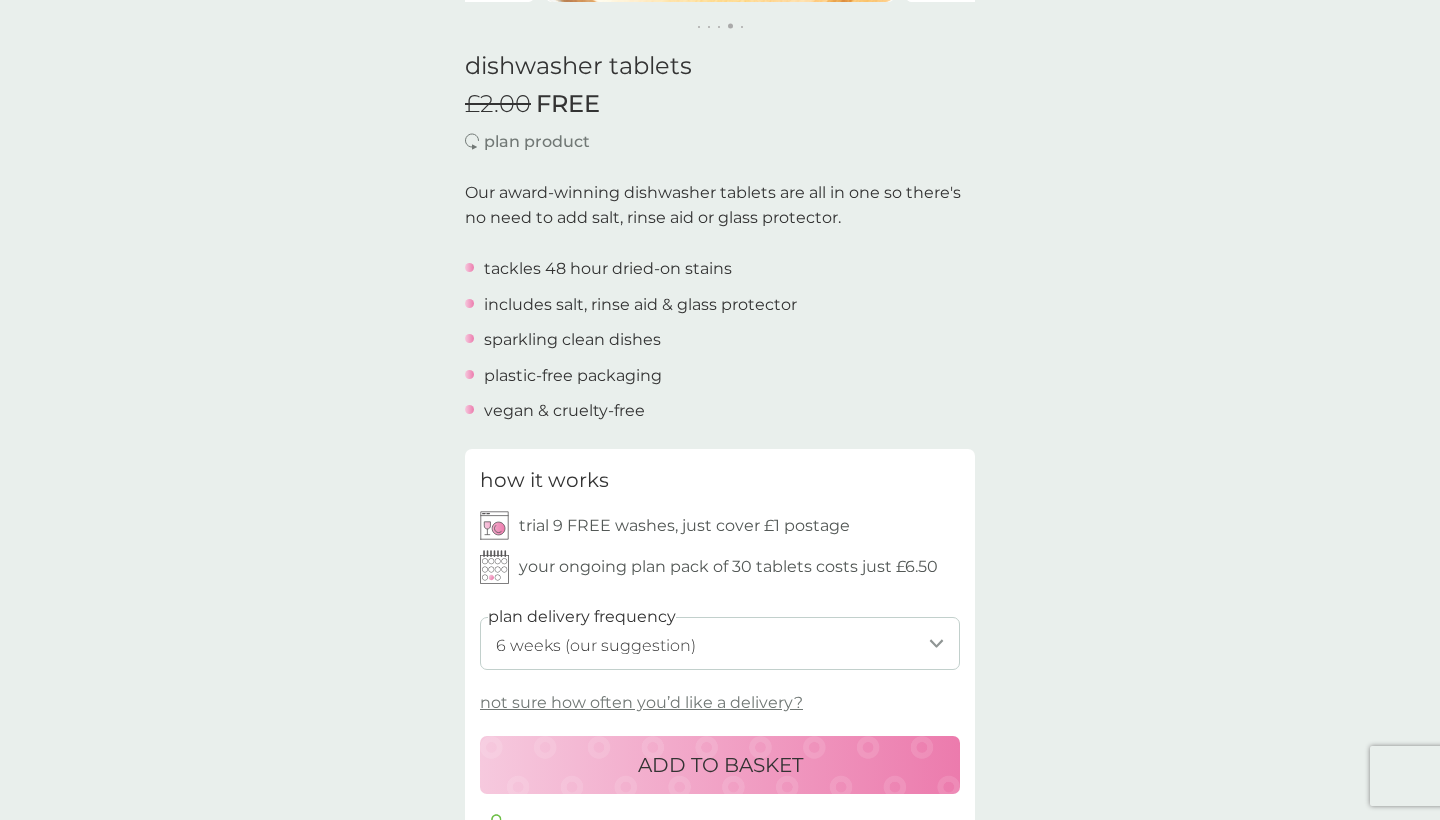 scroll, scrollTop: 542, scrollLeft: 0, axis: vertical 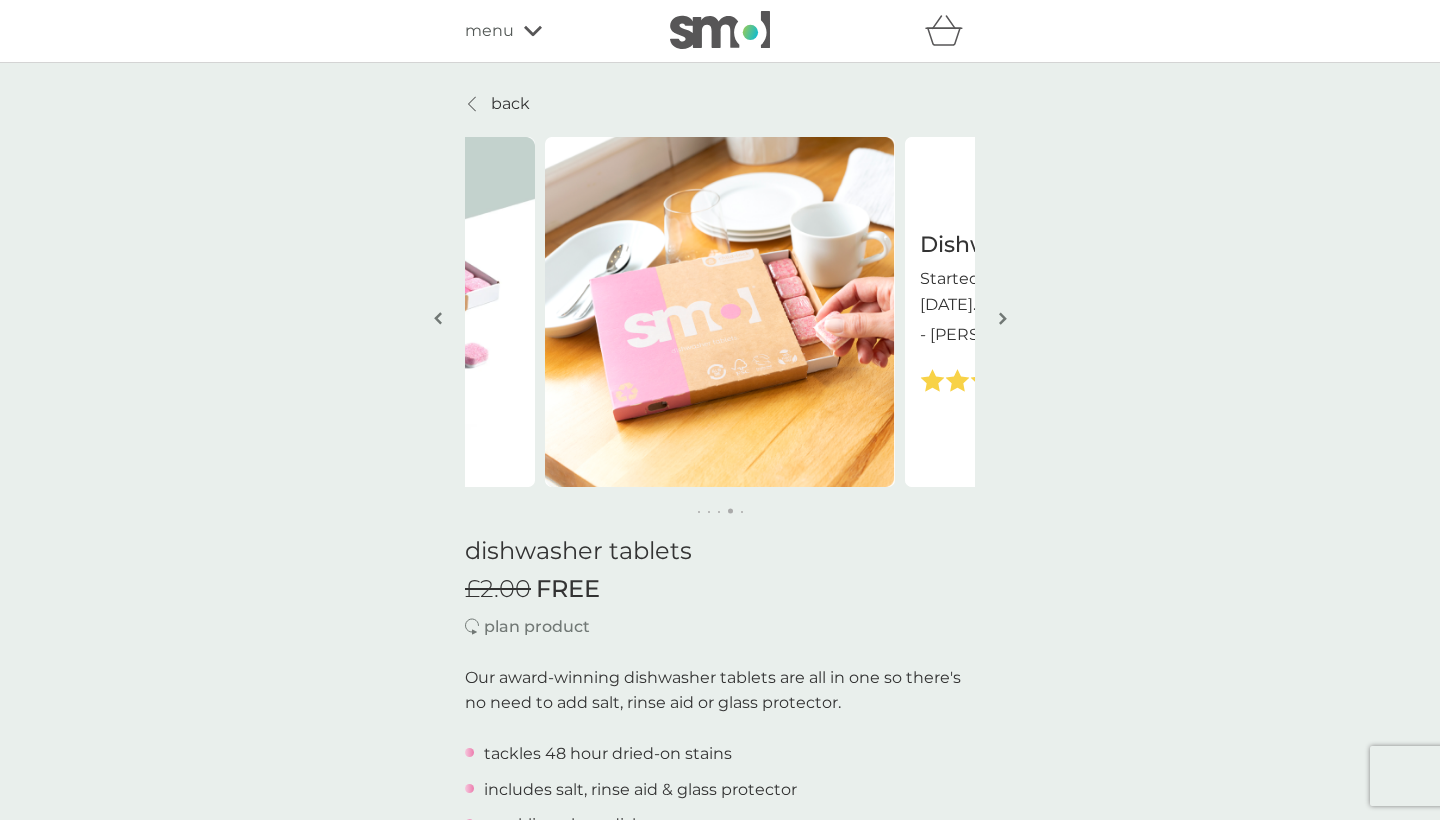 click on "menu" at bounding box center [550, 31] 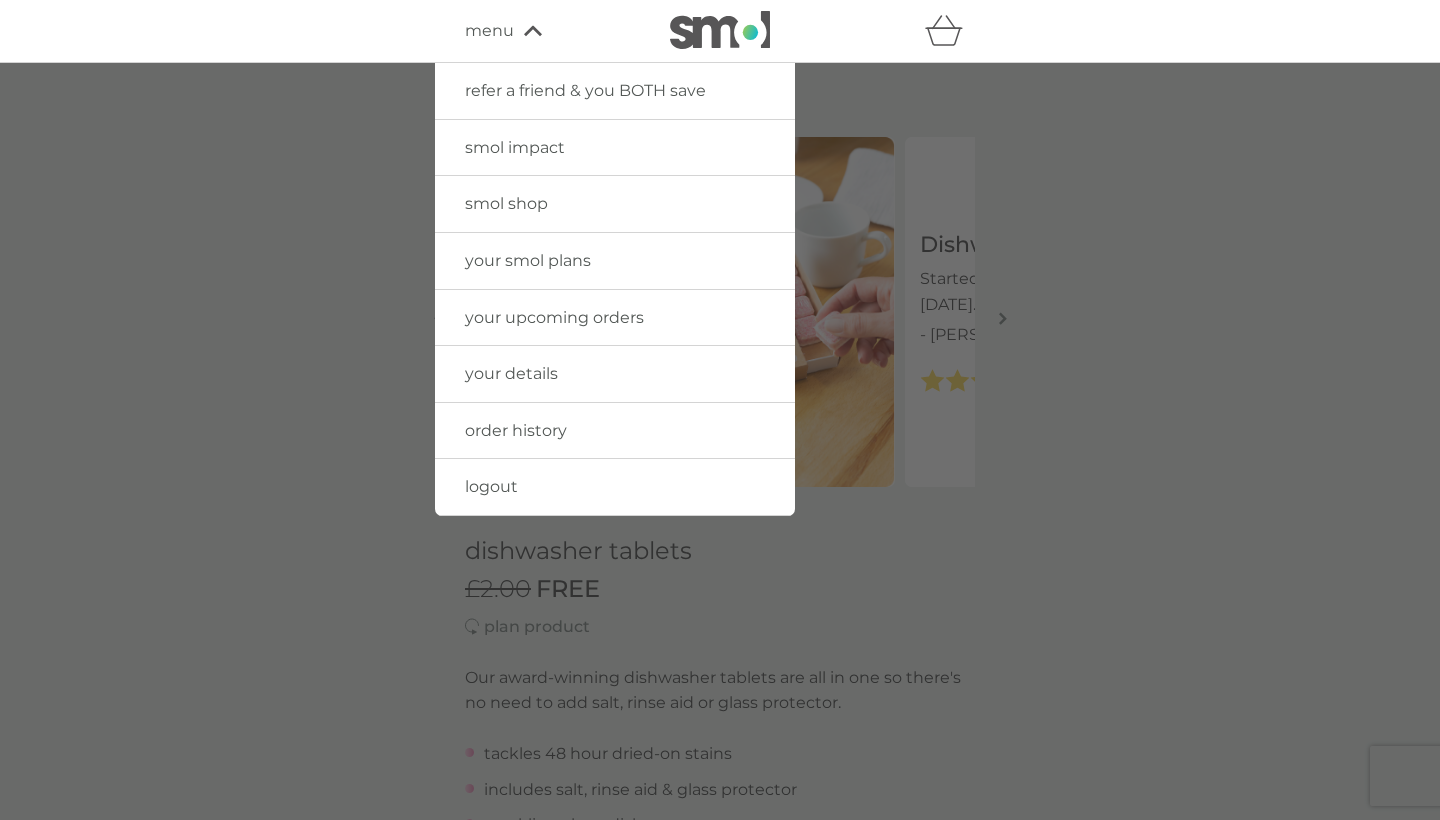 click at bounding box center [720, 473] 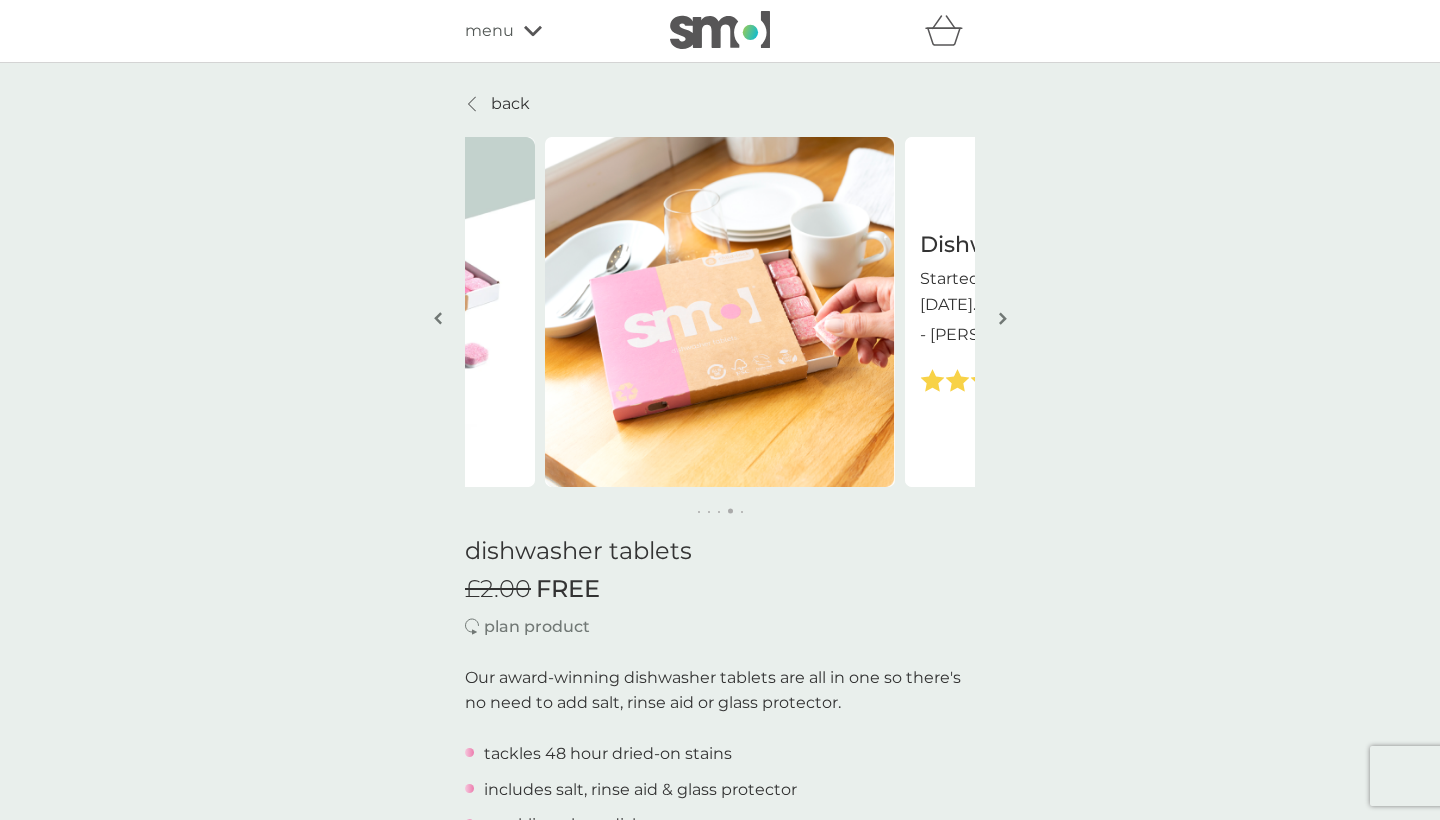 scroll, scrollTop: 0, scrollLeft: 0, axis: both 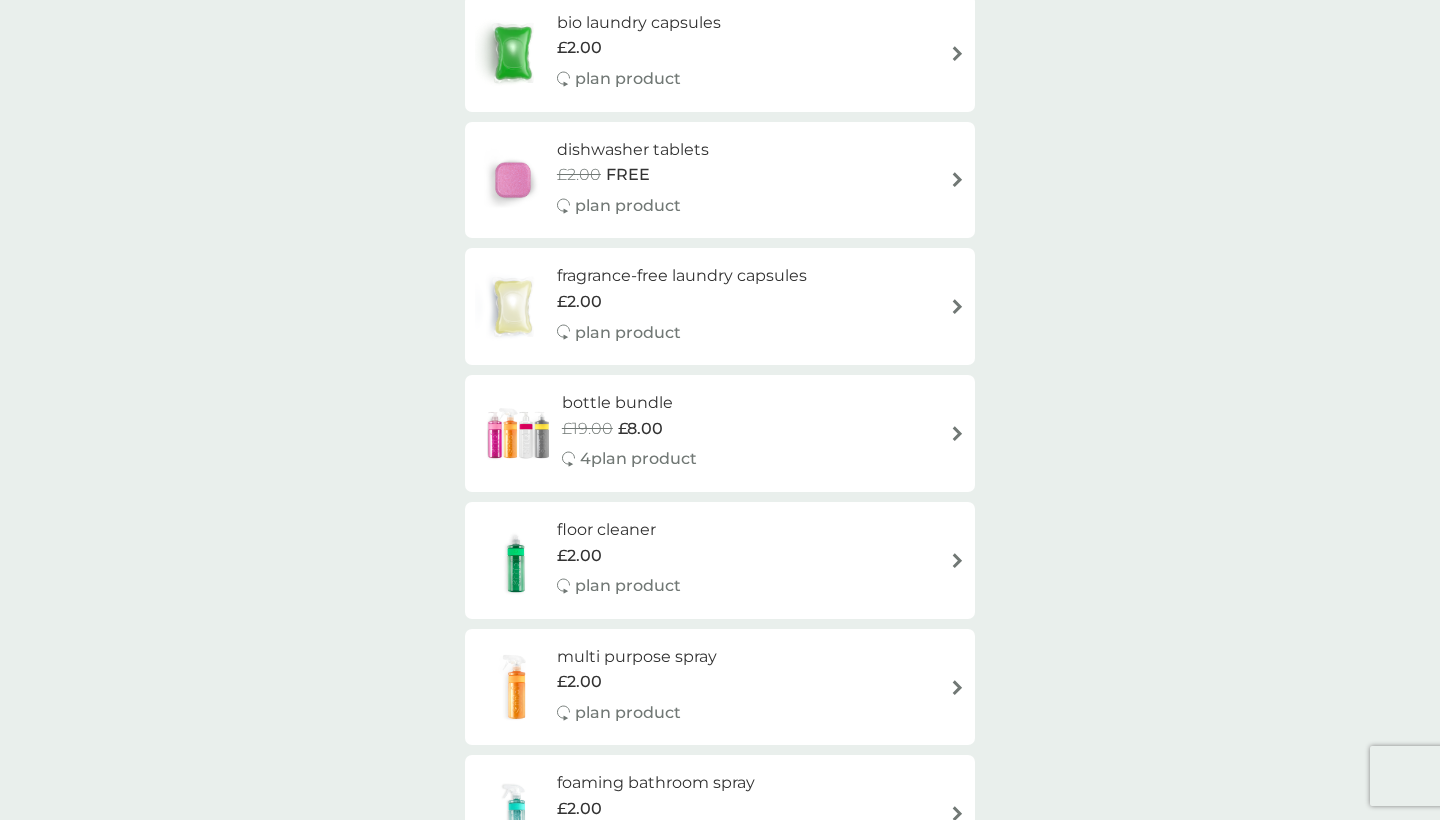 click on "£2.00 FREE" at bounding box center (633, 175) 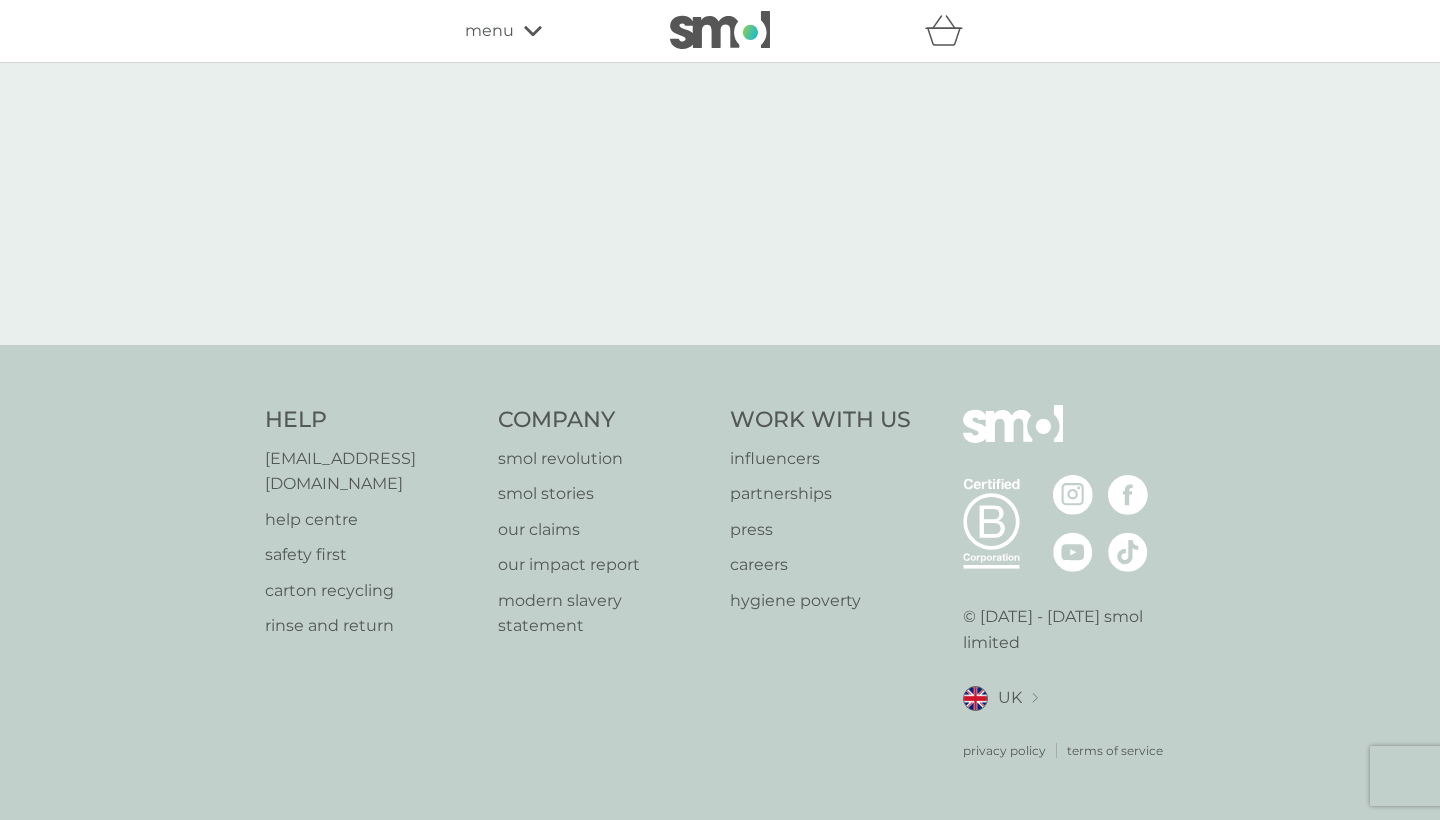 select on "42" 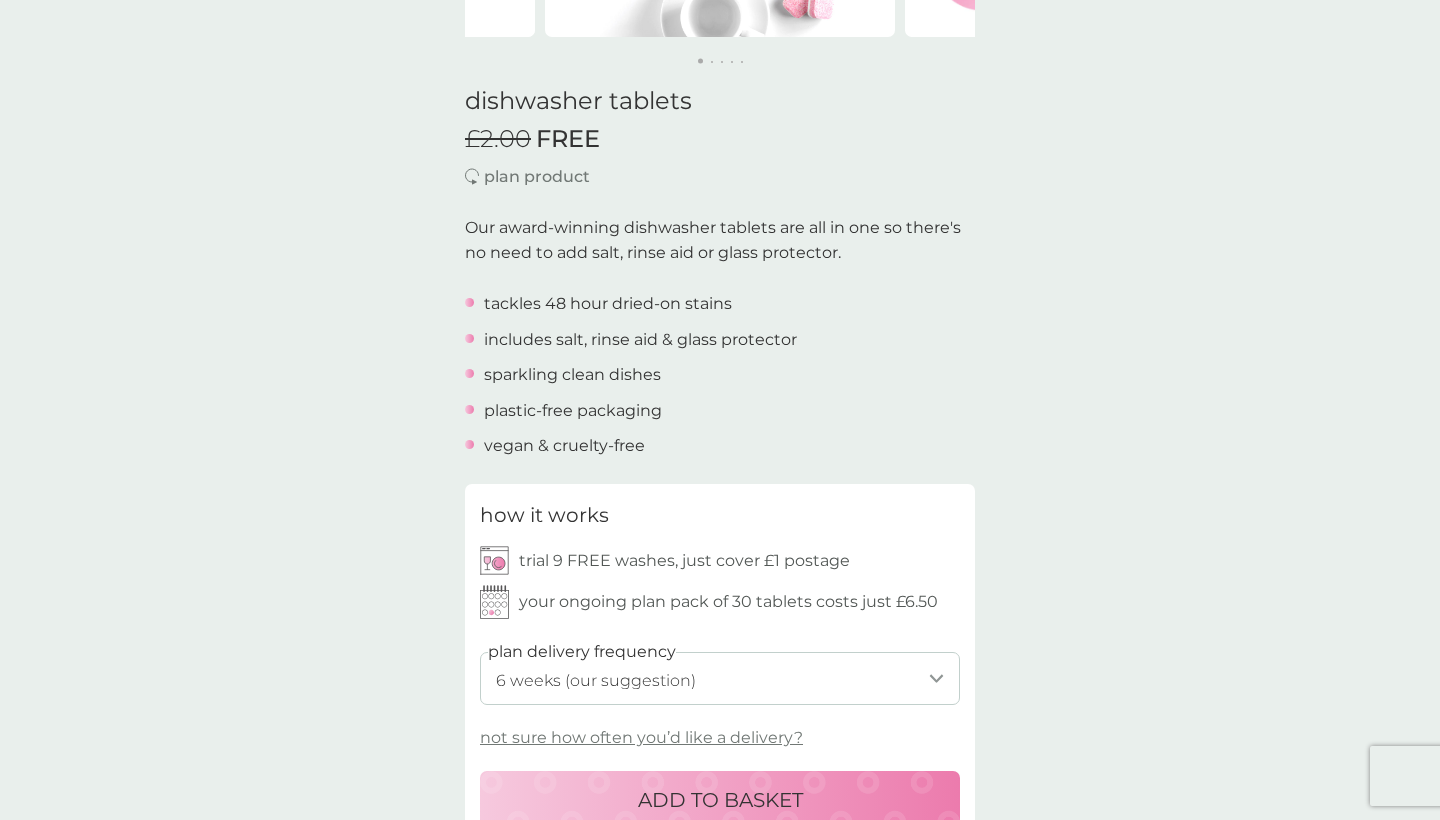 scroll, scrollTop: 0, scrollLeft: 0, axis: both 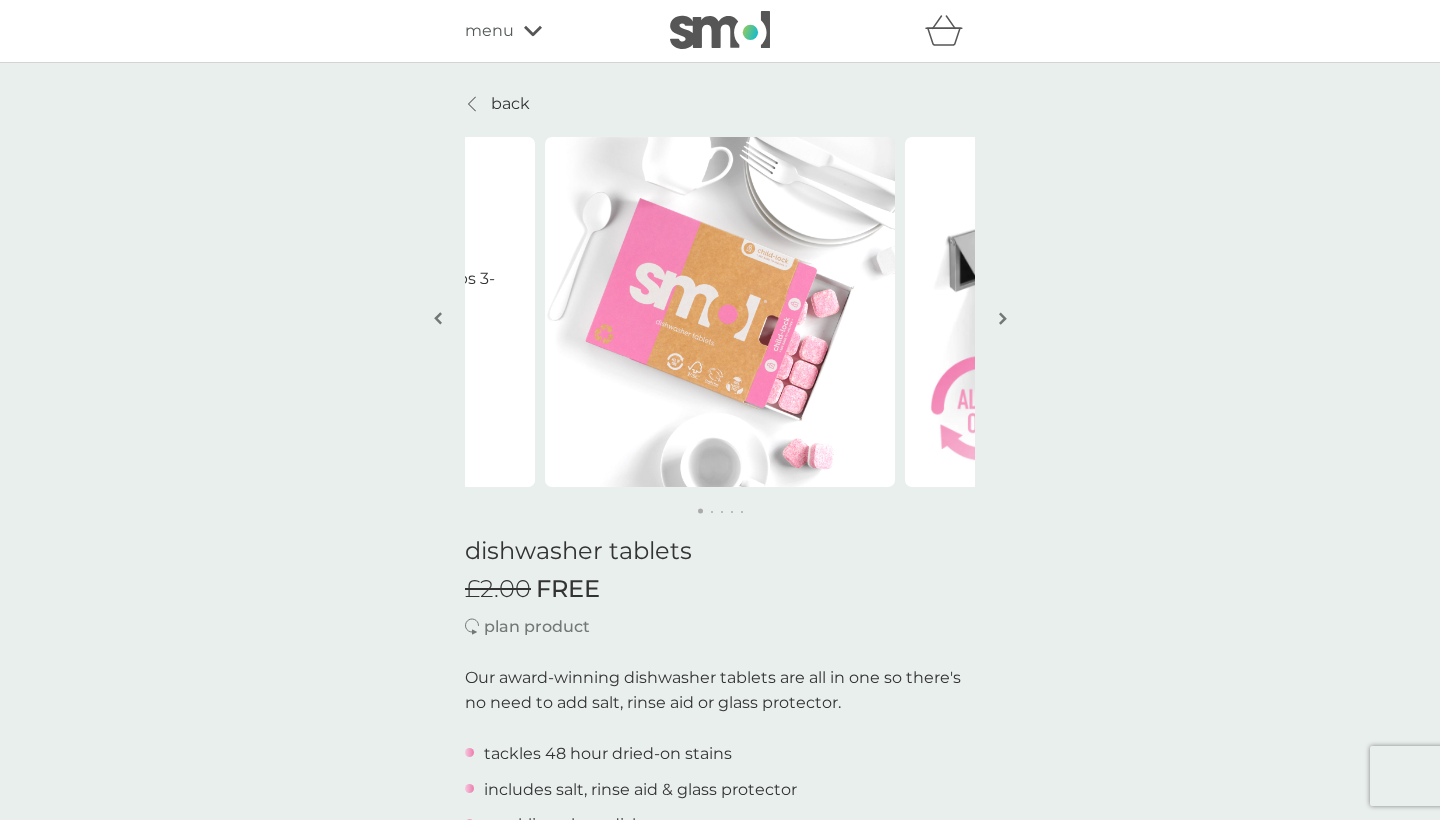 click at bounding box center (1002, 320) 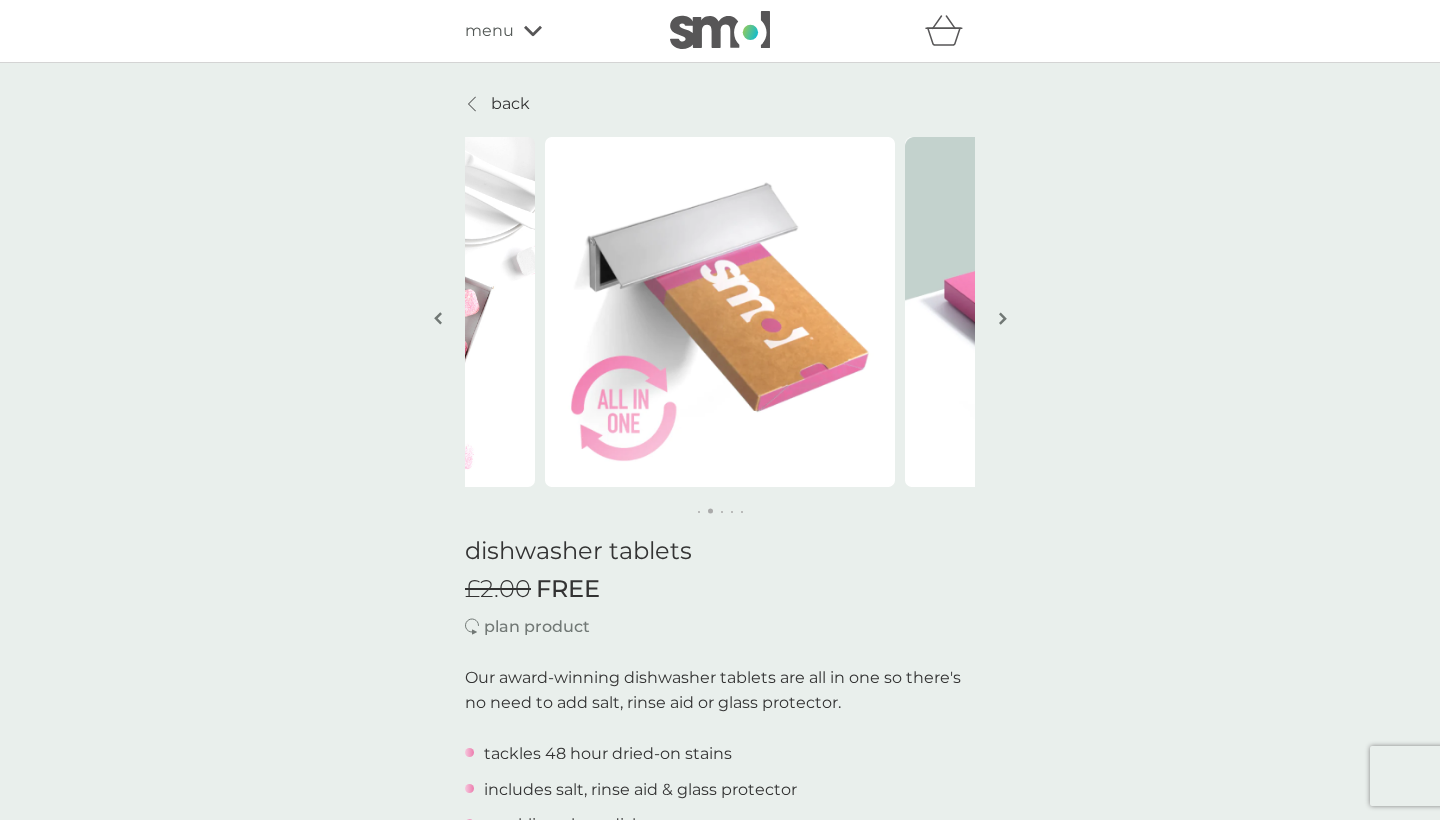 click at bounding box center [1003, 318] 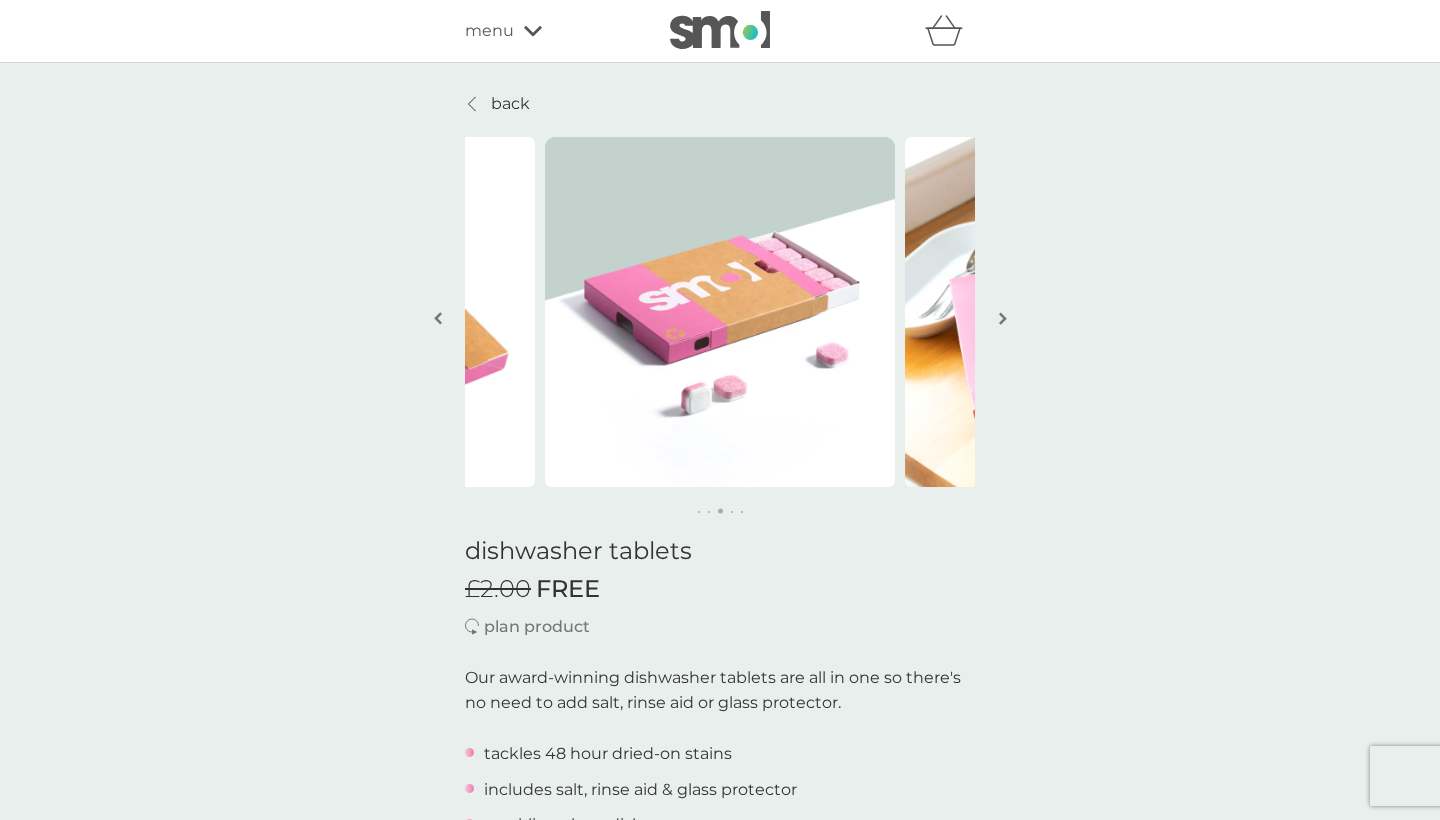 click at bounding box center (1003, 318) 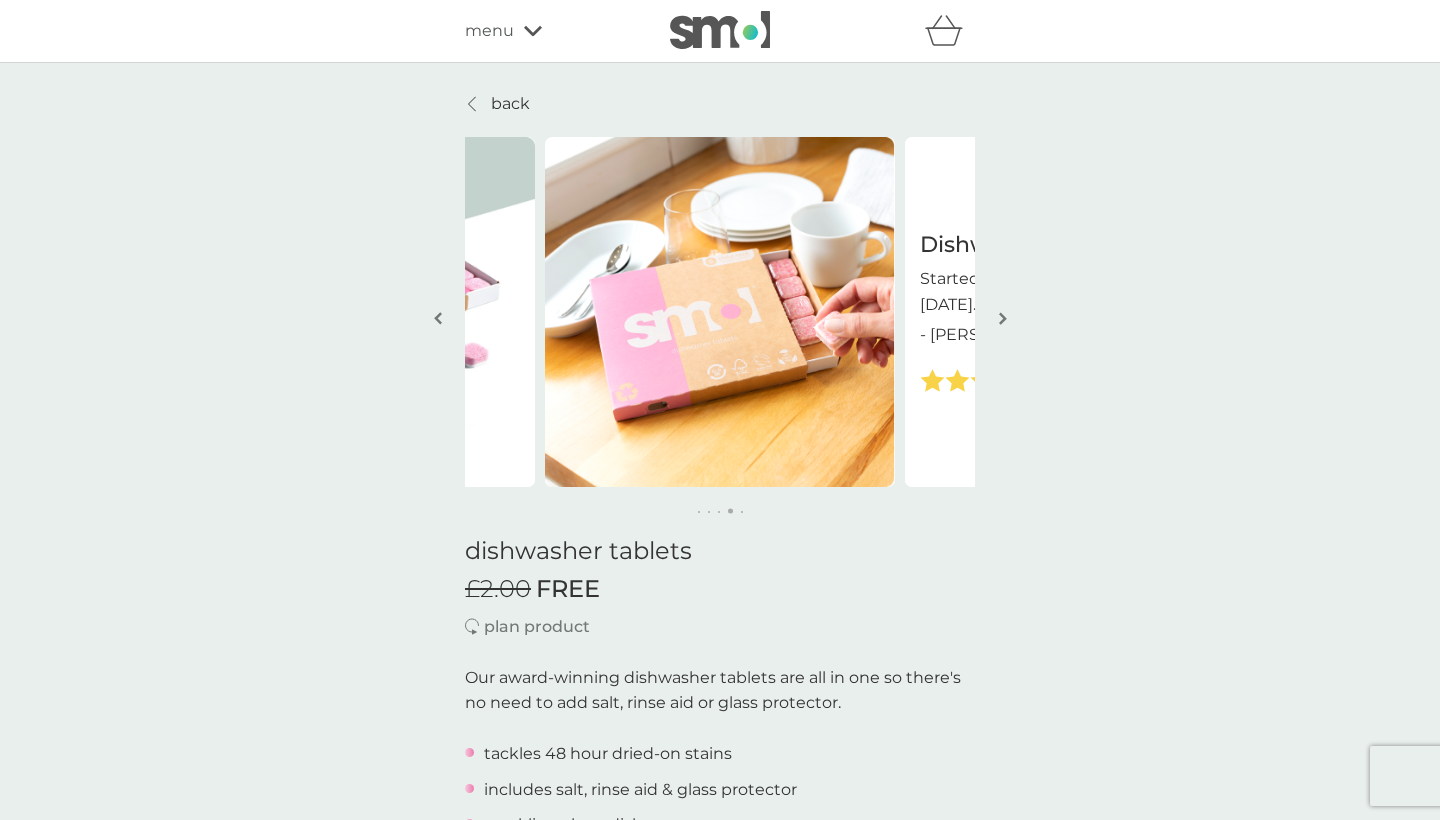 click at bounding box center [1003, 318] 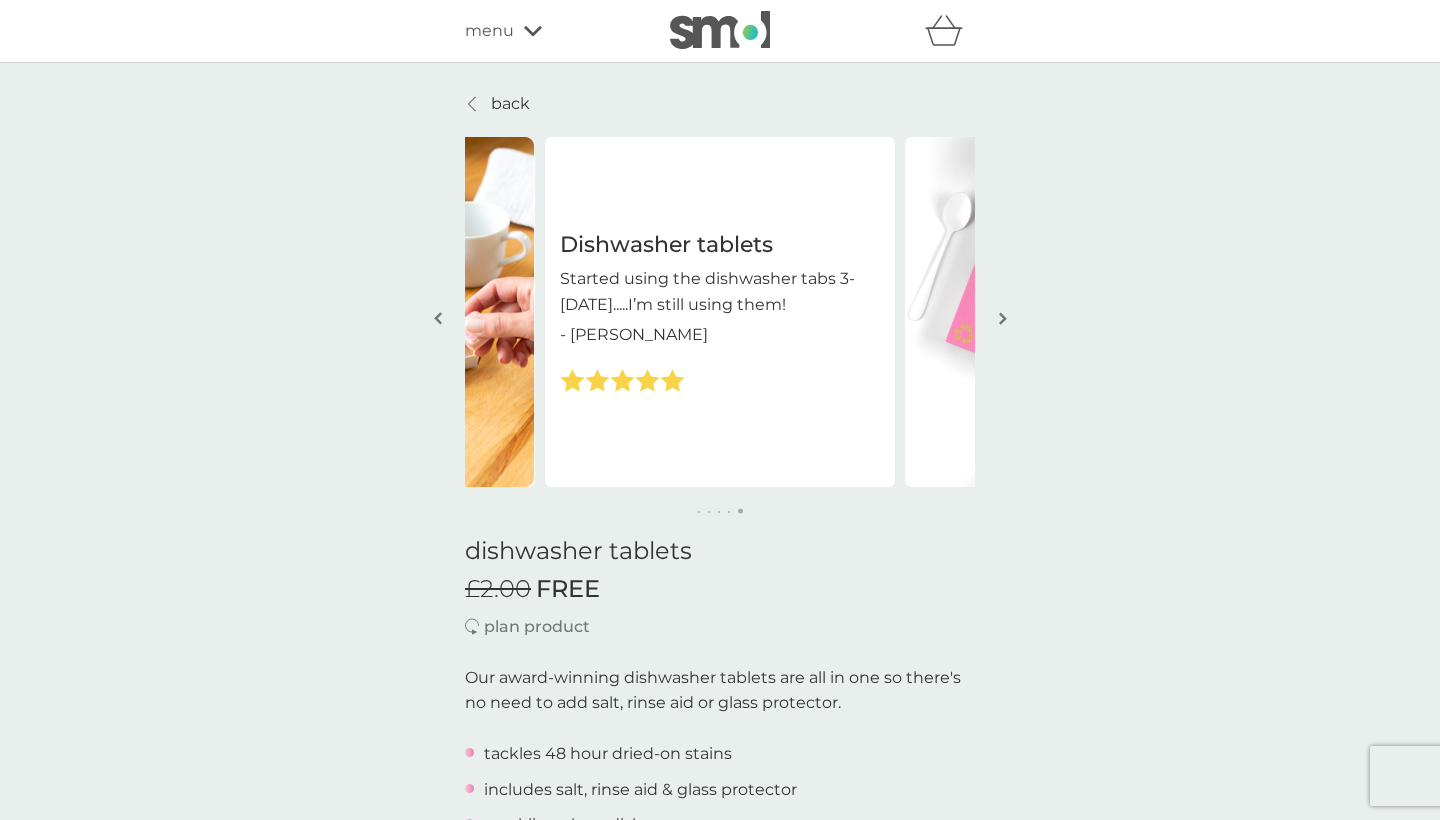 click at bounding box center (1003, 318) 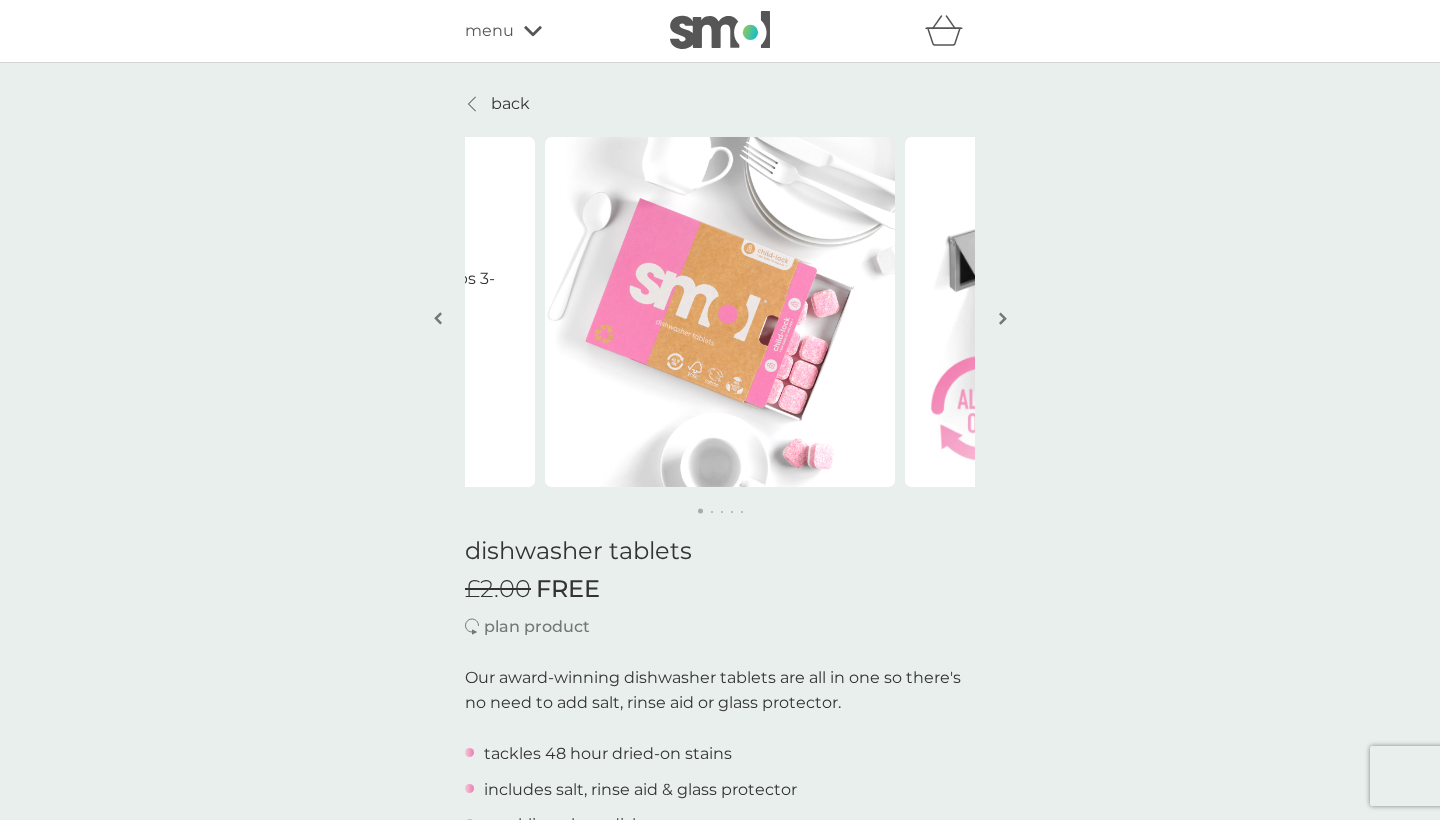 scroll, scrollTop: 0, scrollLeft: 0, axis: both 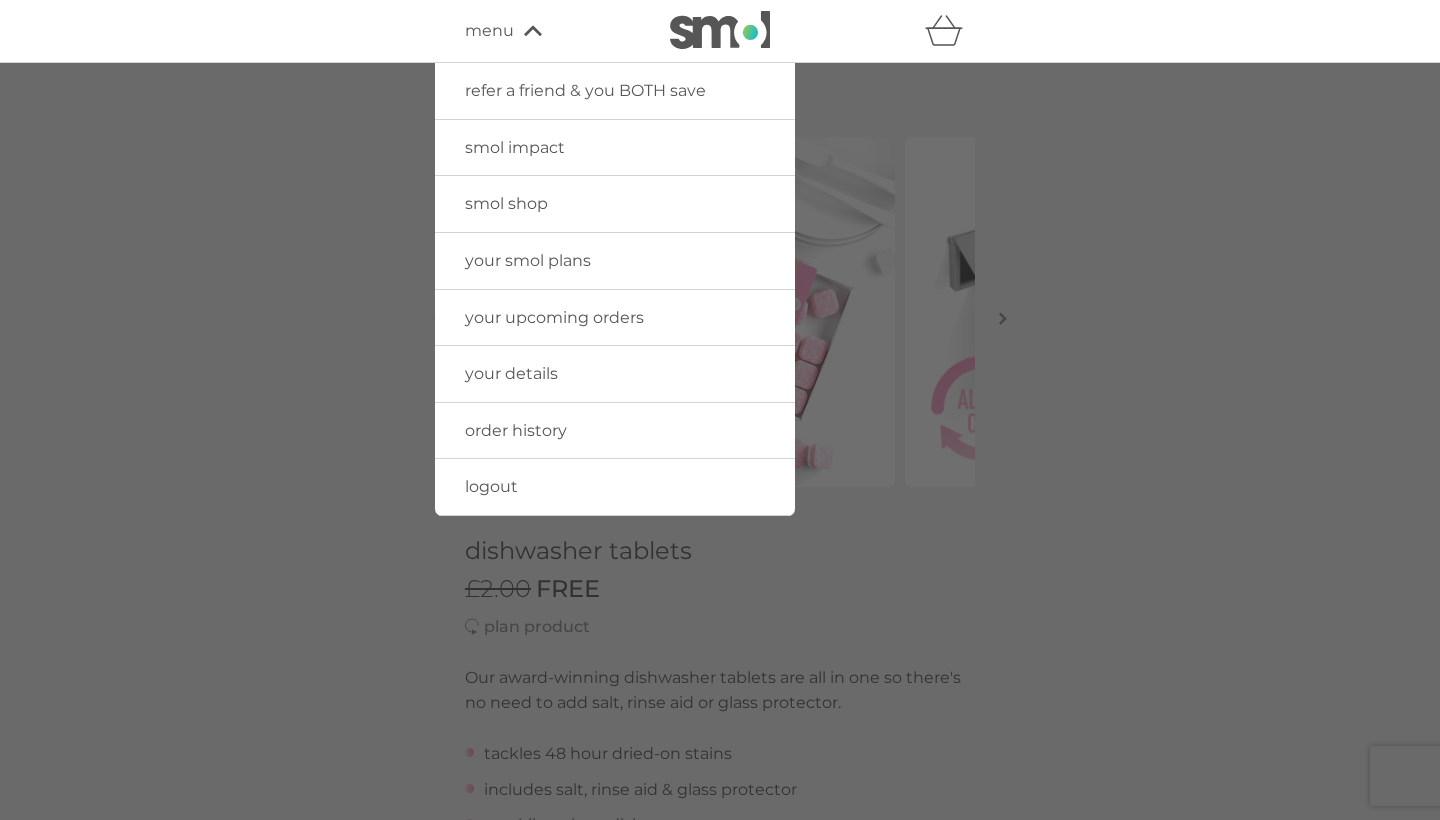 click on "smol shop" at bounding box center [506, 203] 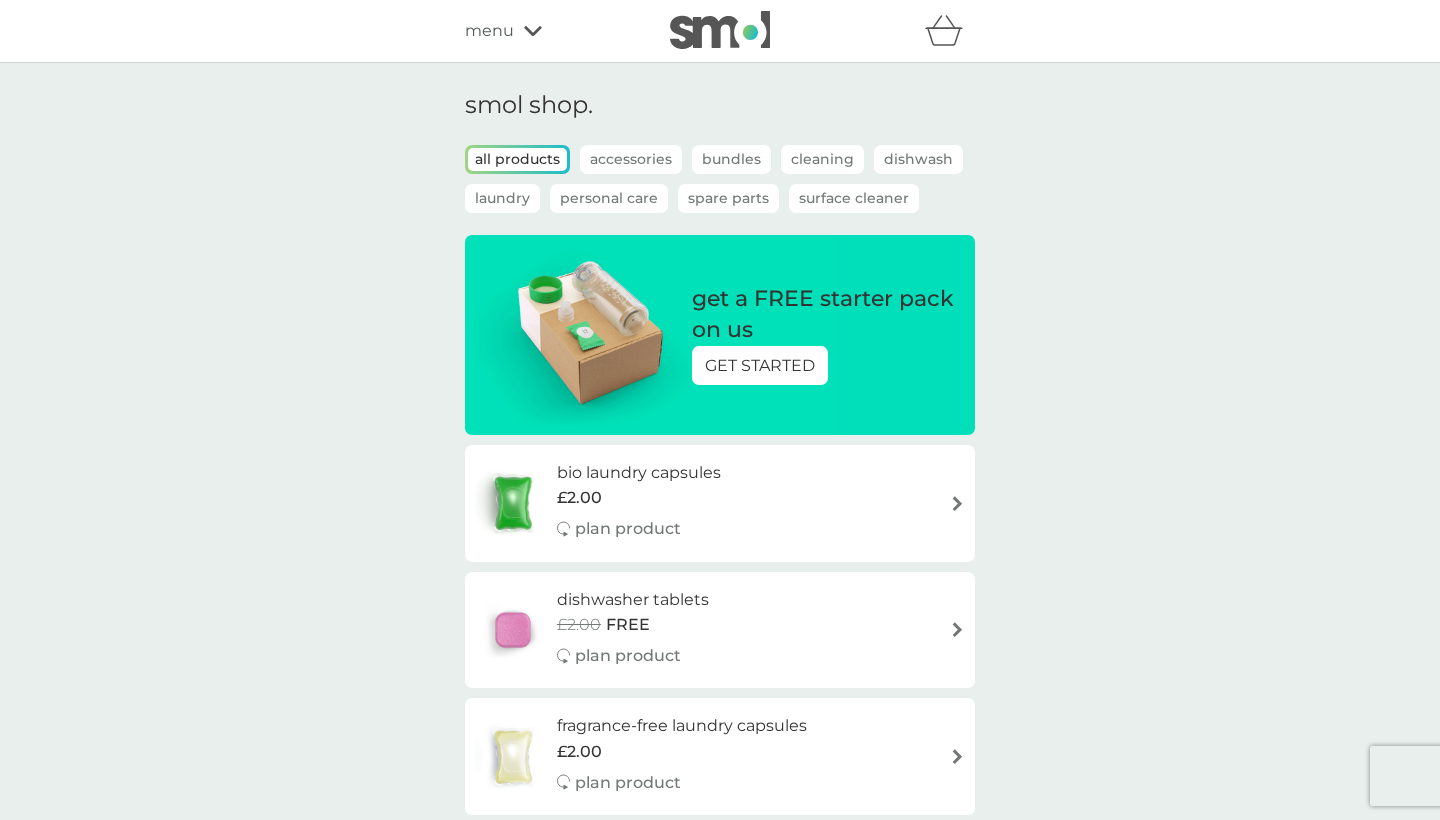 scroll, scrollTop: 0, scrollLeft: 0, axis: both 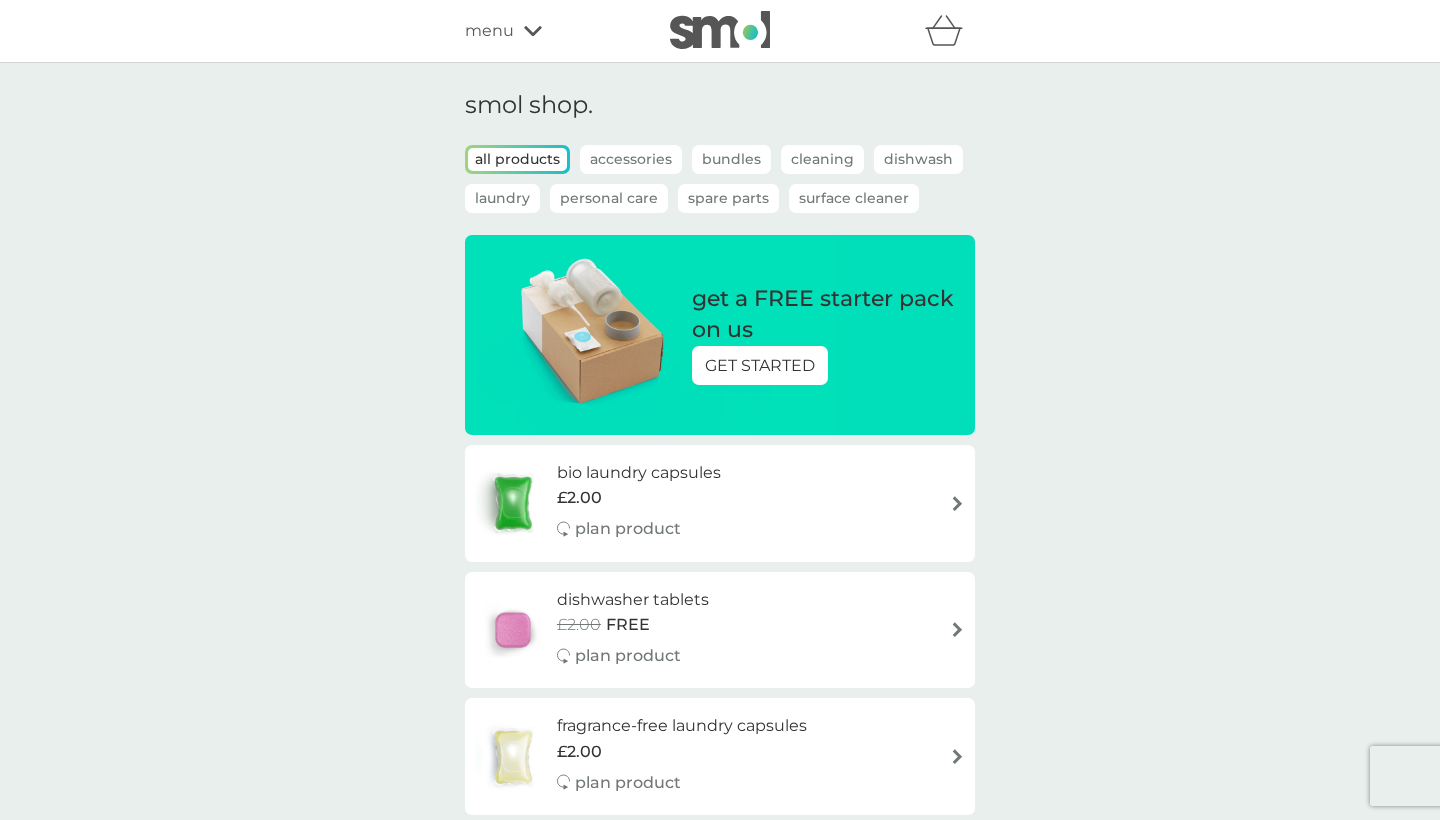 drag, startPoint x: 527, startPoint y: 11, endPoint x: 524, endPoint y: 23, distance: 12.369317 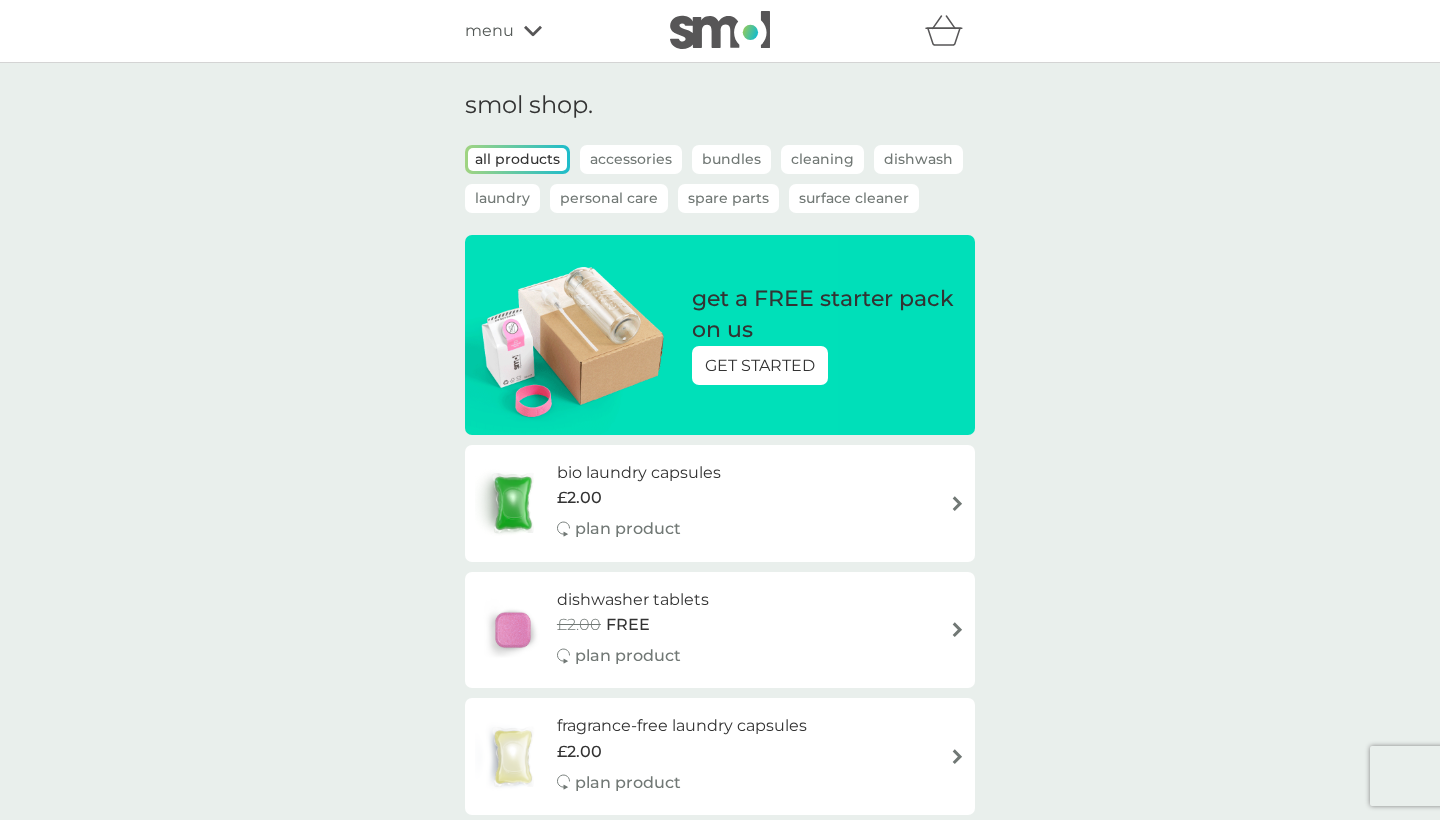 click on "refer a friend & you BOTH save smol impact smol shop your smol plans your upcoming orders your details order history logout menu" at bounding box center [720, 31] 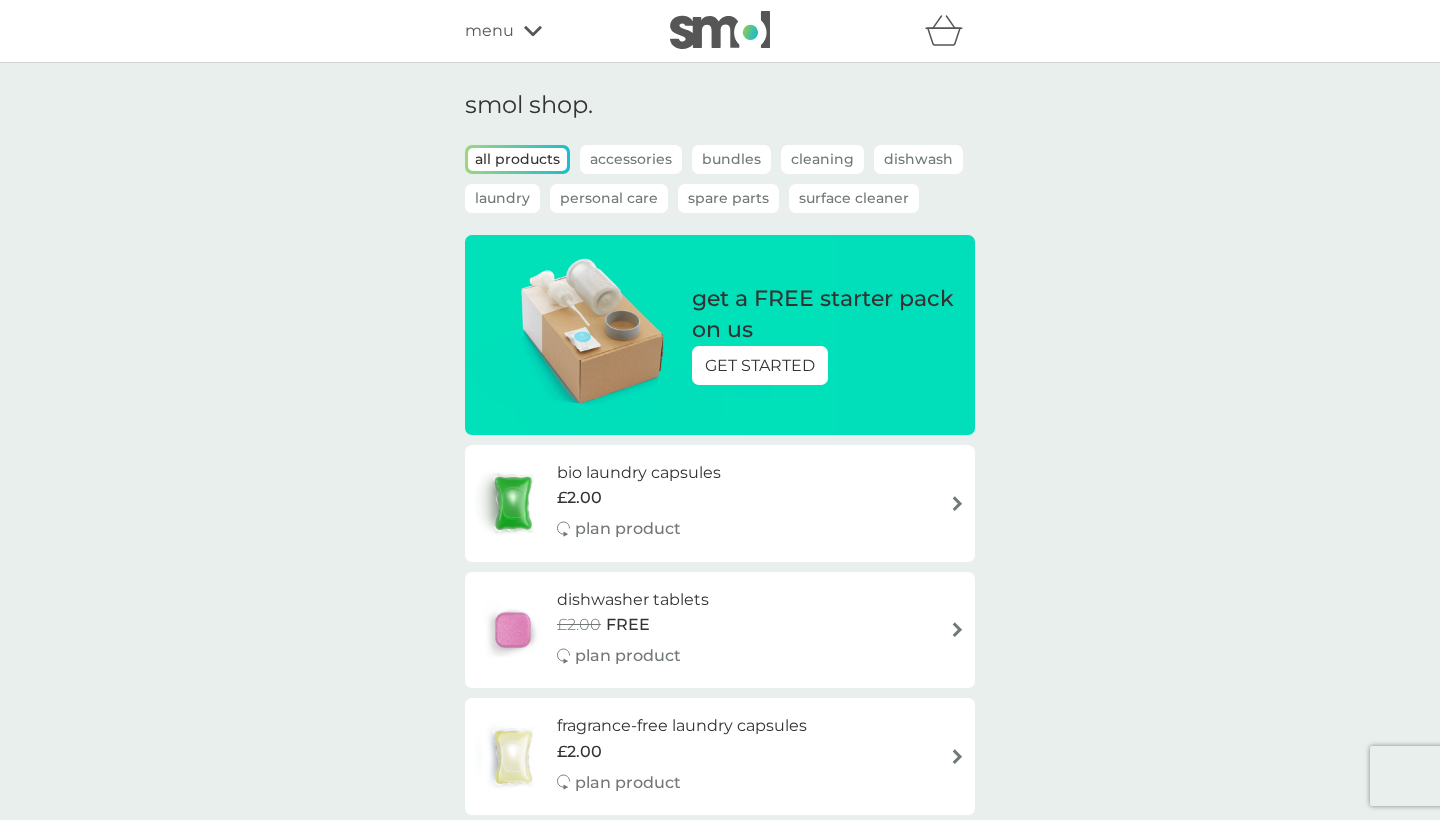 click on "menu" at bounding box center (550, 31) 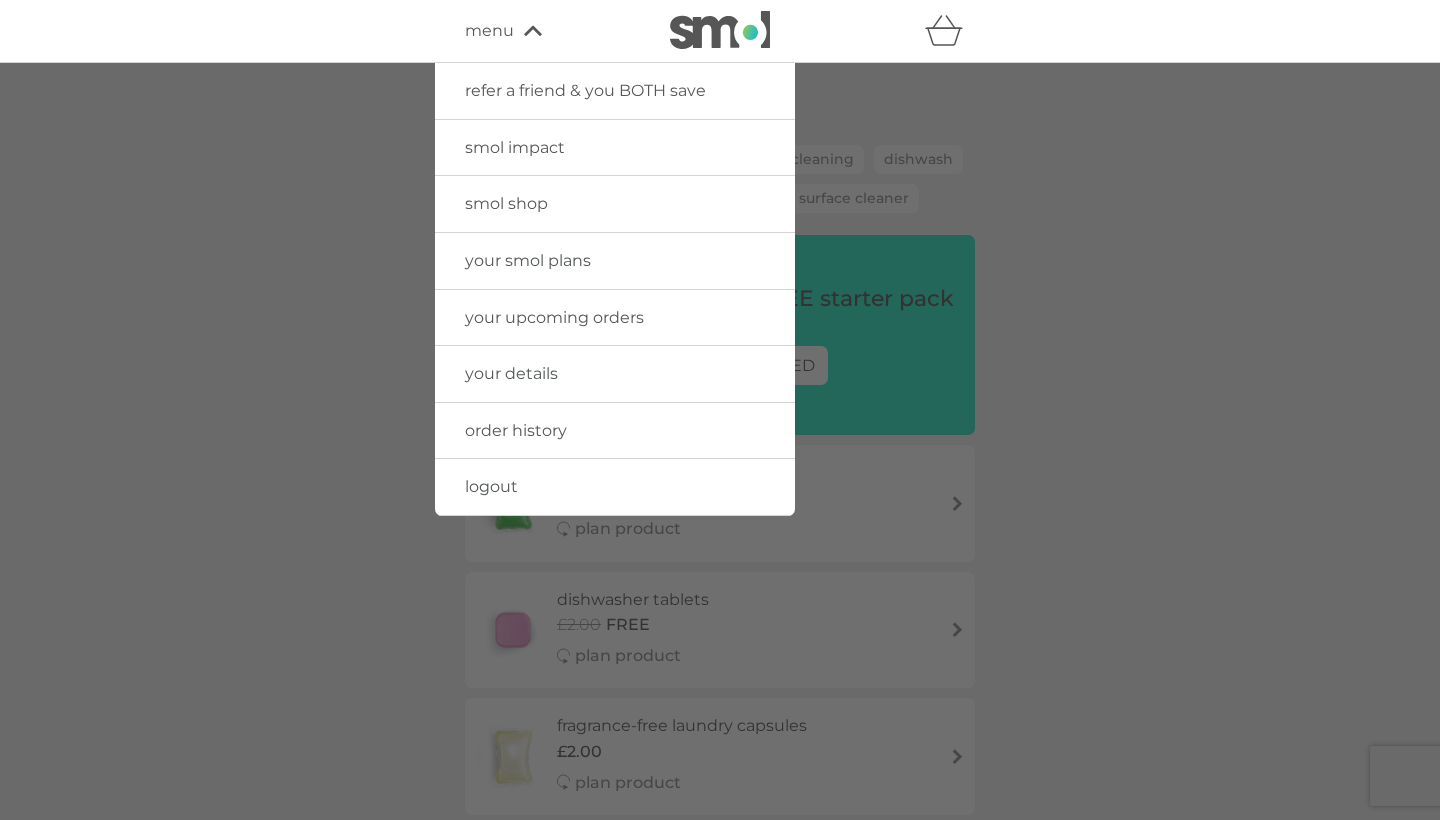 click on "your smol plans" at bounding box center [528, 260] 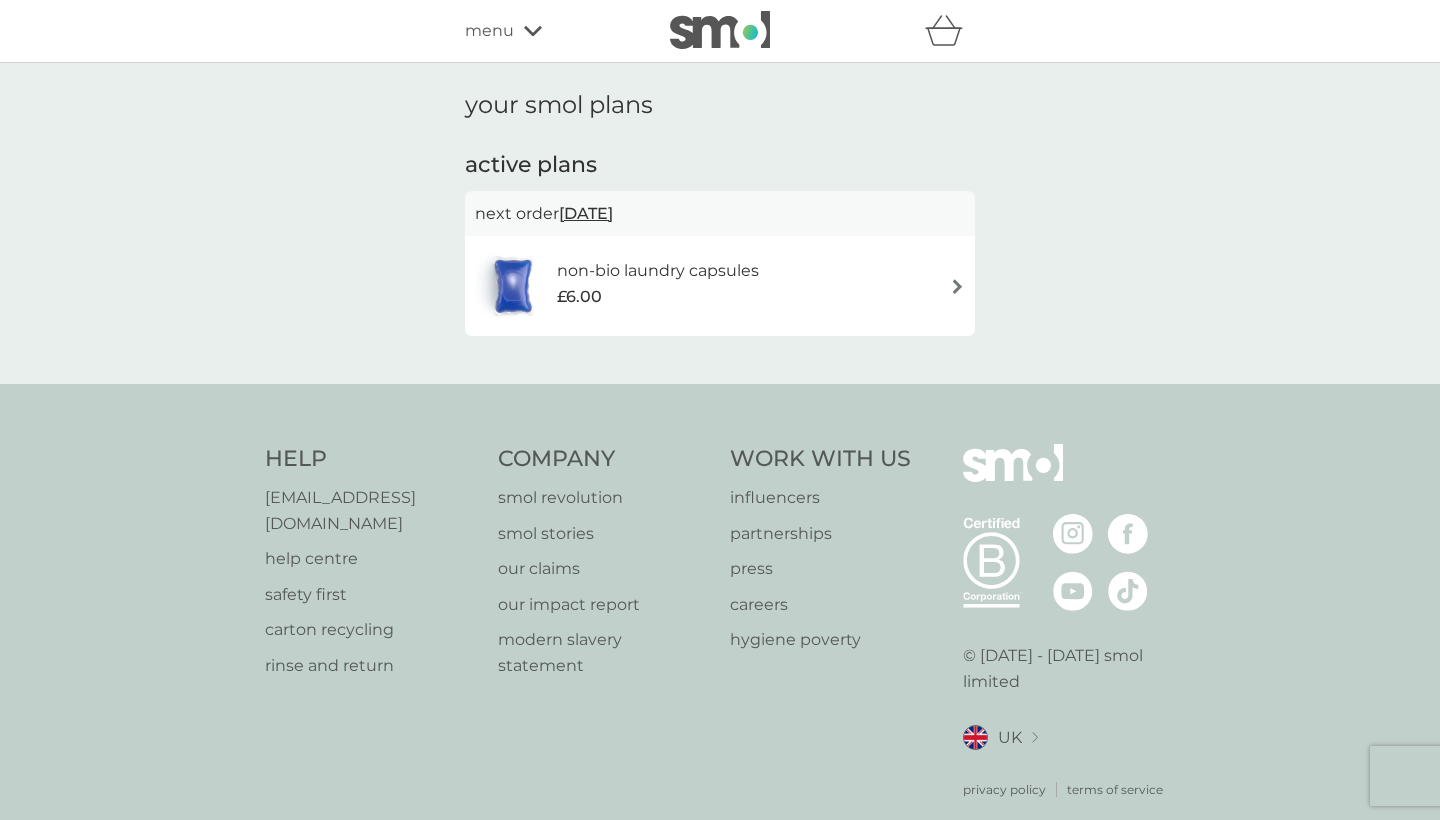 click on "£6.00" at bounding box center [658, 297] 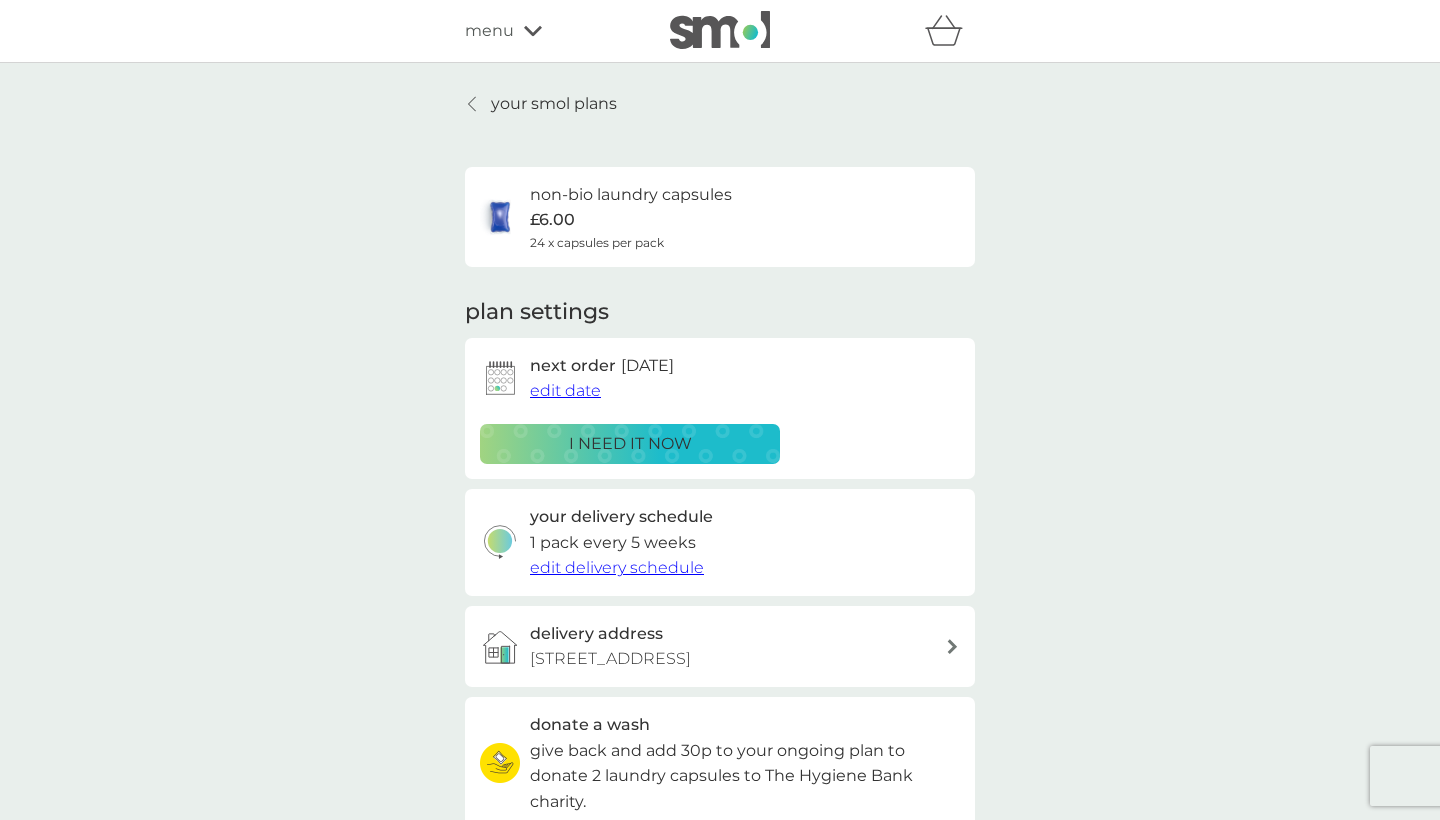 click on "i need it now" at bounding box center (630, 444) 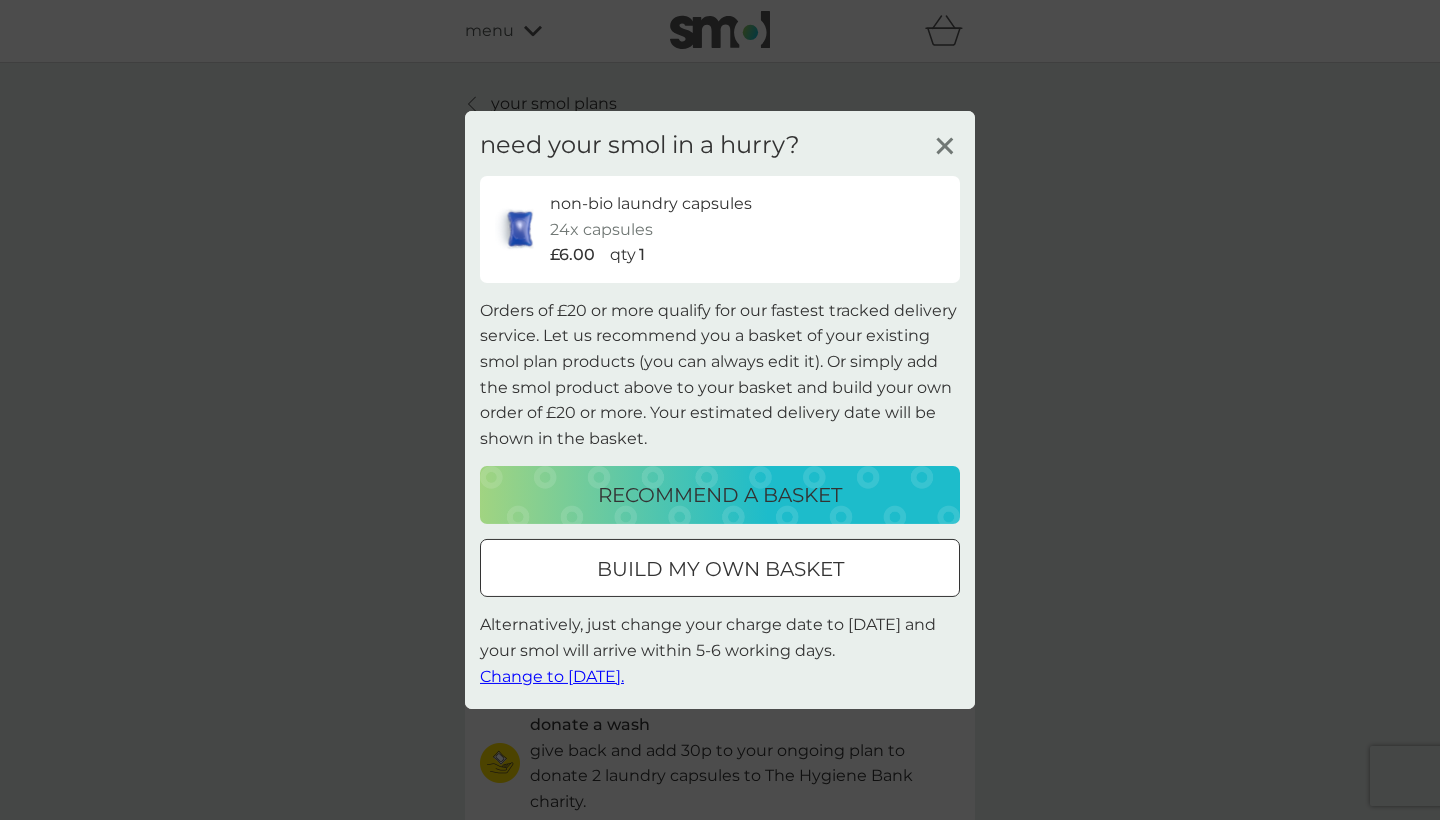 click on "build my own basket" at bounding box center (720, 569) 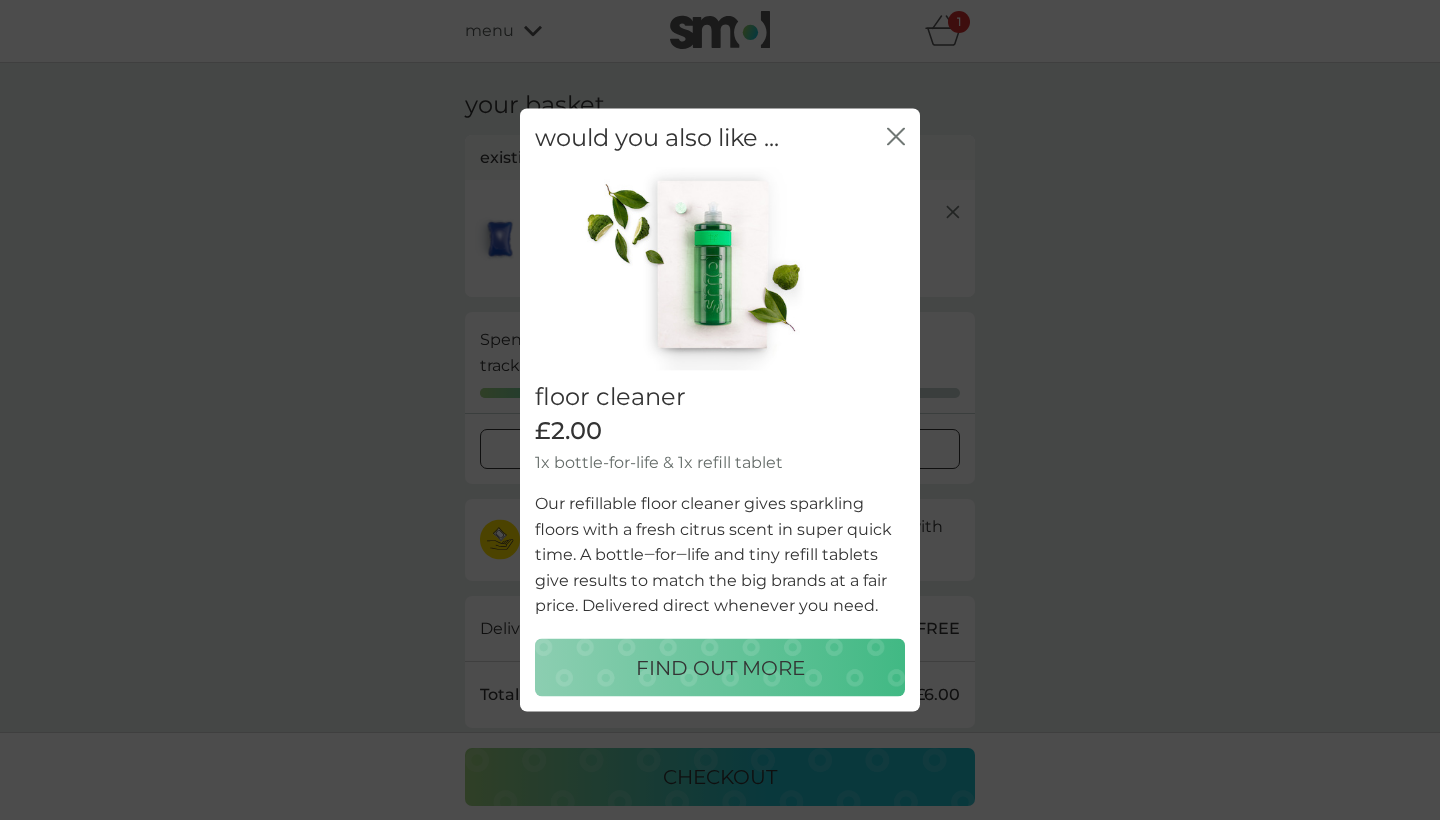 click on "close" 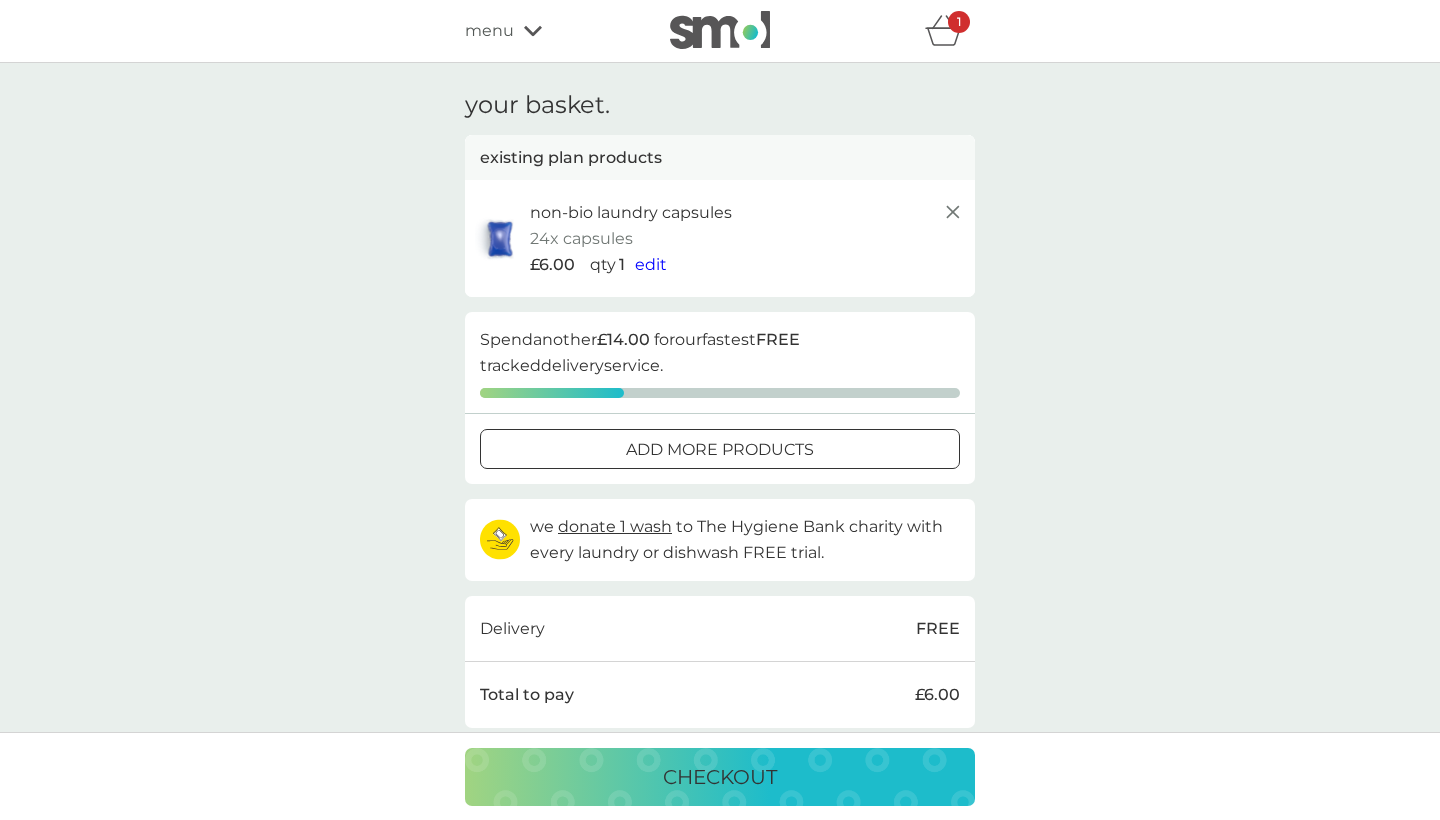scroll, scrollTop: 0, scrollLeft: 0, axis: both 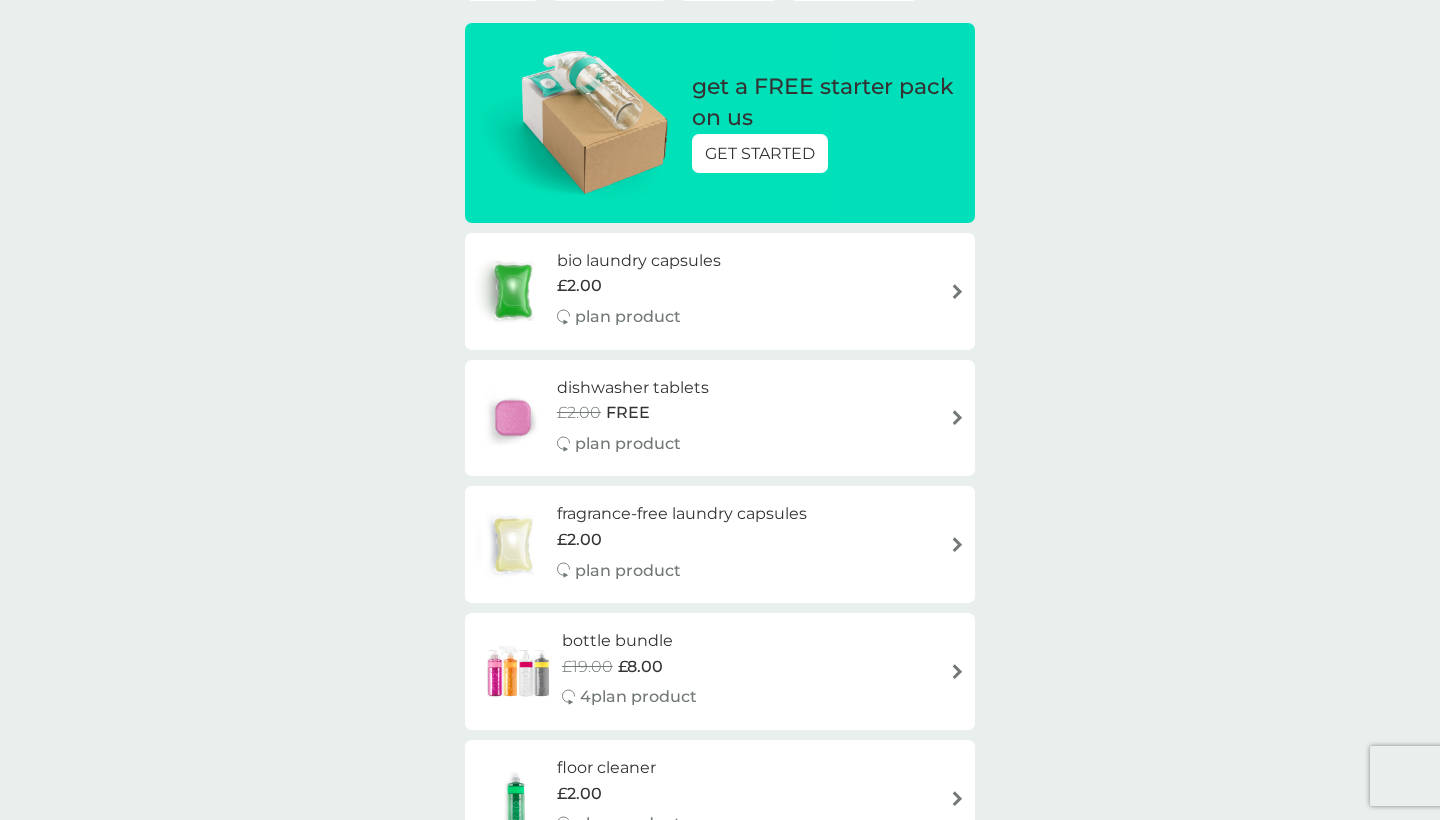 click on "dishwasher tablets £2.00 FREE plan product" at bounding box center (720, 418) 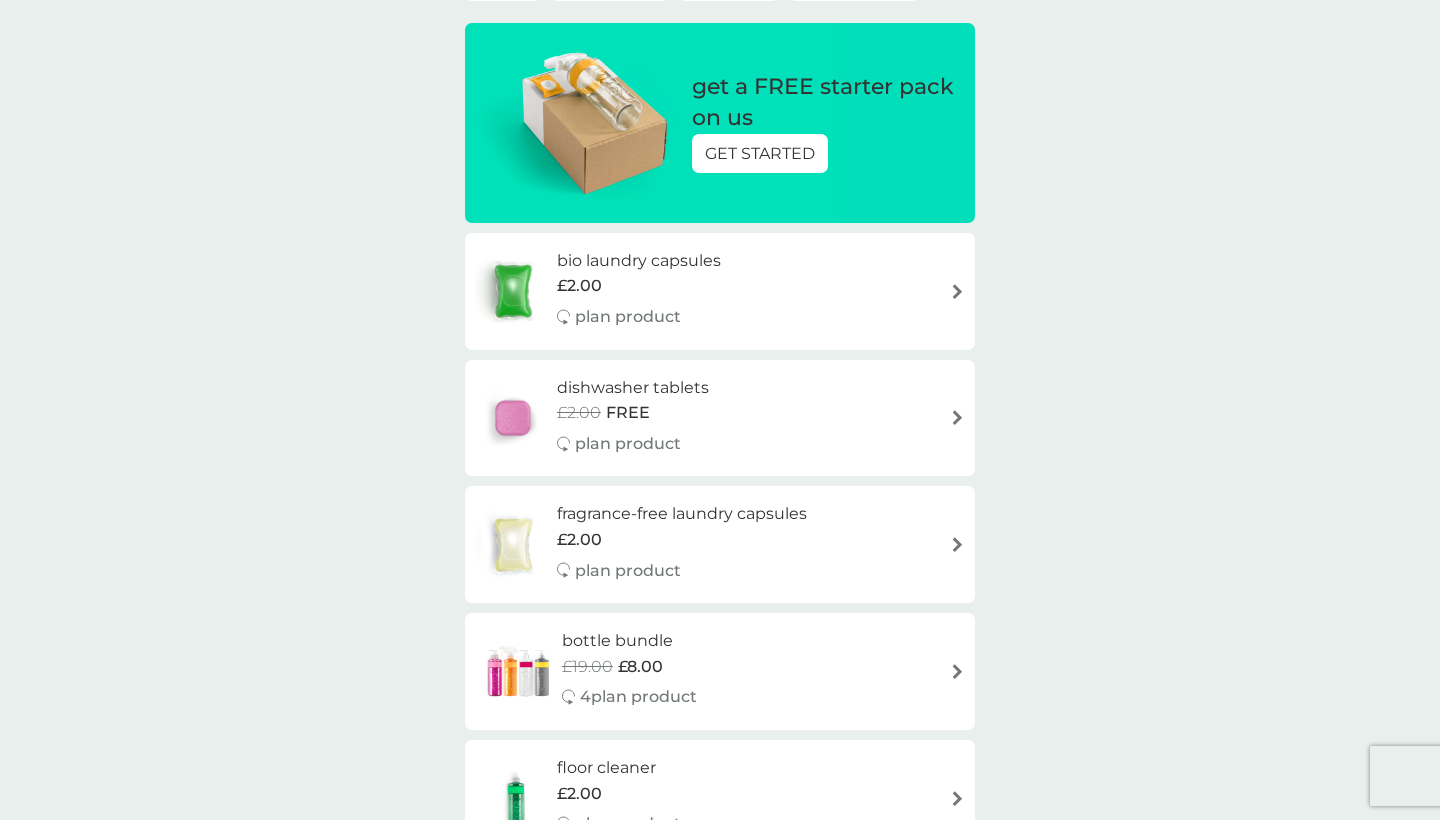 select on "42" 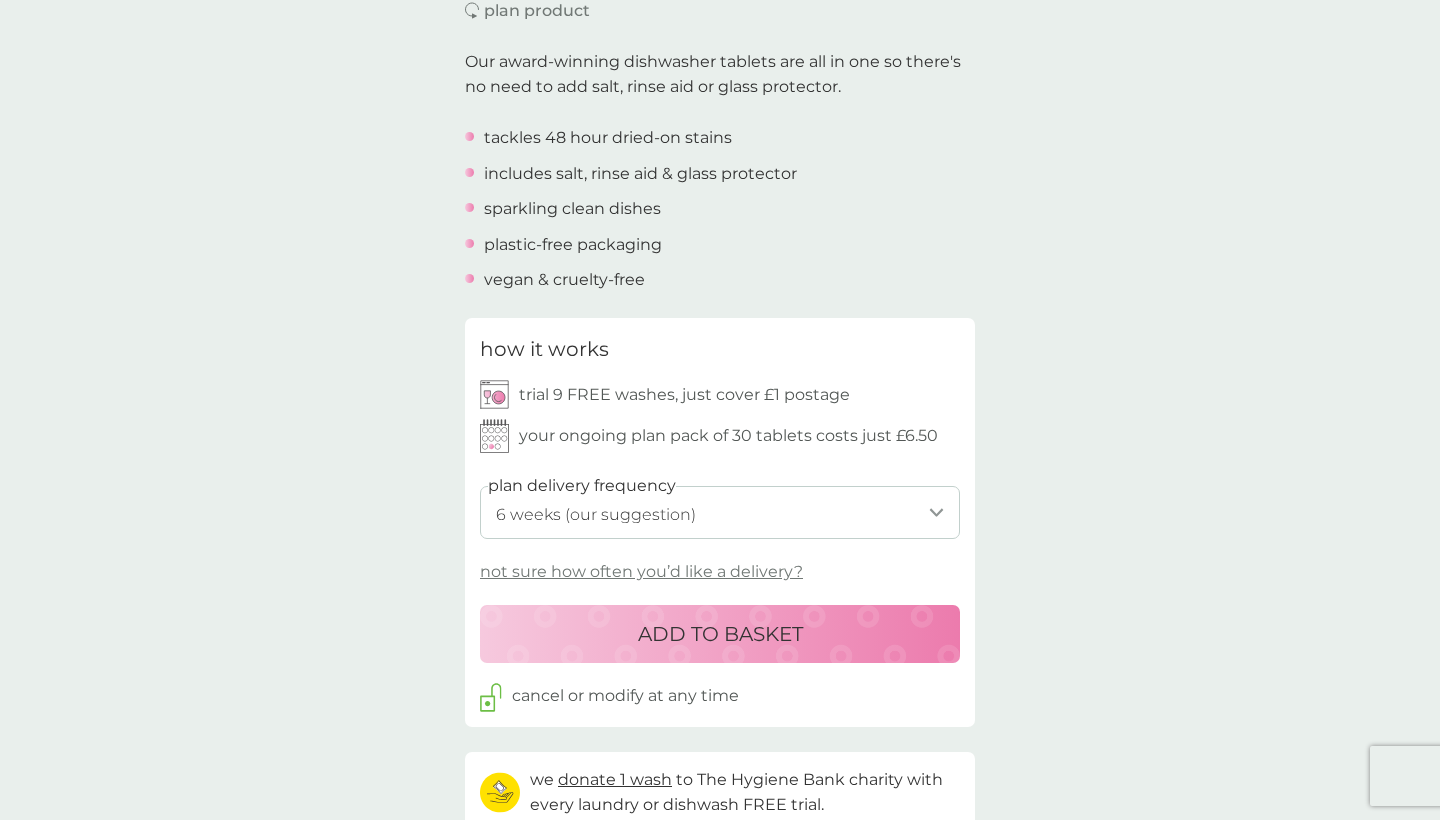scroll, scrollTop: 644, scrollLeft: 0, axis: vertical 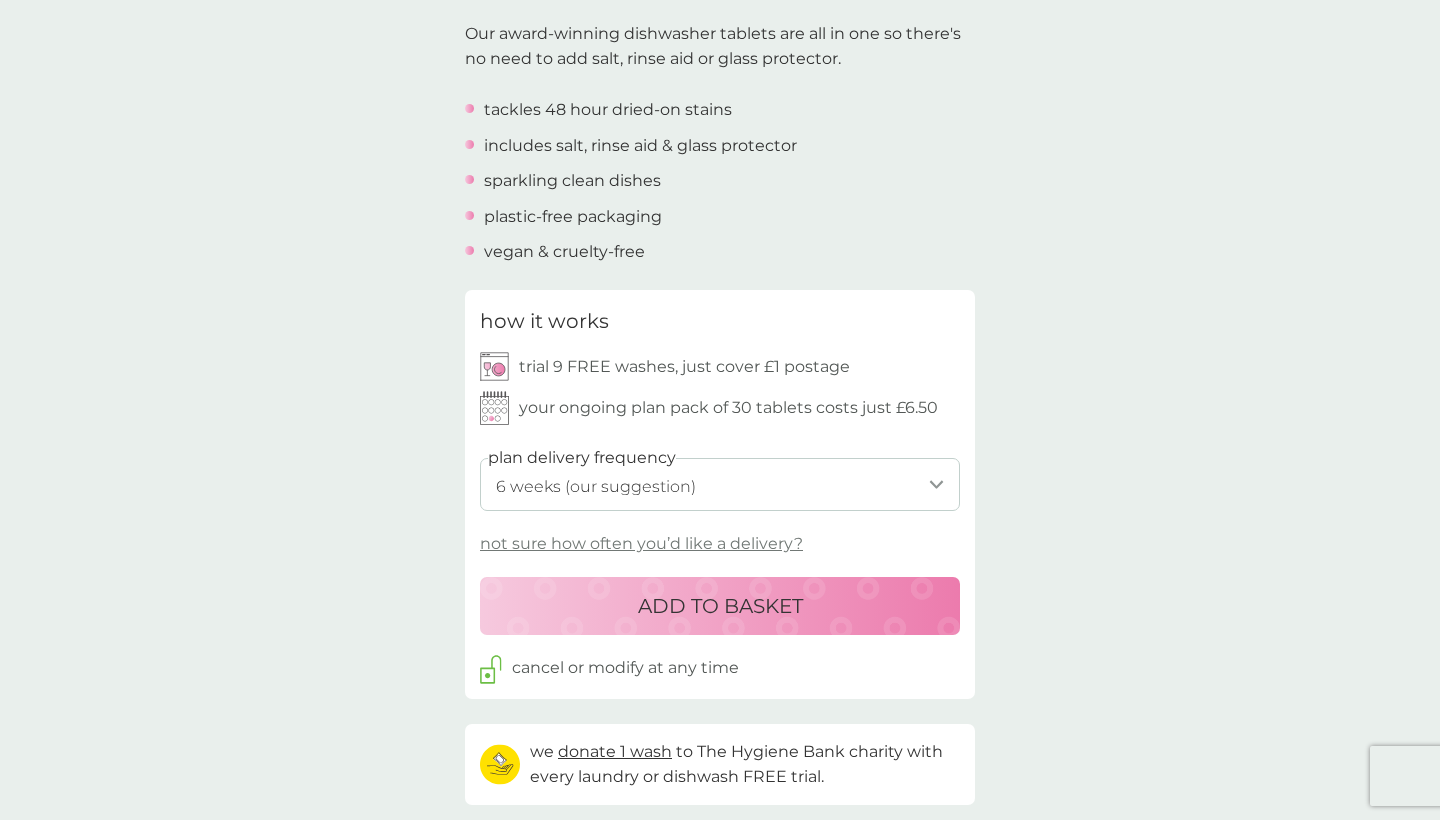 click on "ADD TO BASKET" at bounding box center [720, 606] 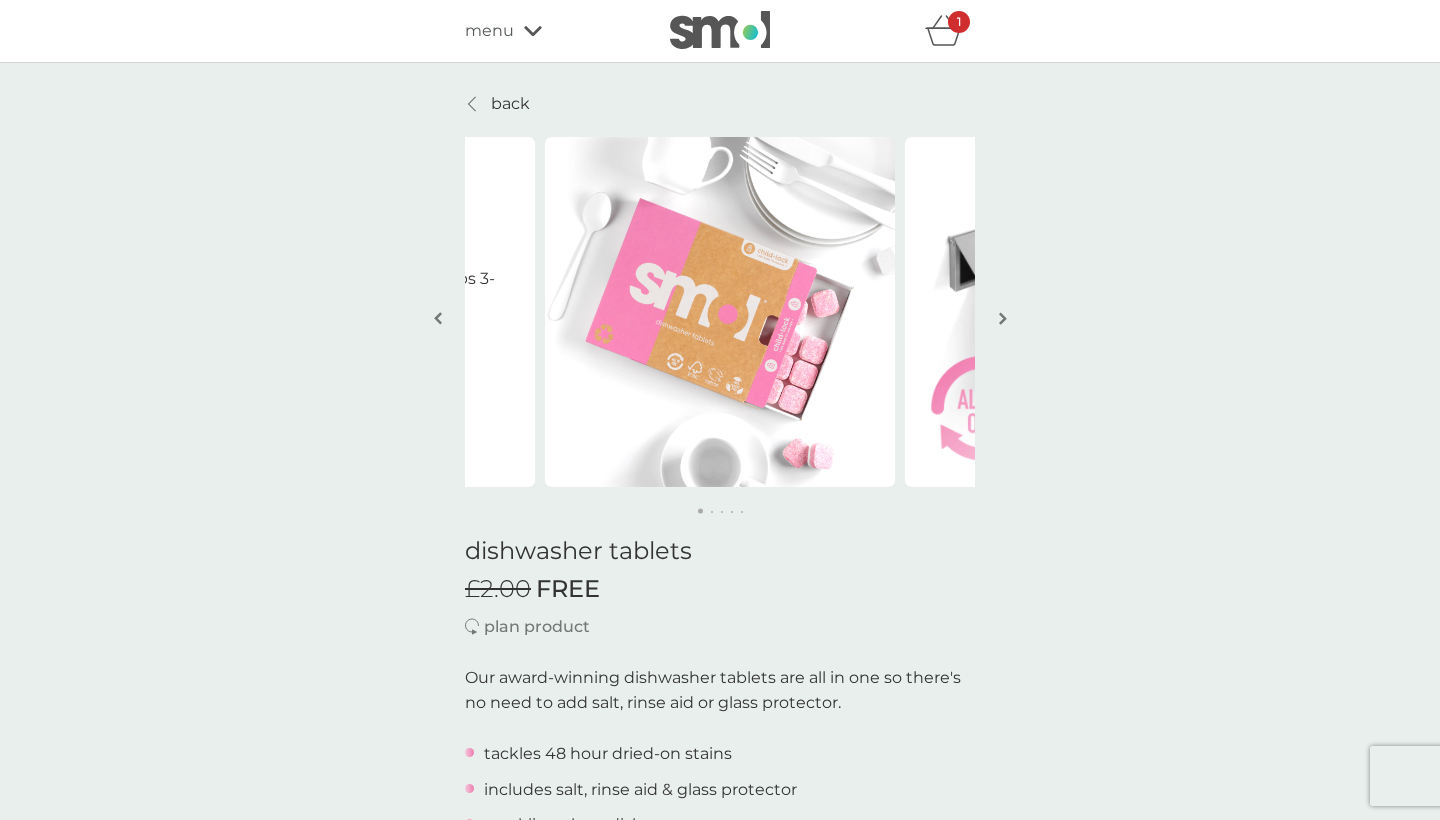 scroll, scrollTop: -1, scrollLeft: 0, axis: vertical 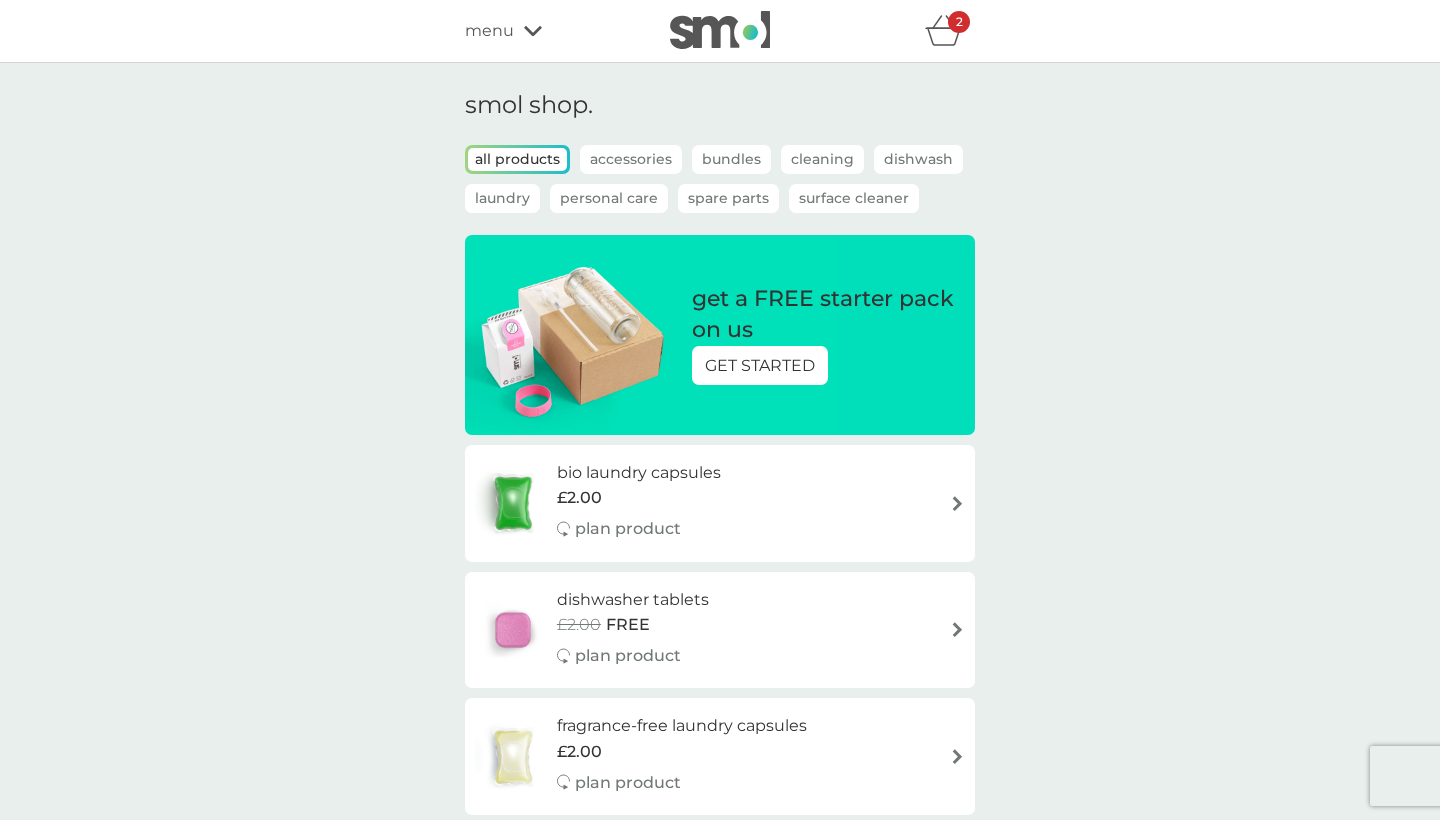 click on "added to basket Spend  another  £14.00   for  our  fastest  FREE   tracked  delivery  service.  go to basket continue shopping" at bounding box center [720, 410] 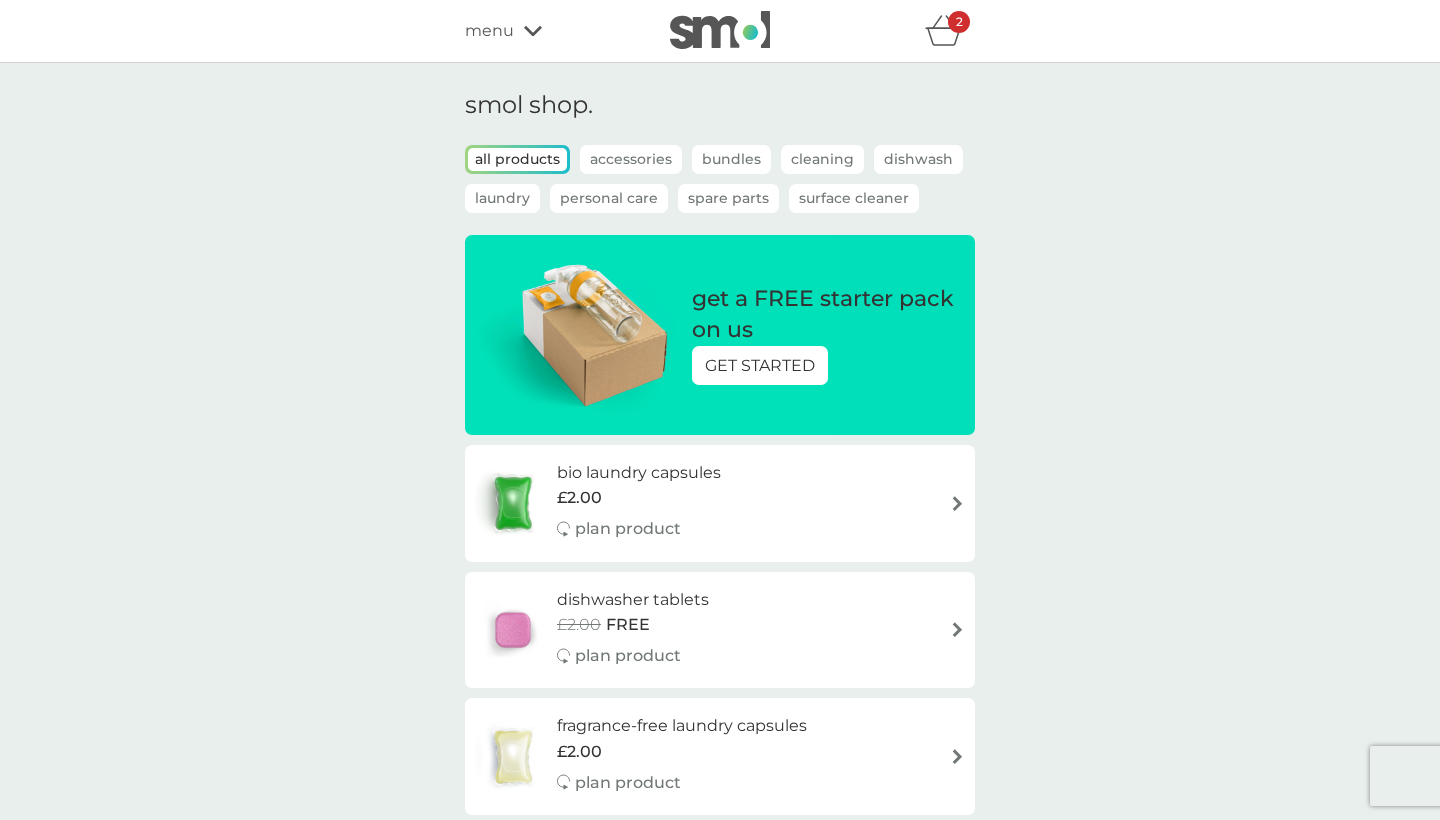 scroll, scrollTop: 0, scrollLeft: 0, axis: both 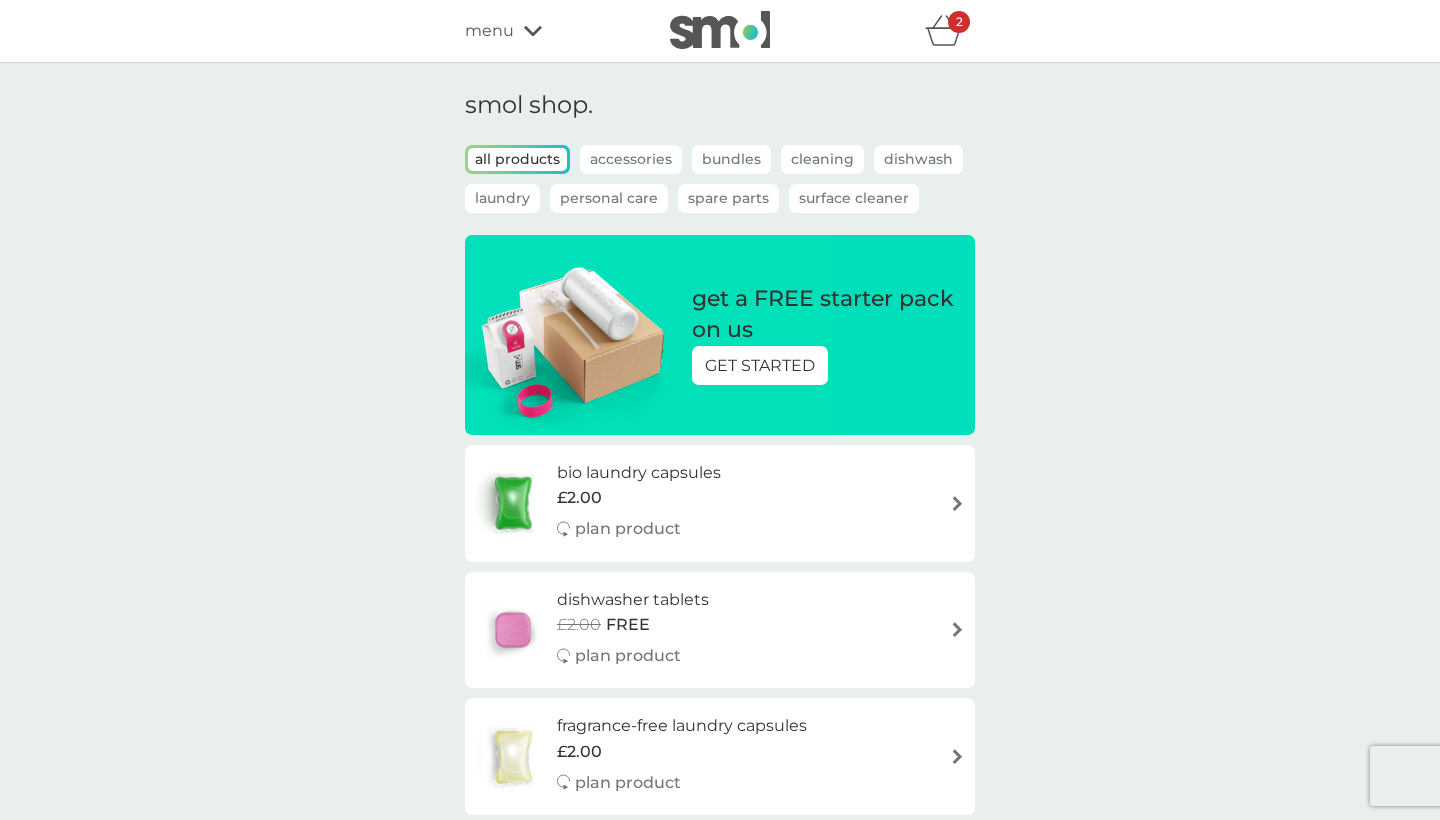 click 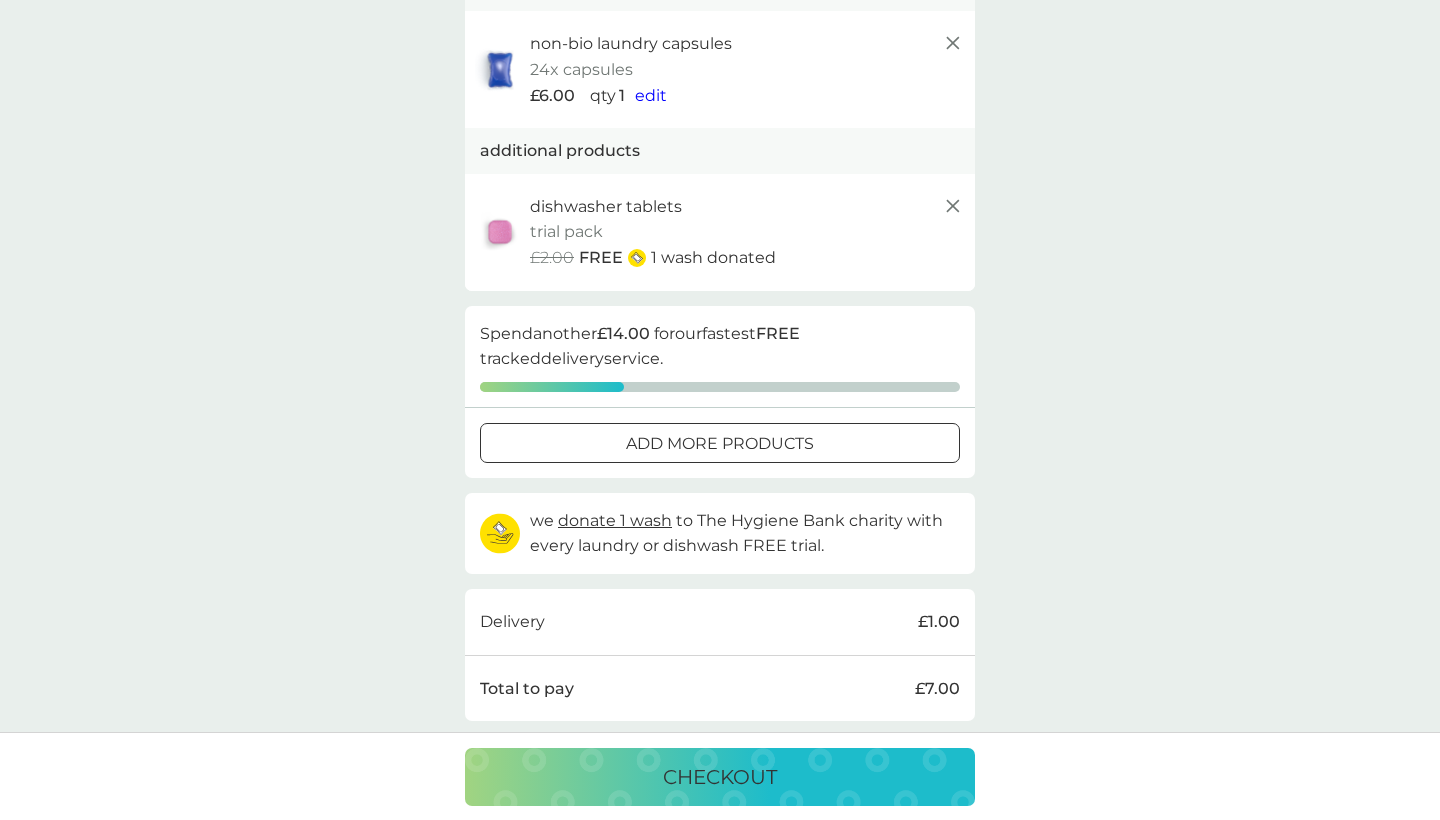 scroll, scrollTop: 171, scrollLeft: 0, axis: vertical 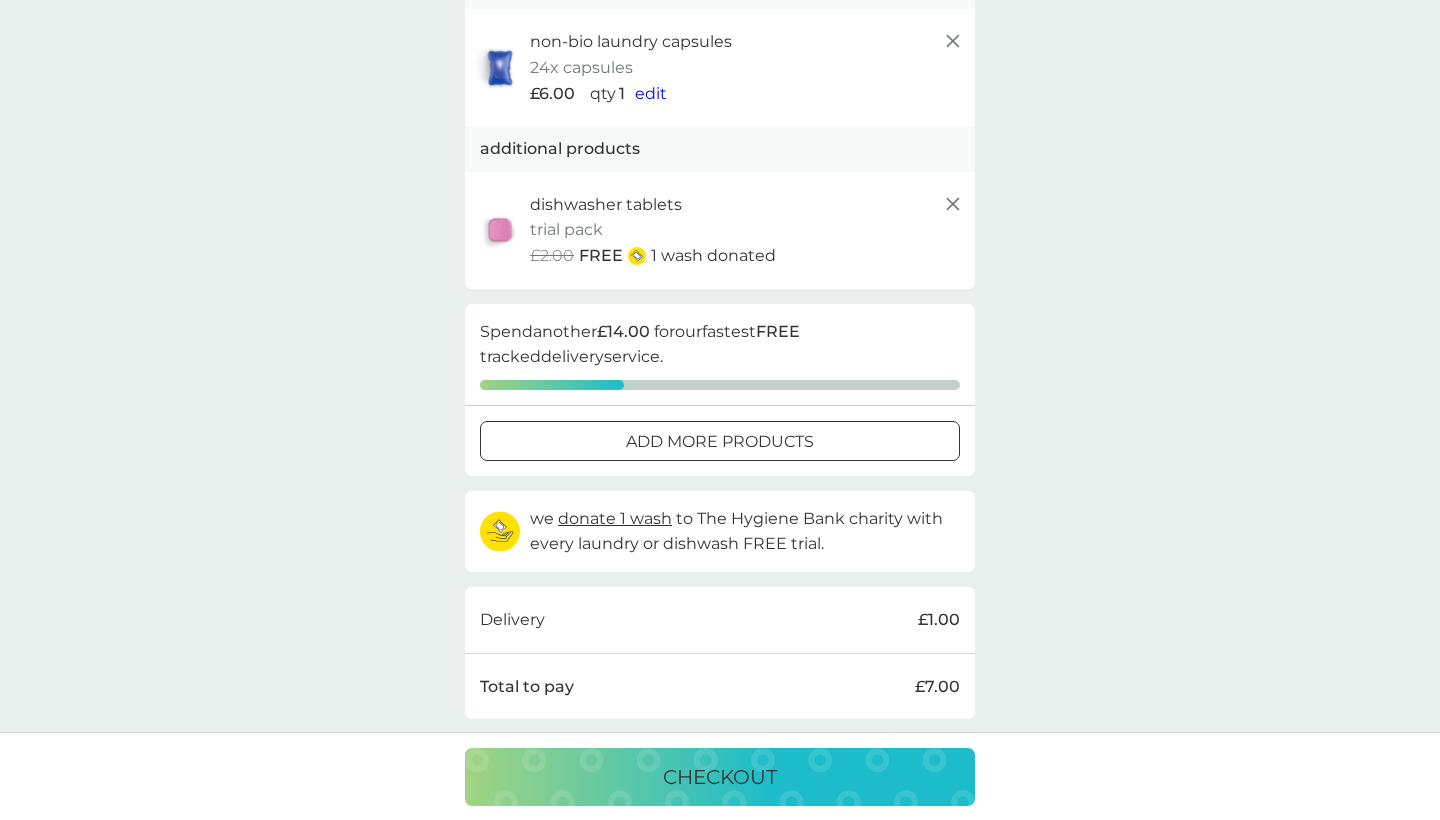 click 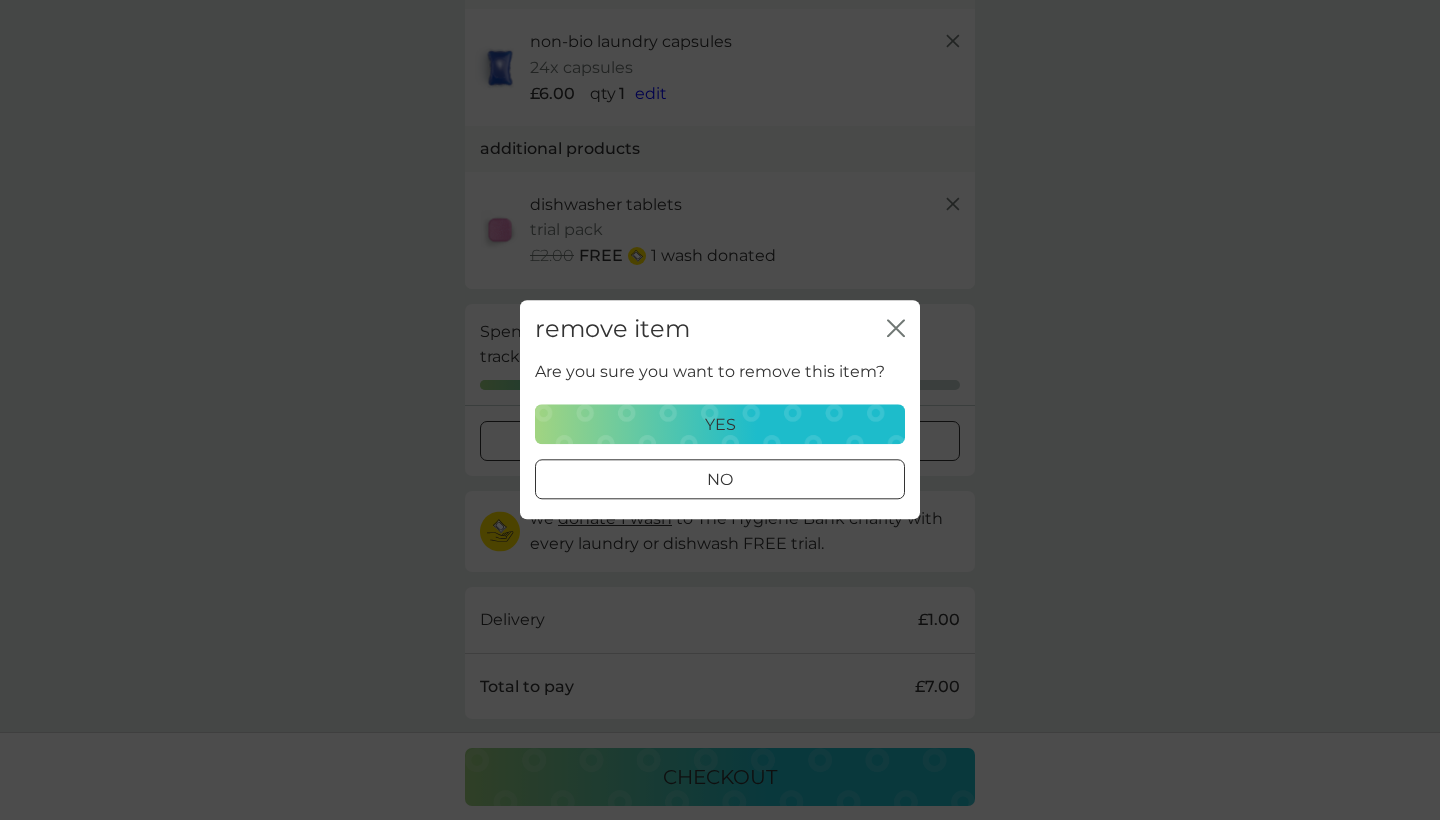 click on "yes" at bounding box center (720, 425) 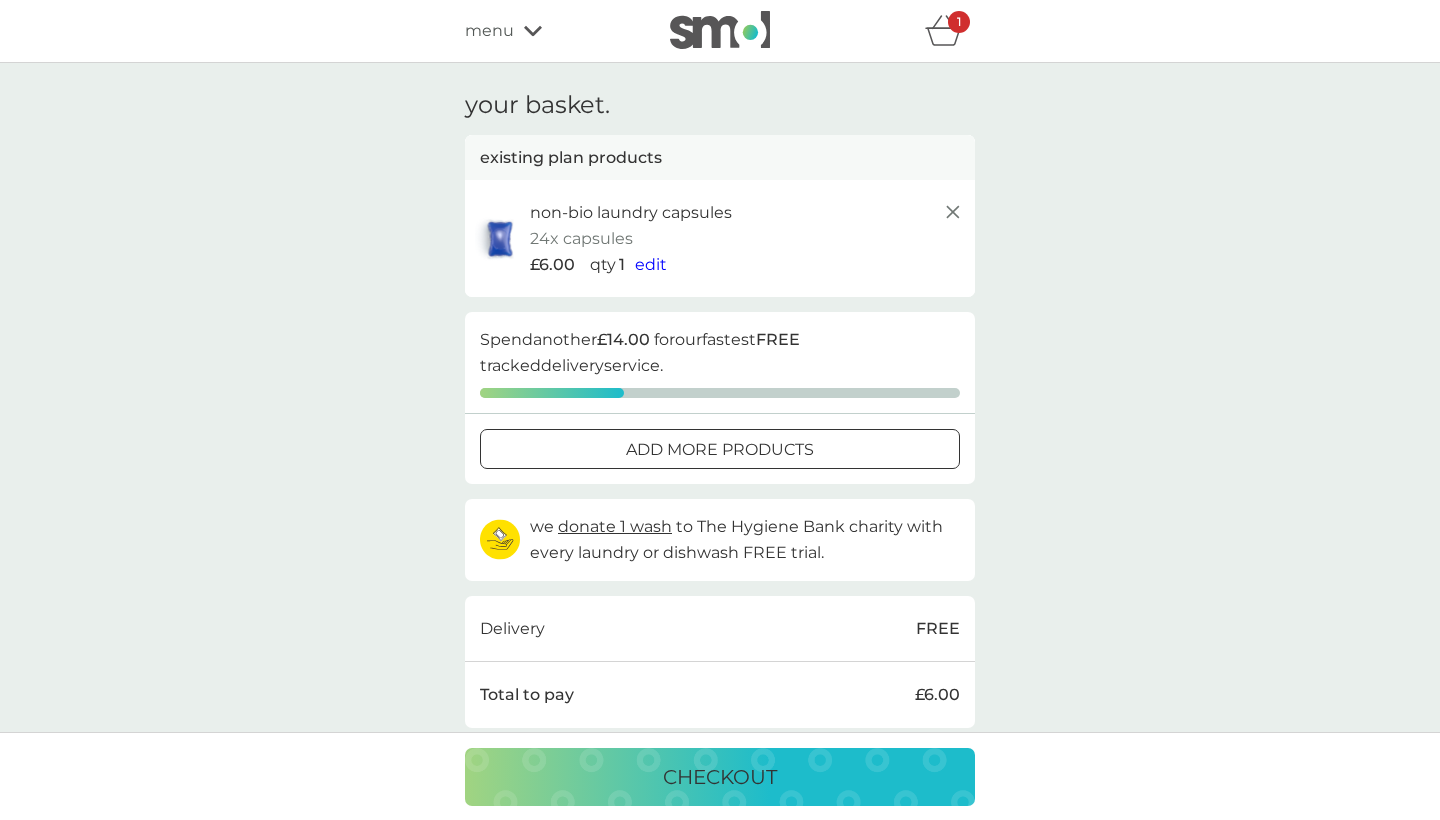 scroll, scrollTop: 0, scrollLeft: 0, axis: both 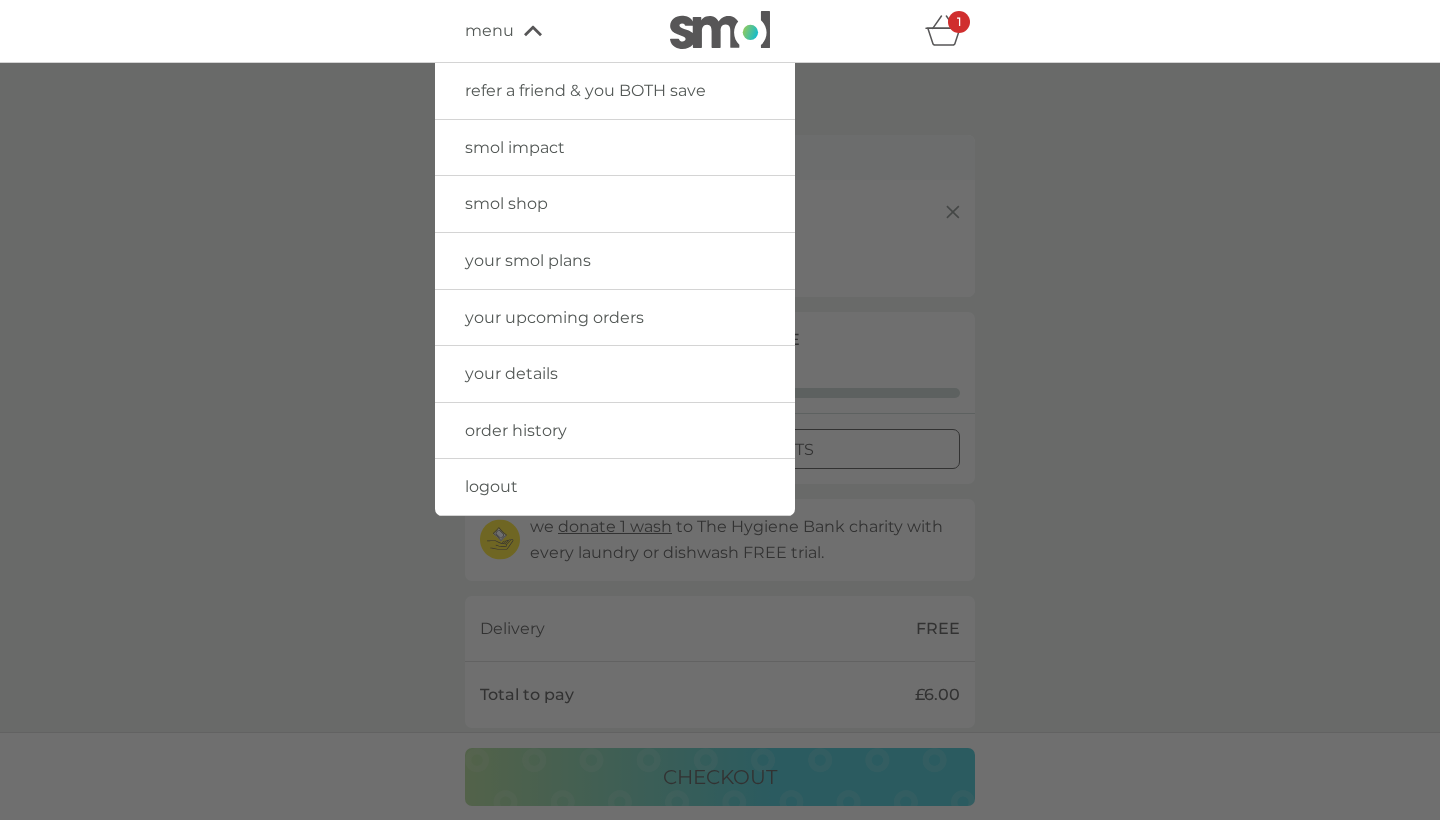 click on "smol shop" at bounding box center [506, 203] 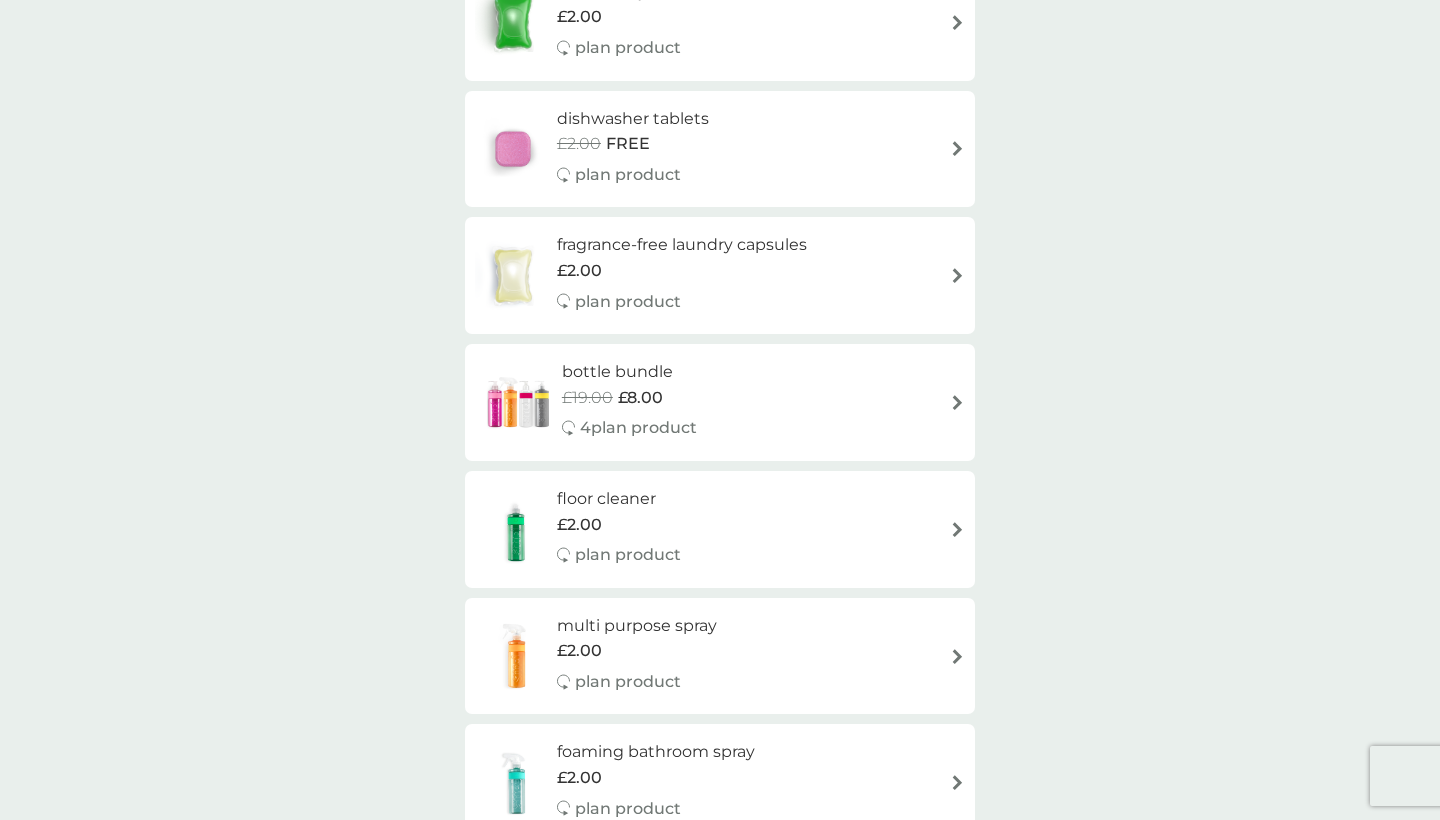 scroll, scrollTop: 392, scrollLeft: 0, axis: vertical 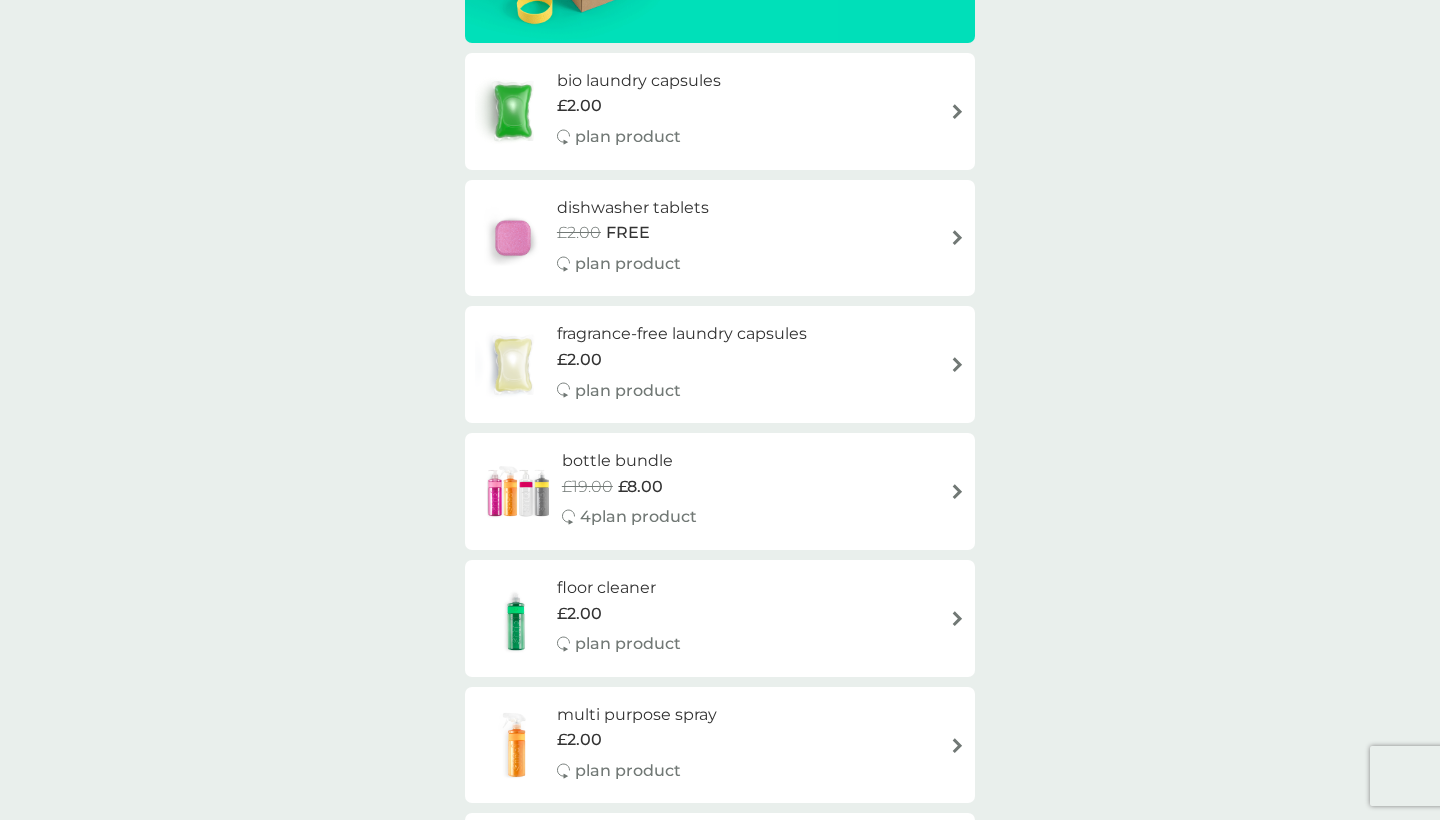 click on "dishwasher tablets £2.00 FREE plan product" at bounding box center (720, 238) 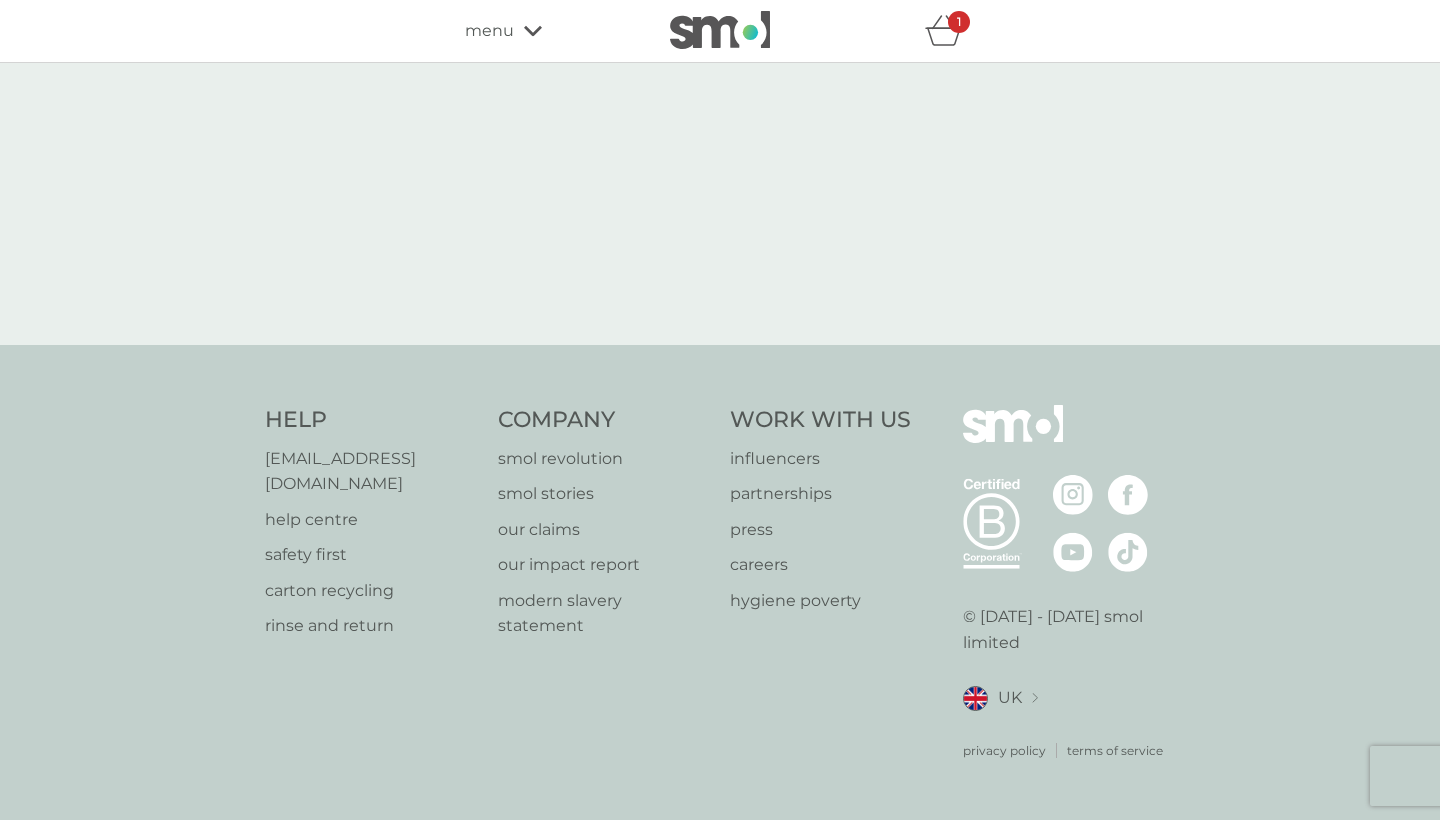 select on "42" 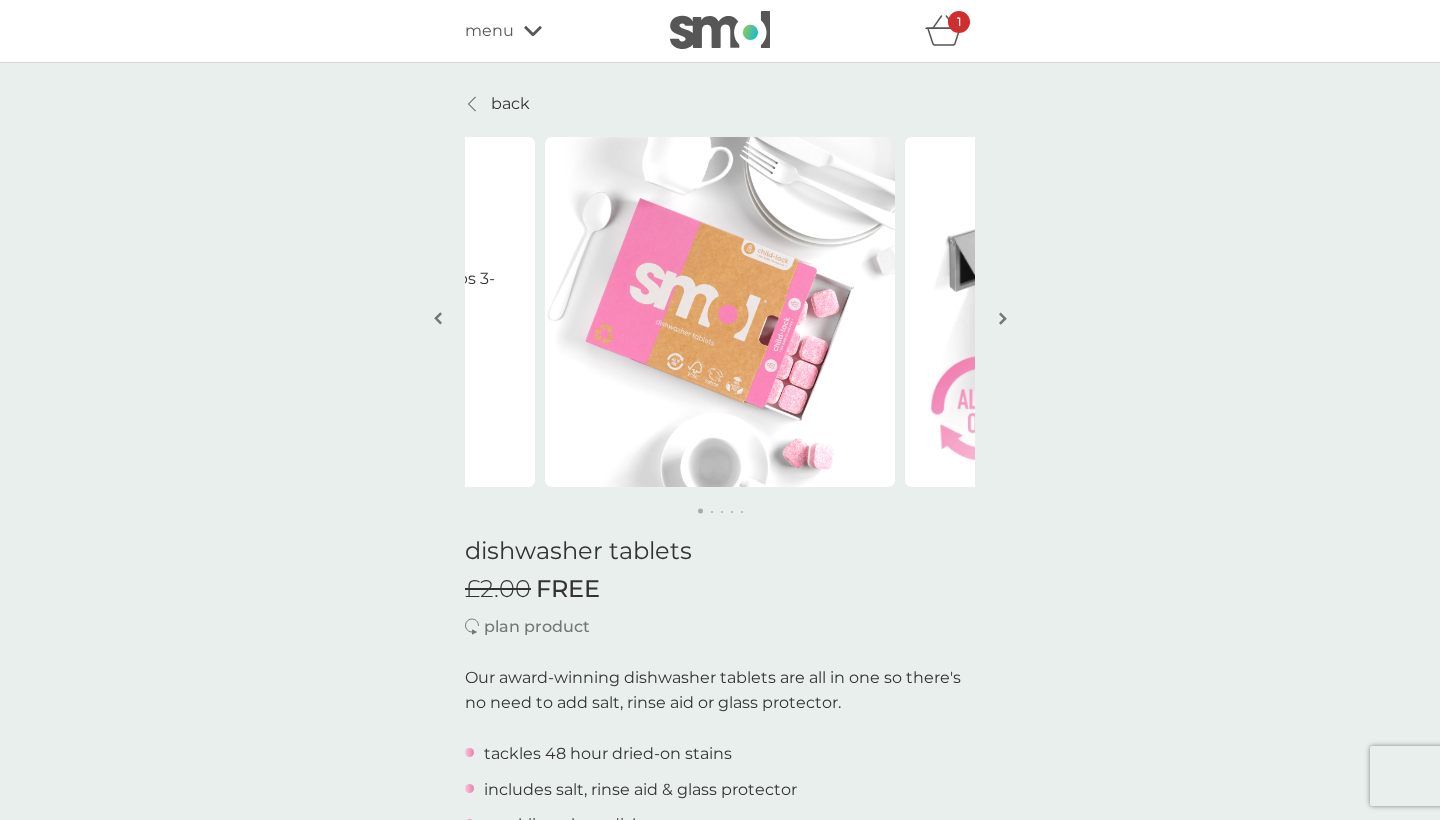 scroll, scrollTop: 0, scrollLeft: 0, axis: both 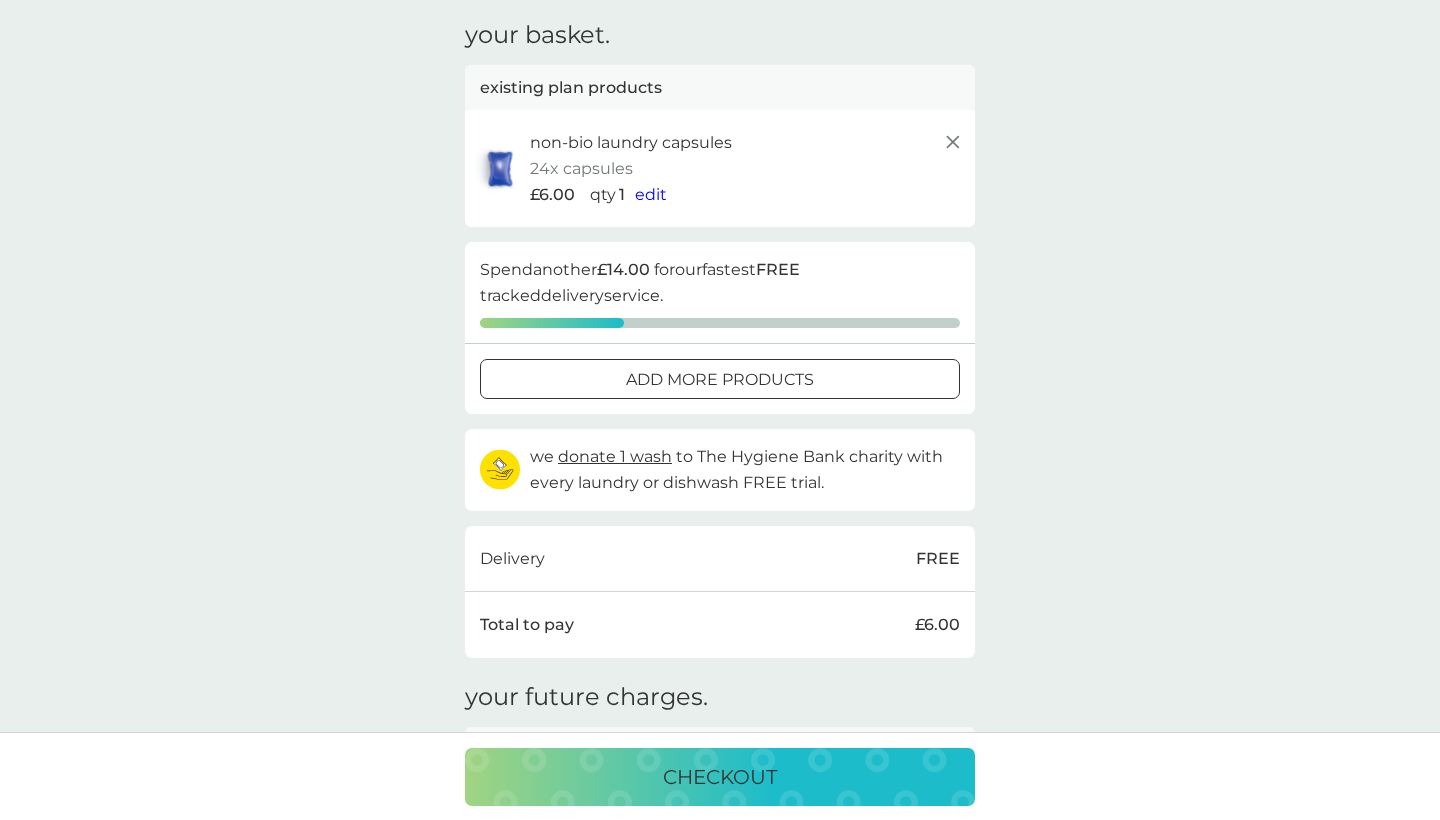 click on "edit" at bounding box center (651, 194) 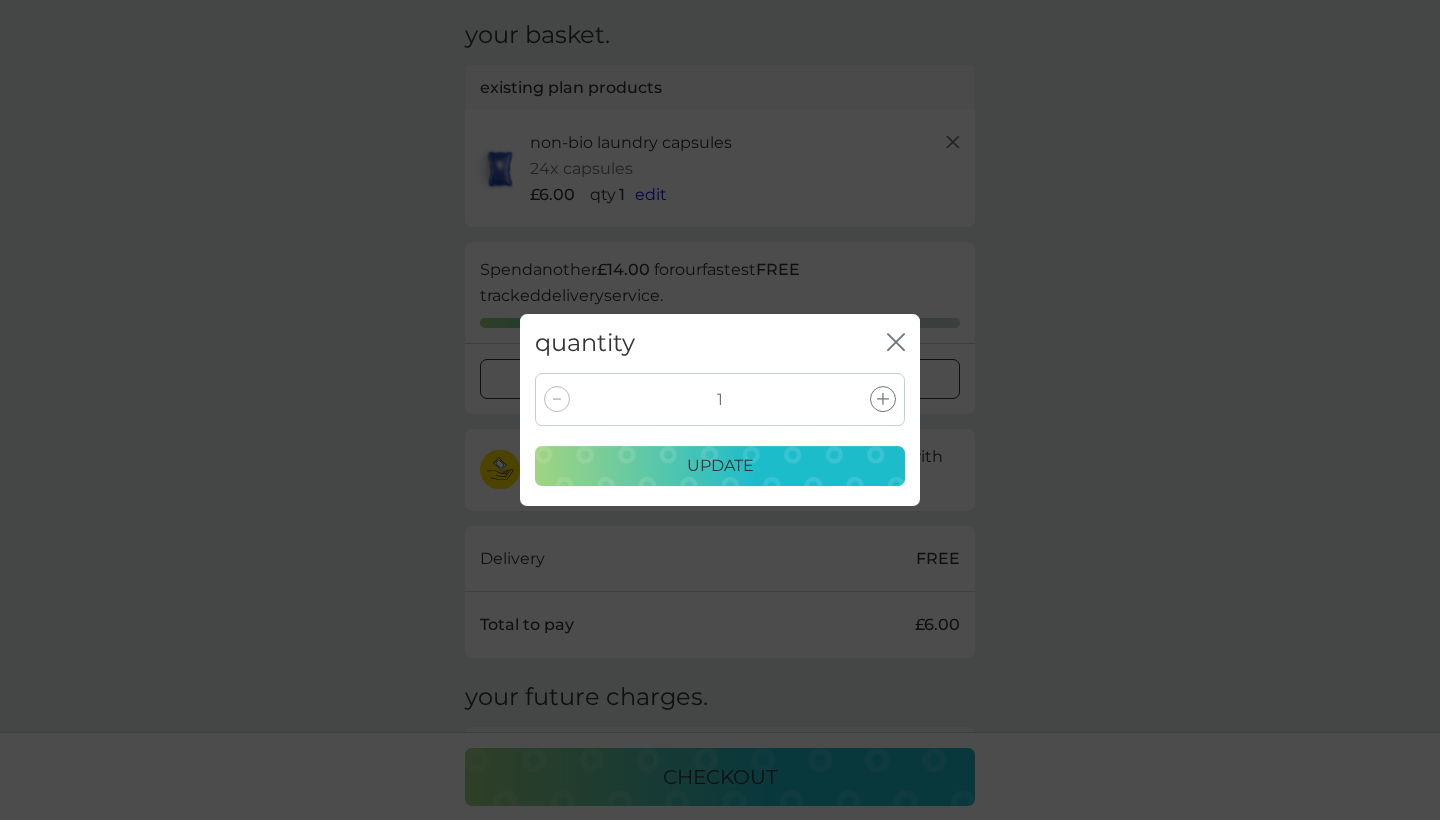 click 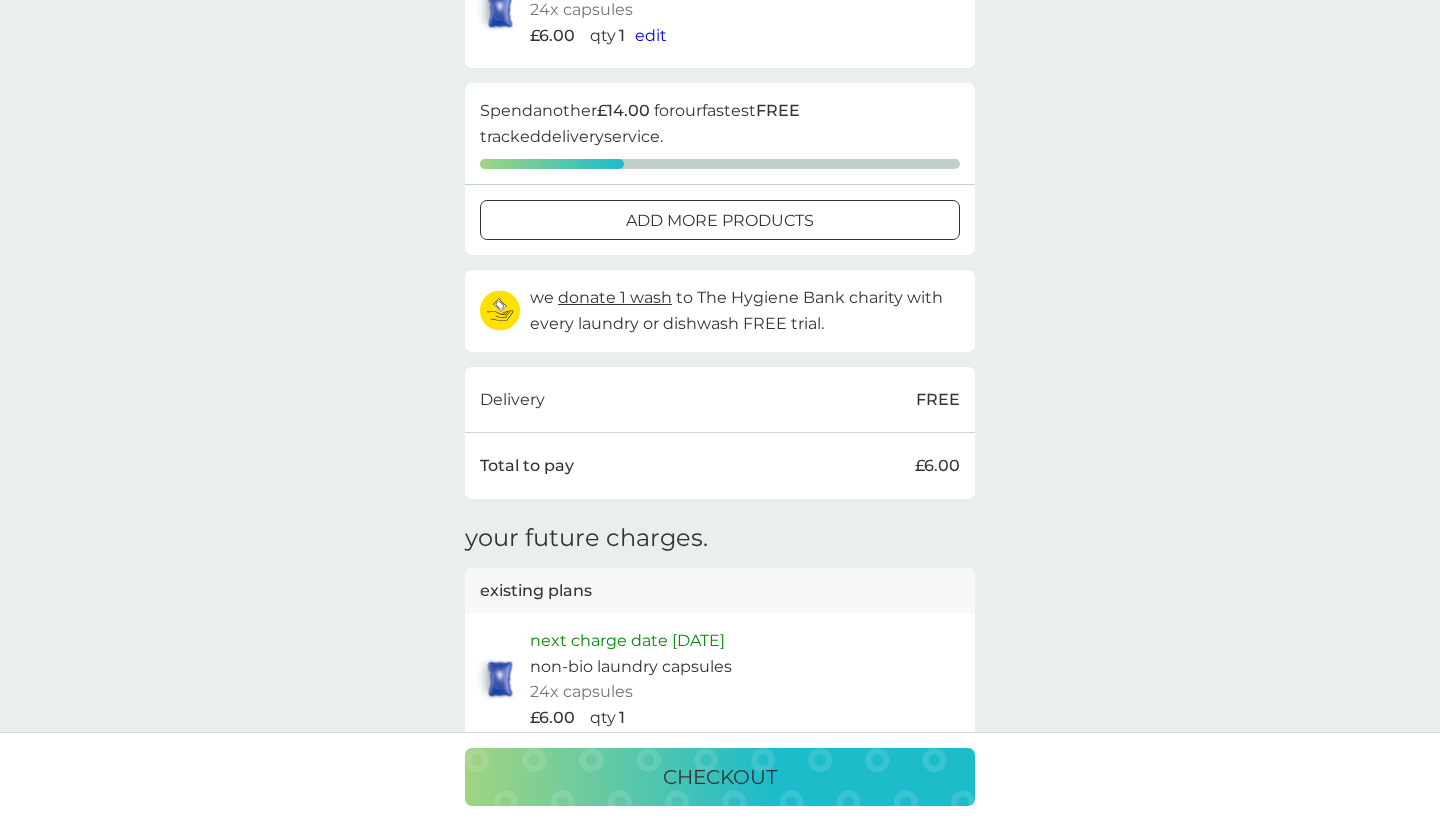 scroll, scrollTop: 398, scrollLeft: 0, axis: vertical 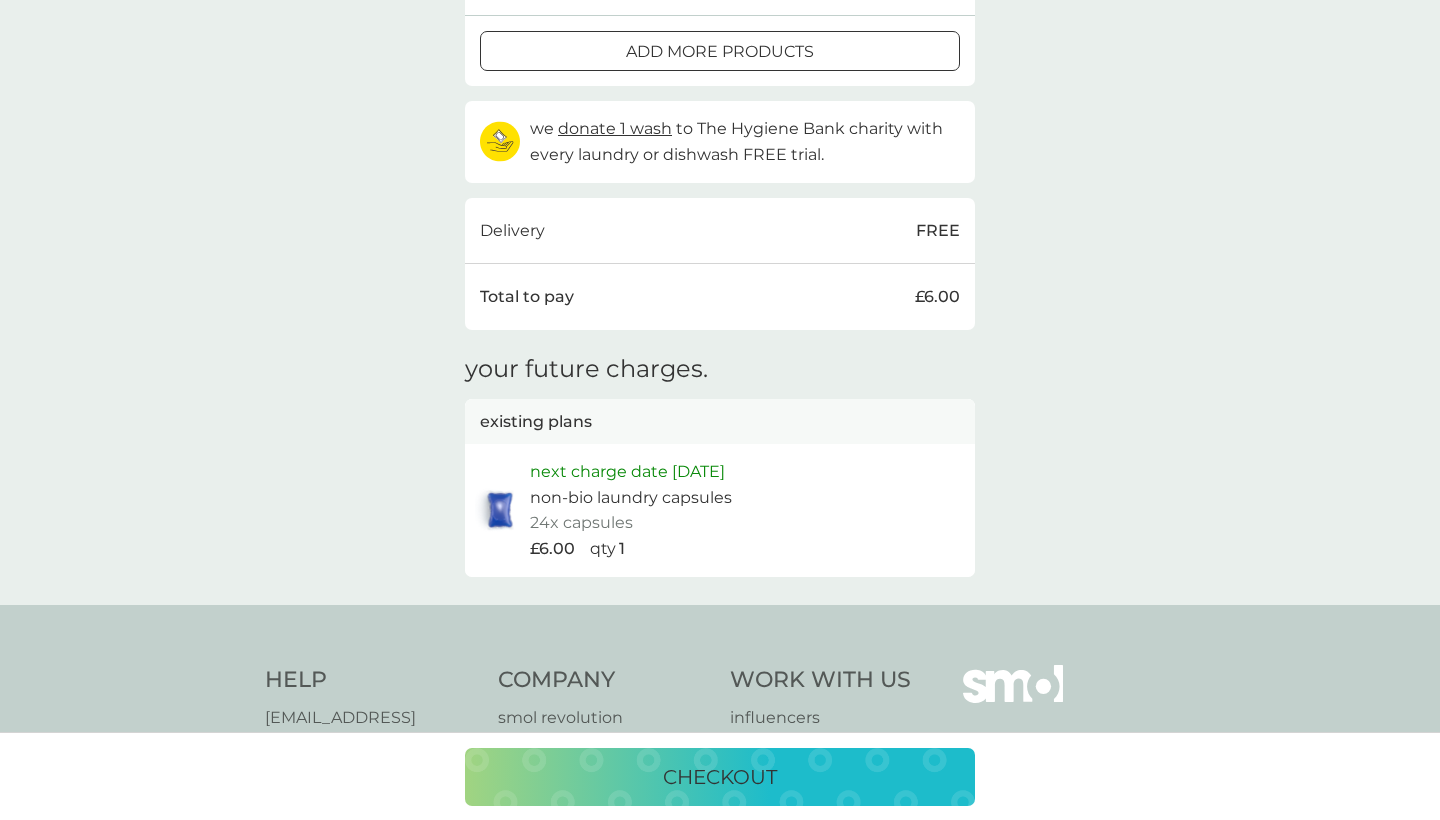 click on "checkout" at bounding box center (720, 777) 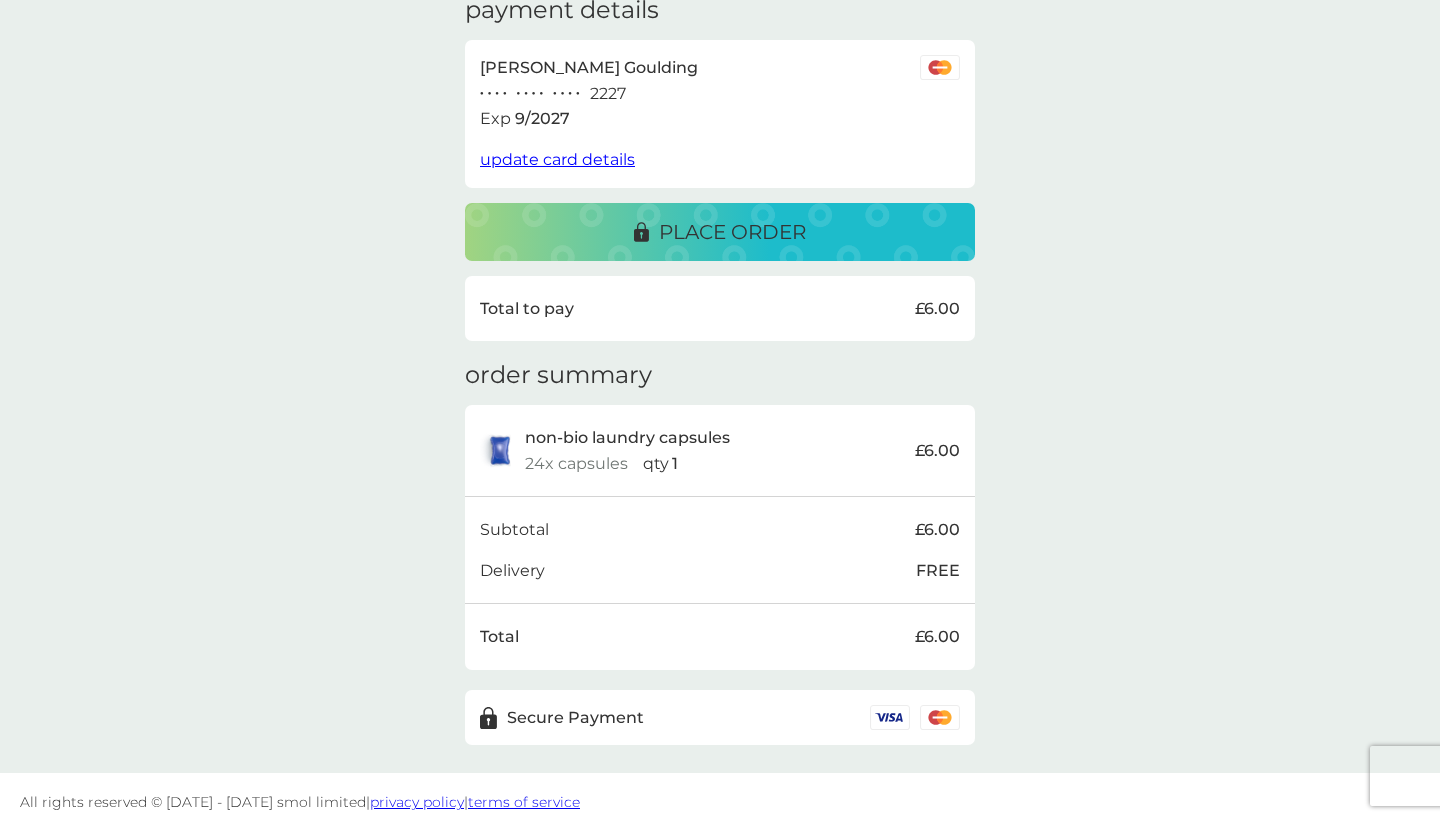 scroll, scrollTop: 356, scrollLeft: 0, axis: vertical 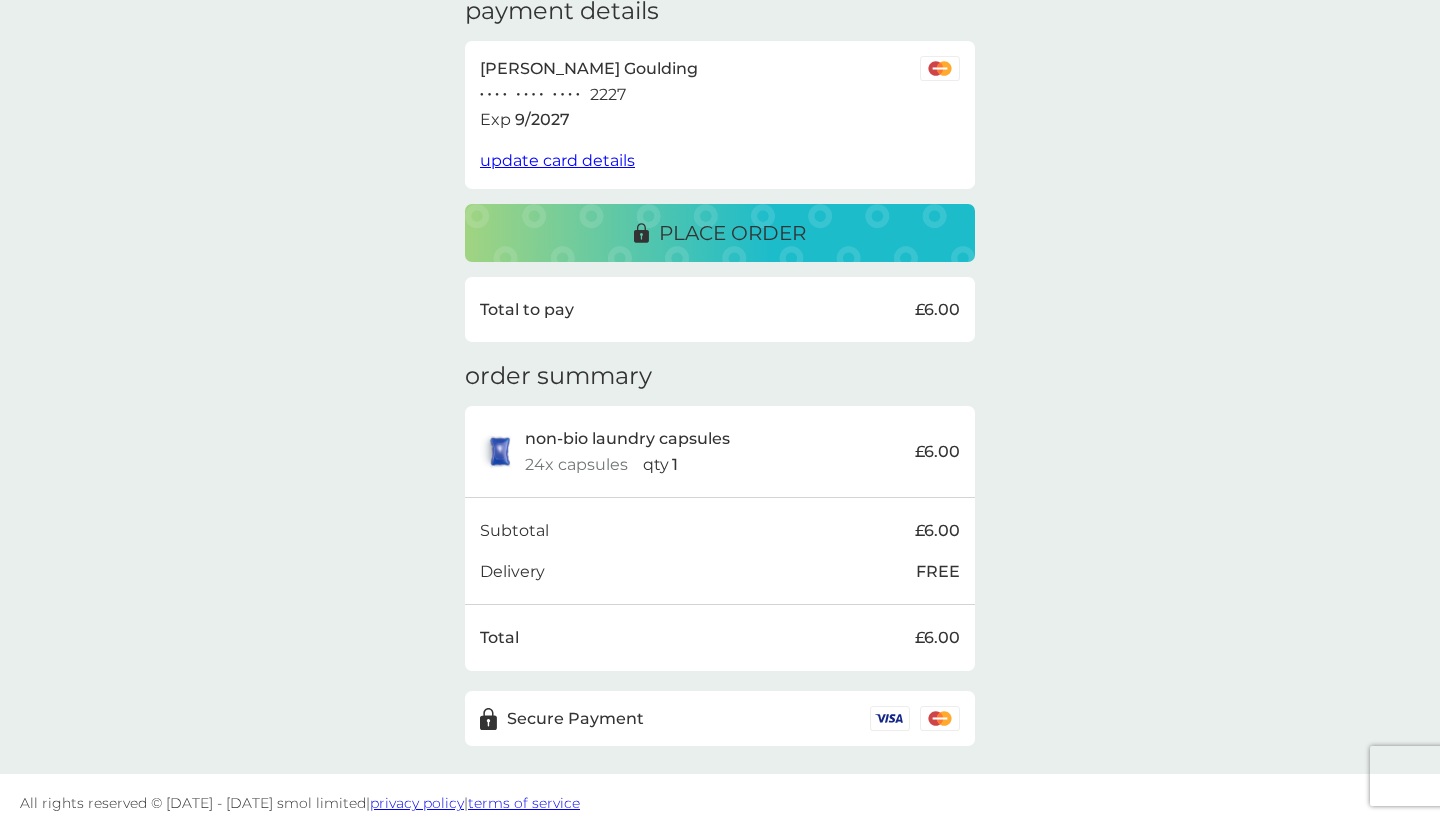 click on "FREE" at bounding box center (938, 572) 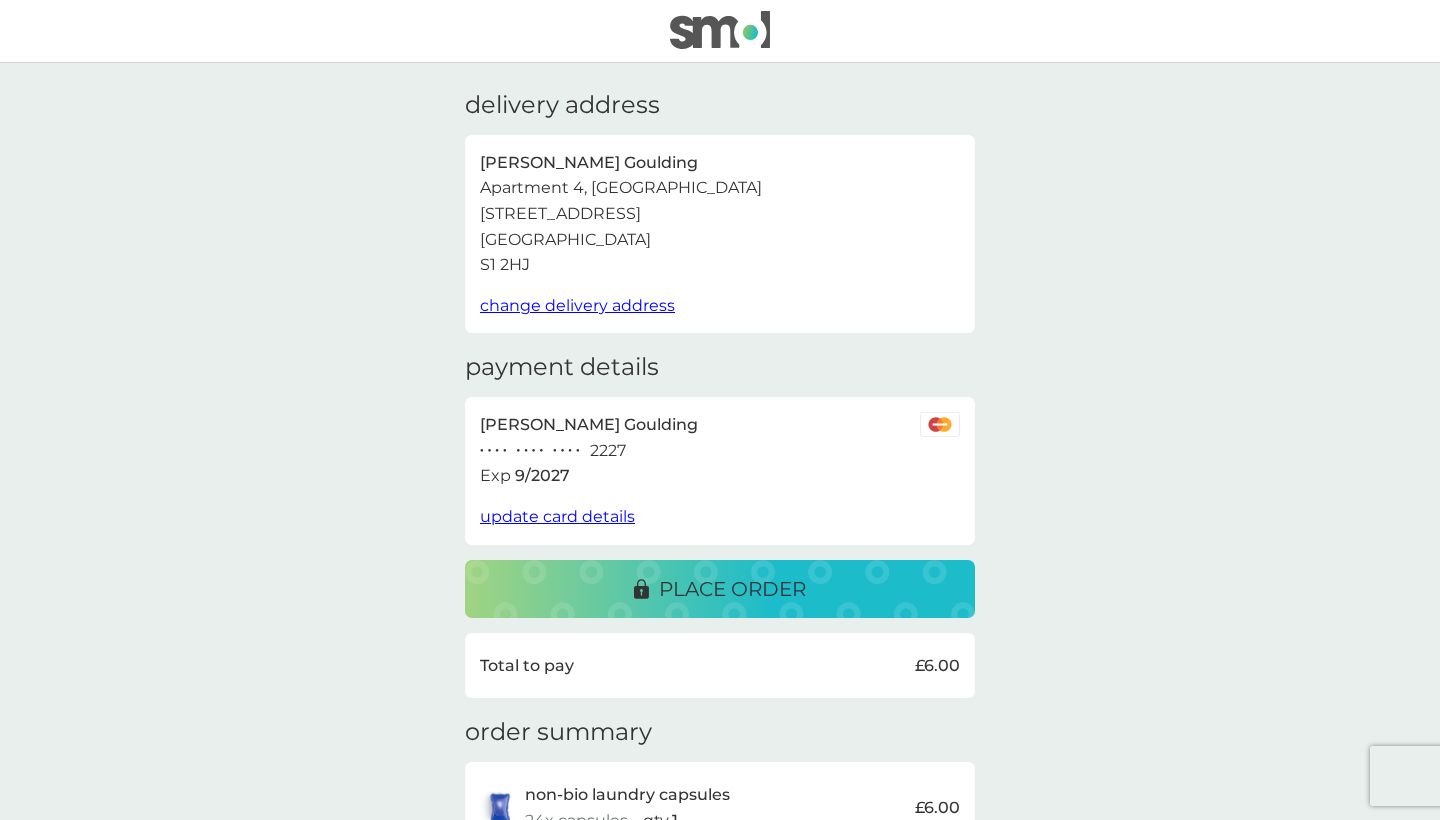 scroll, scrollTop: 0, scrollLeft: 0, axis: both 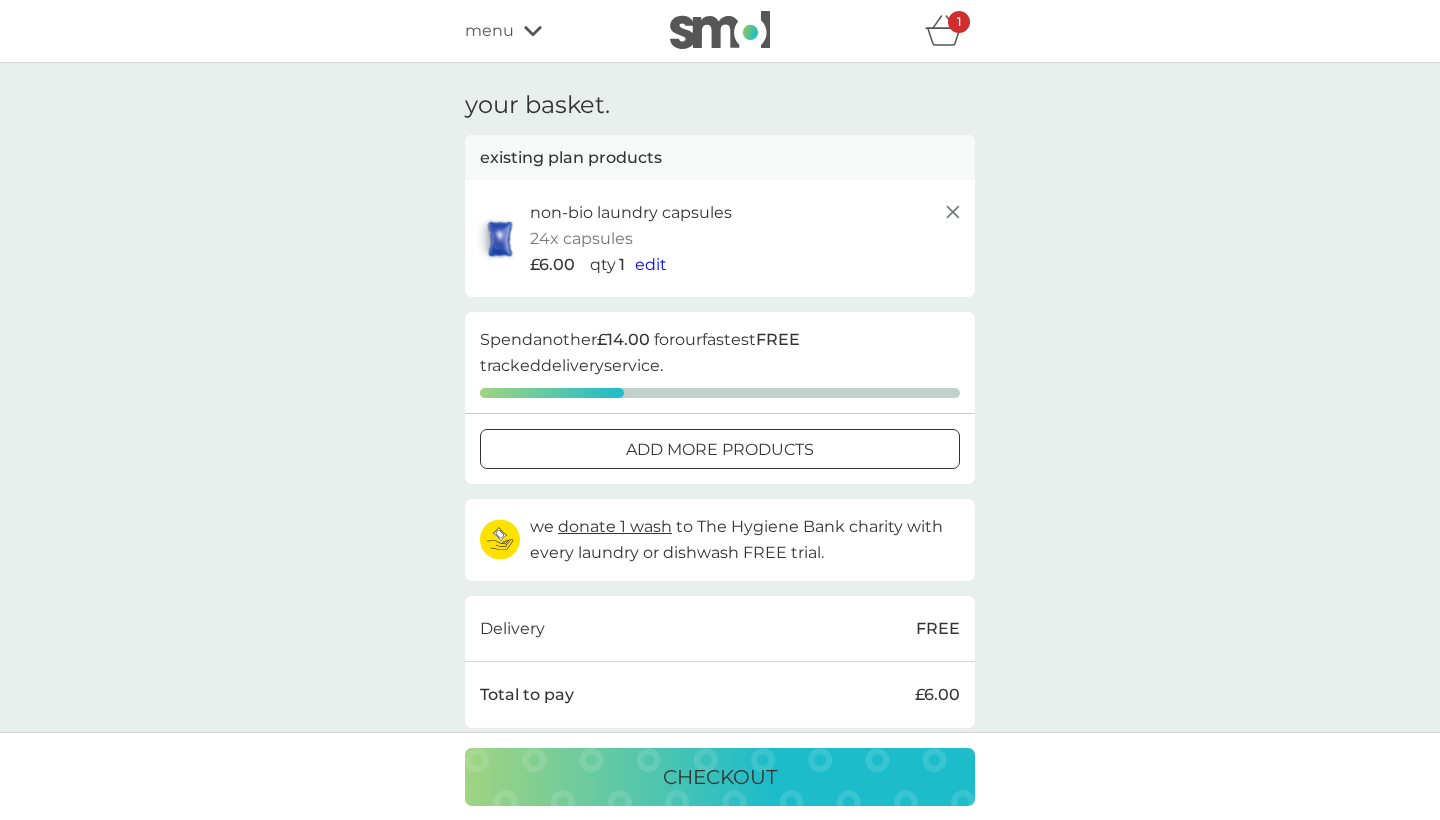 click on "menu" at bounding box center (489, 31) 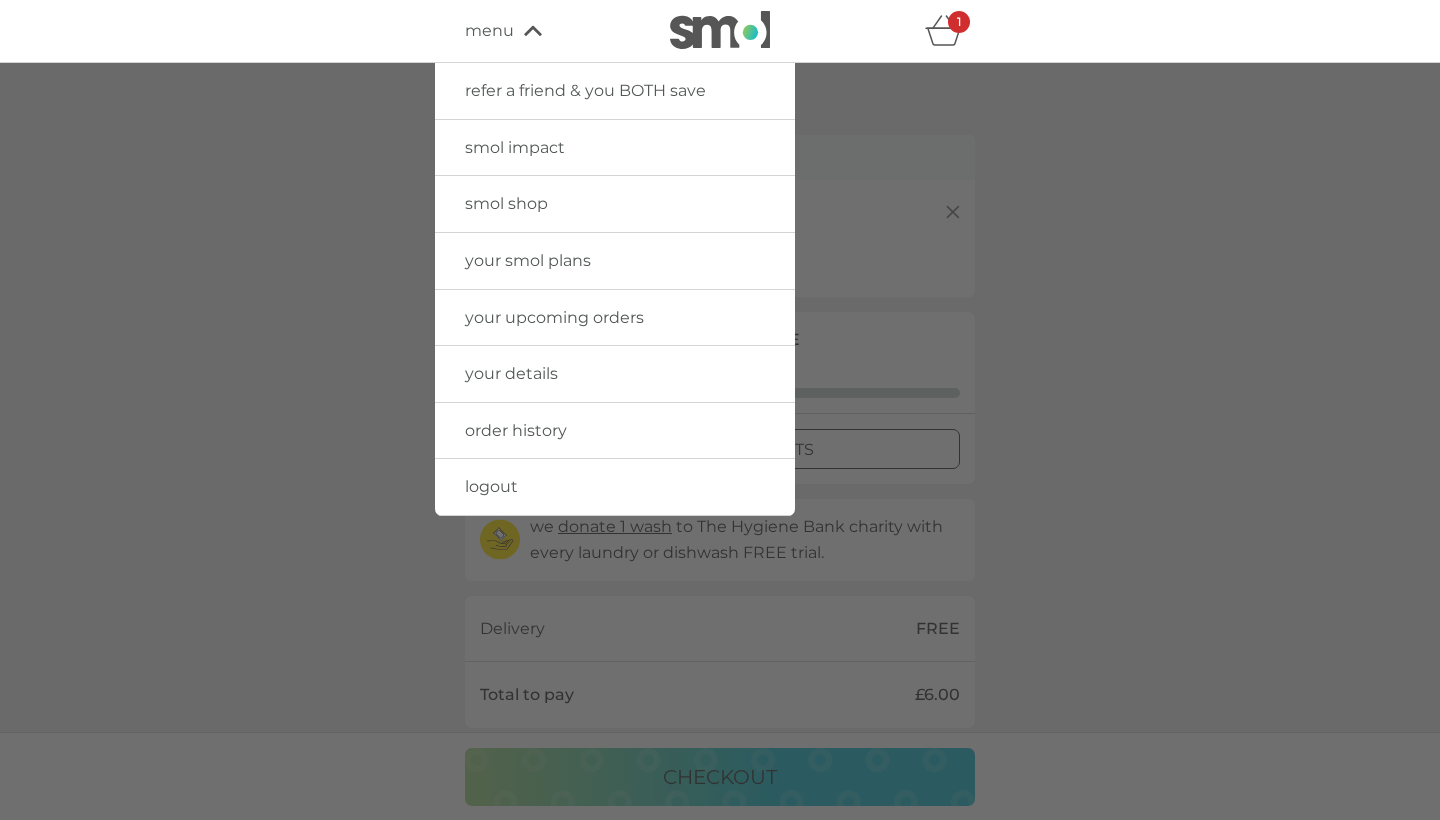 click on "smol shop" at bounding box center (506, 203) 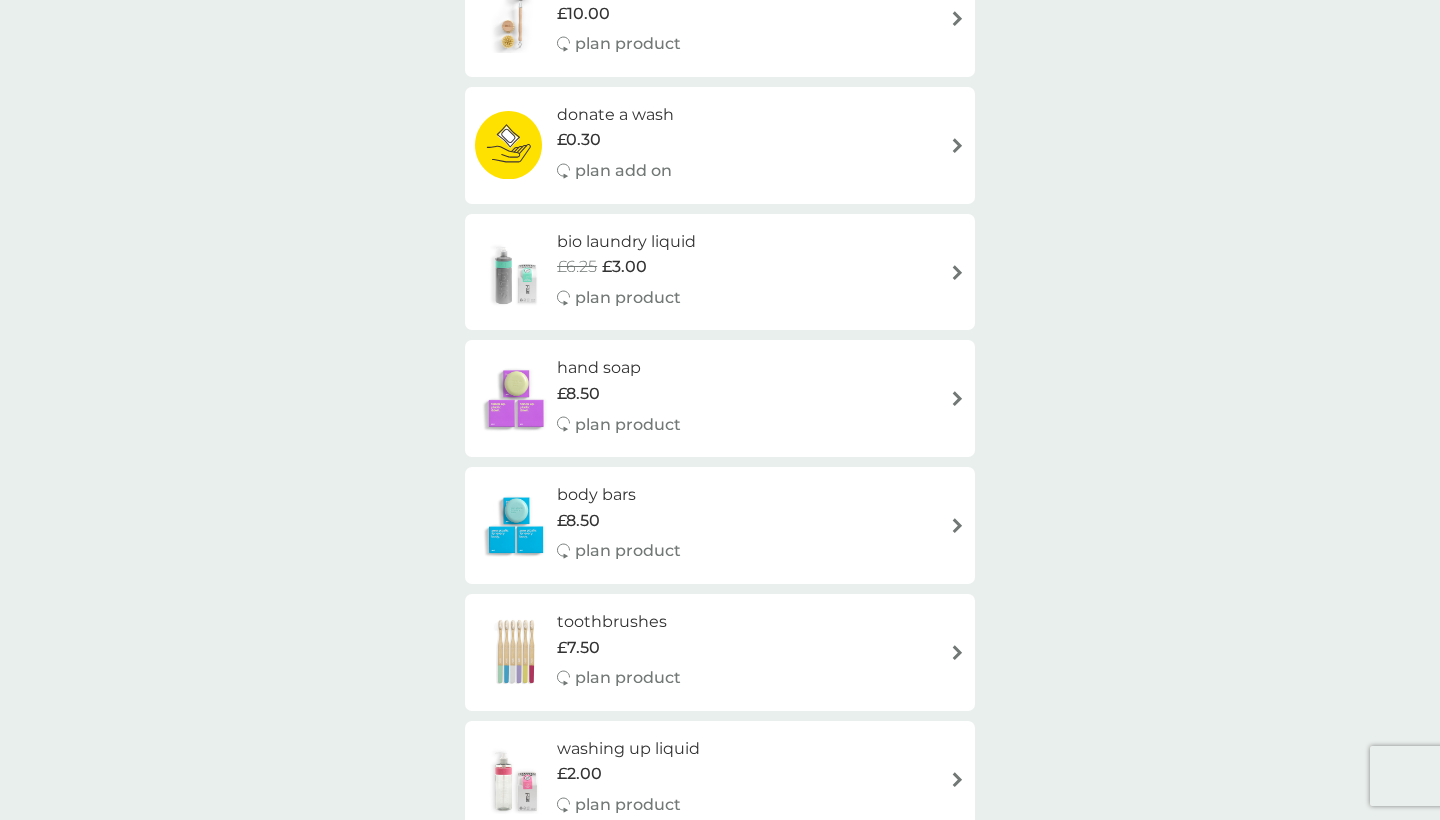scroll, scrollTop: 1522, scrollLeft: 0, axis: vertical 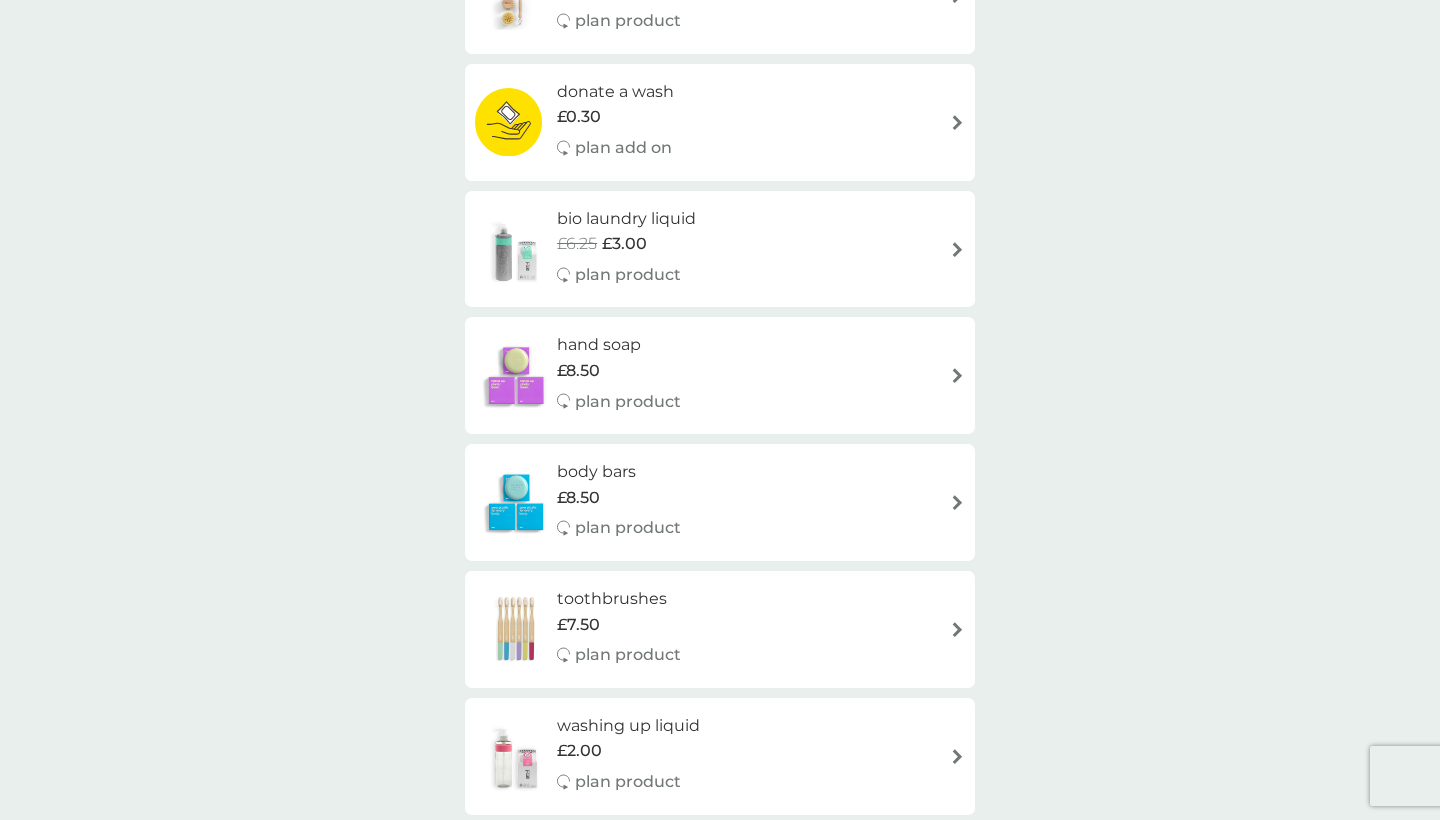 click on "hand soap £8.50 plan product" at bounding box center (720, 375) 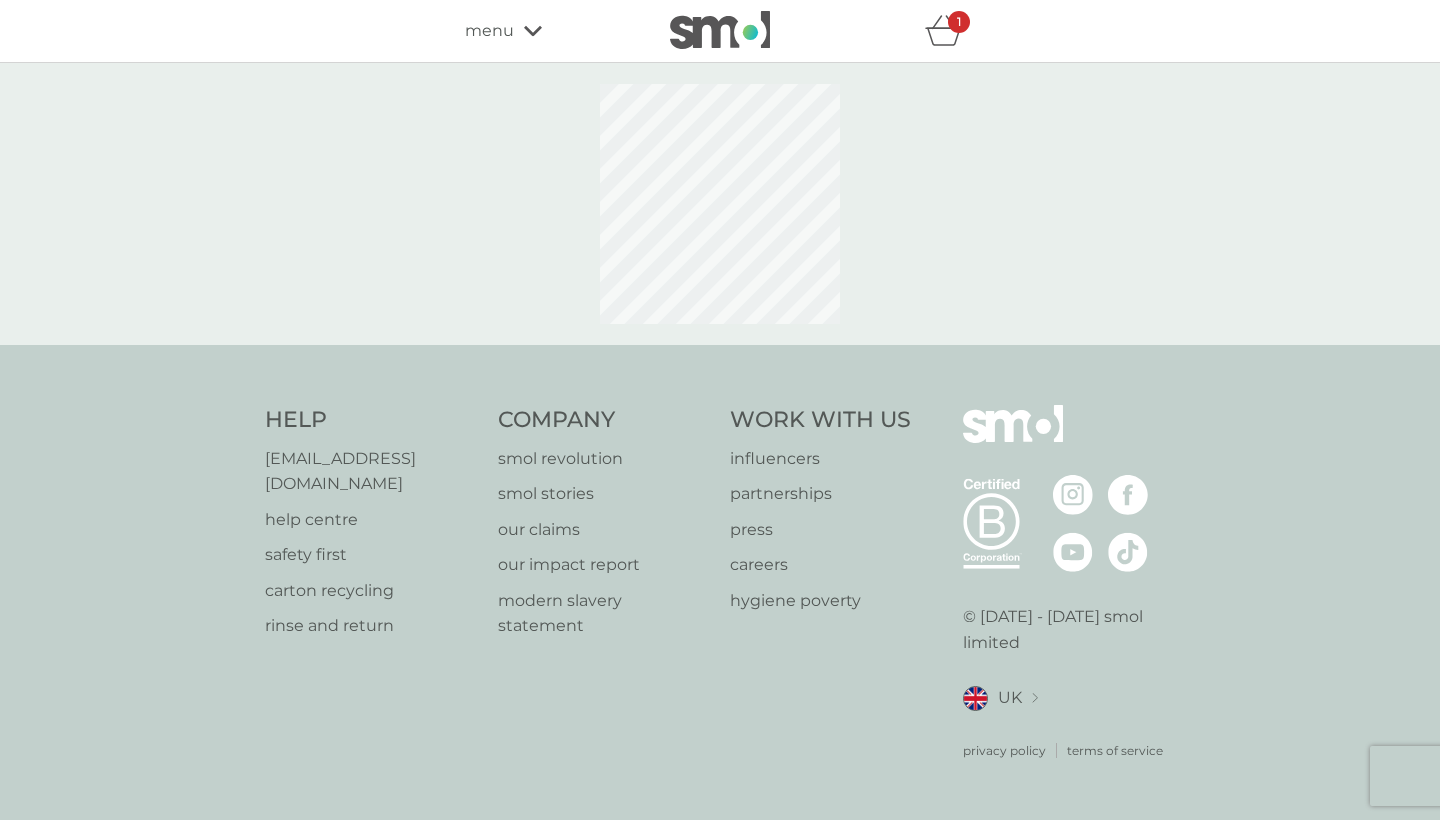 scroll, scrollTop: 0, scrollLeft: 0, axis: both 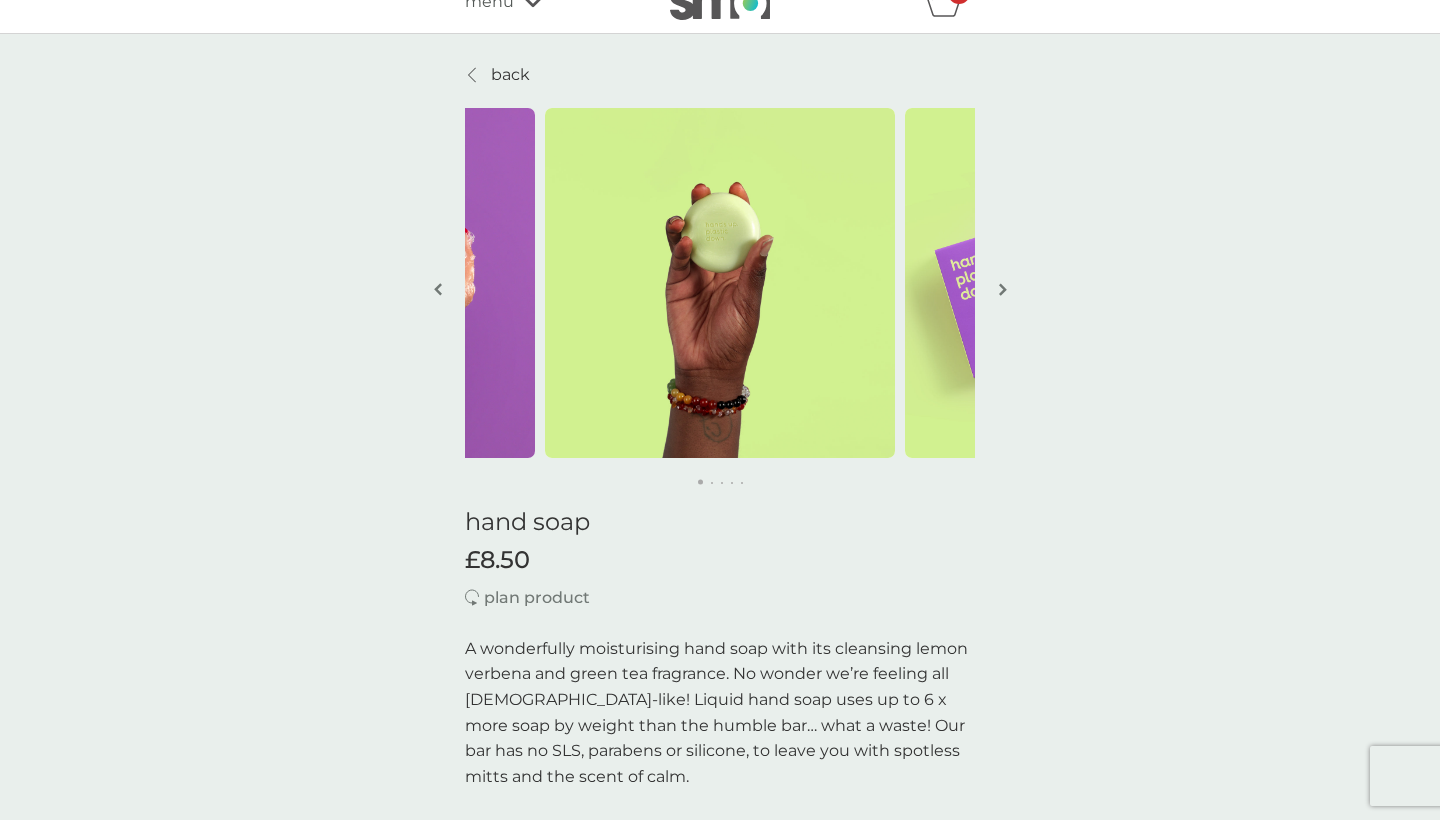 click on "back" at bounding box center (510, 75) 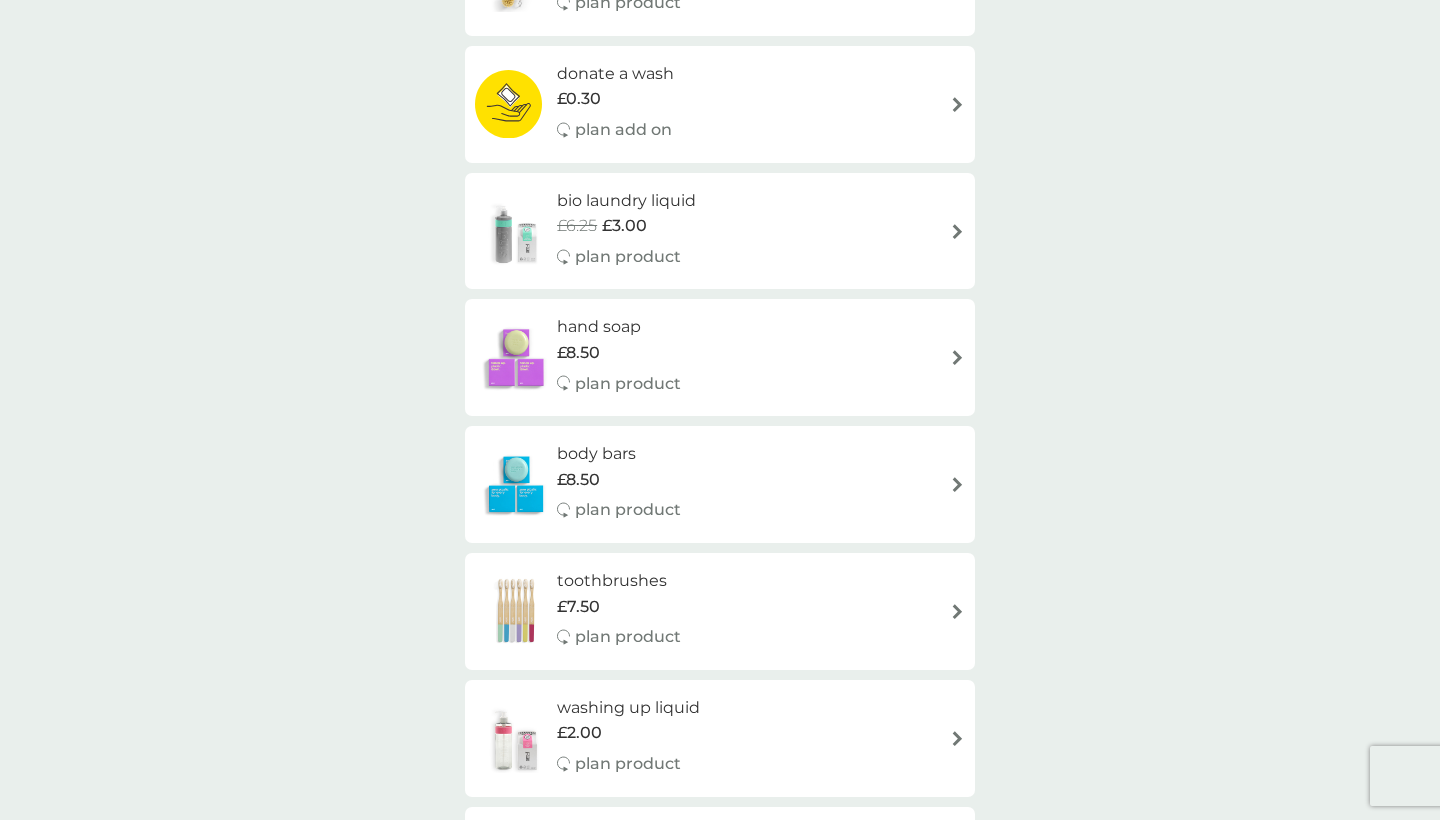 scroll, scrollTop: 1551, scrollLeft: 0, axis: vertical 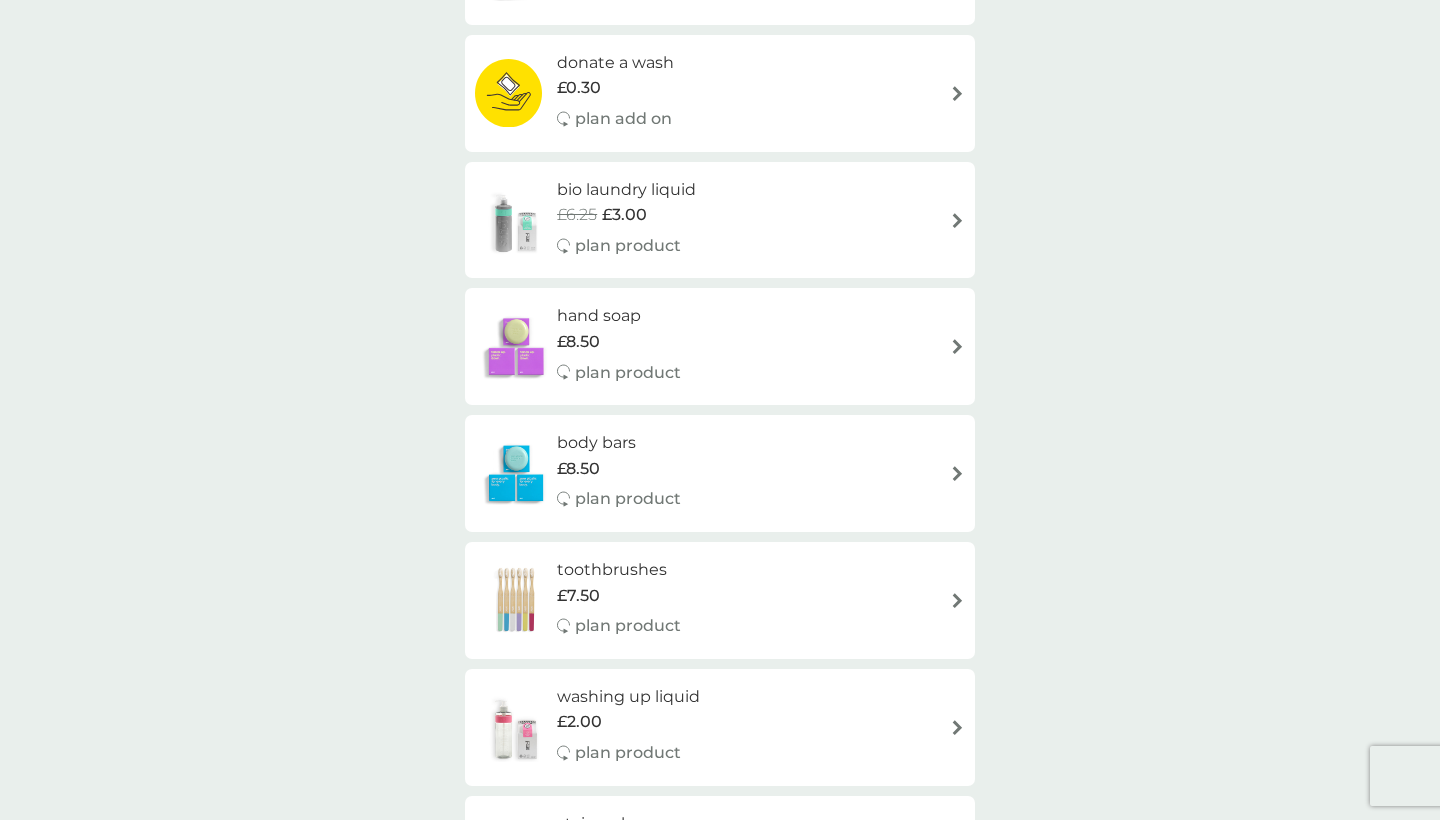 click on "hand soap £8.50 plan product" at bounding box center [720, 346] 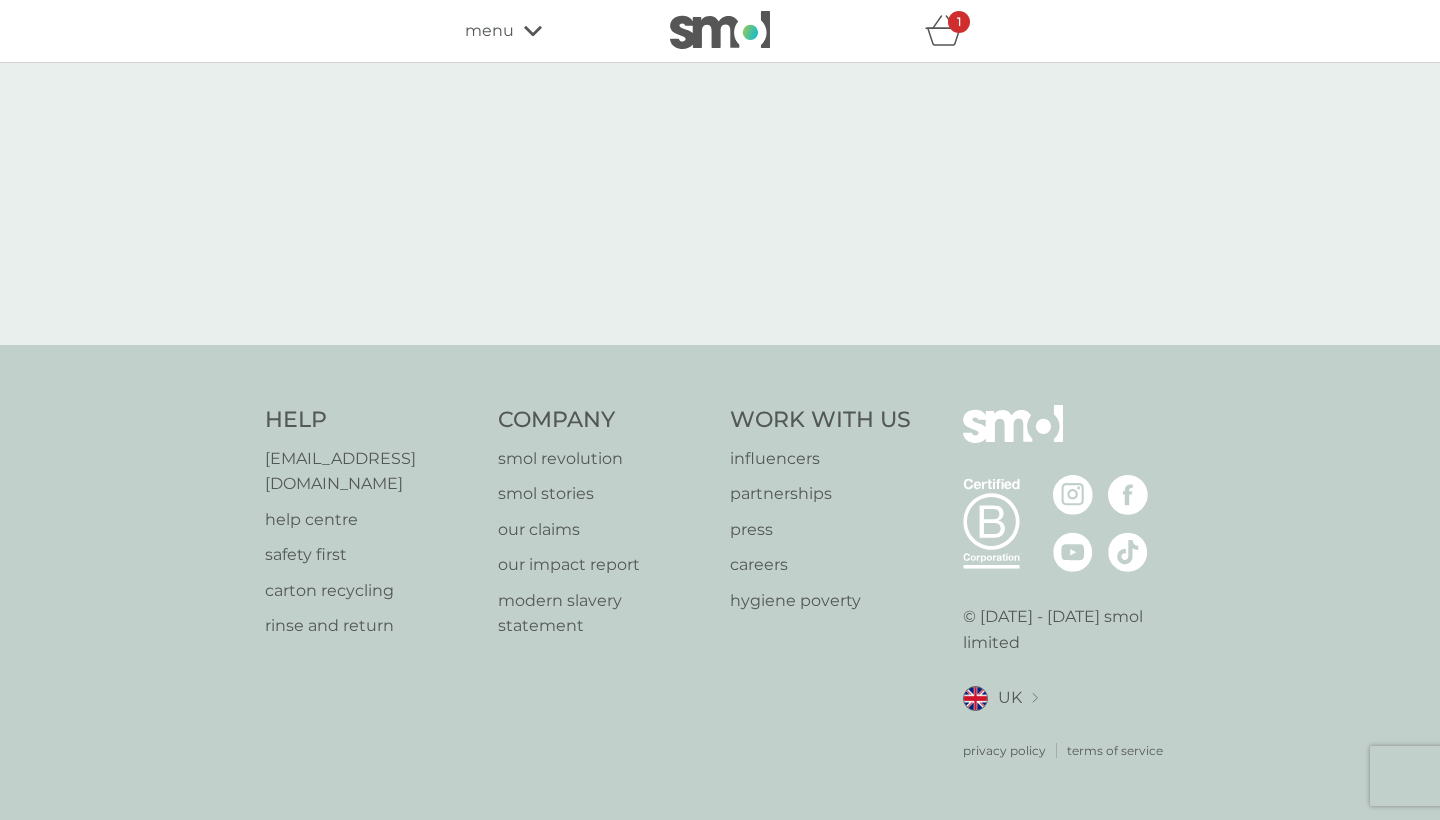 select on "91" 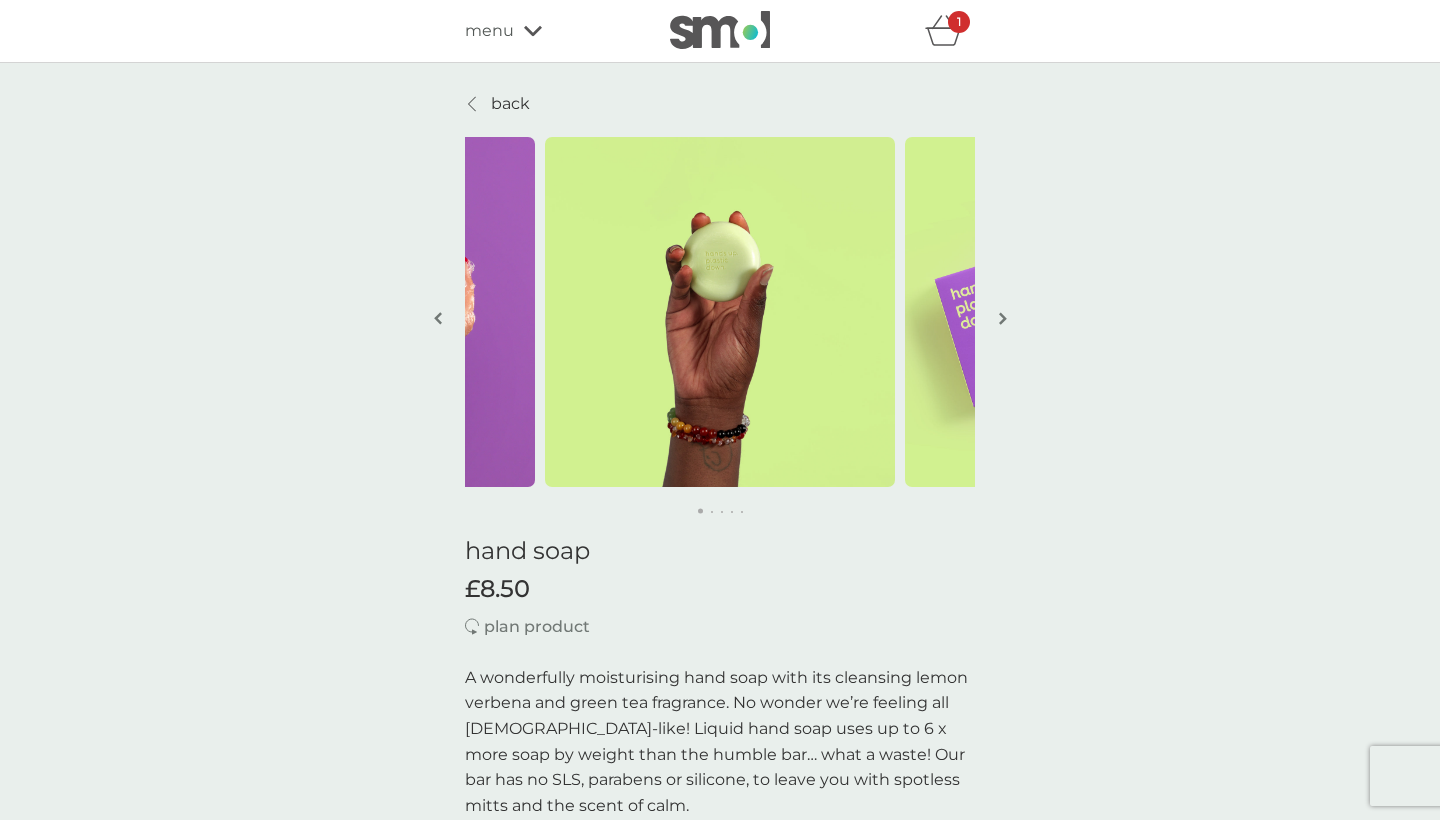 scroll, scrollTop: 667, scrollLeft: 0, axis: vertical 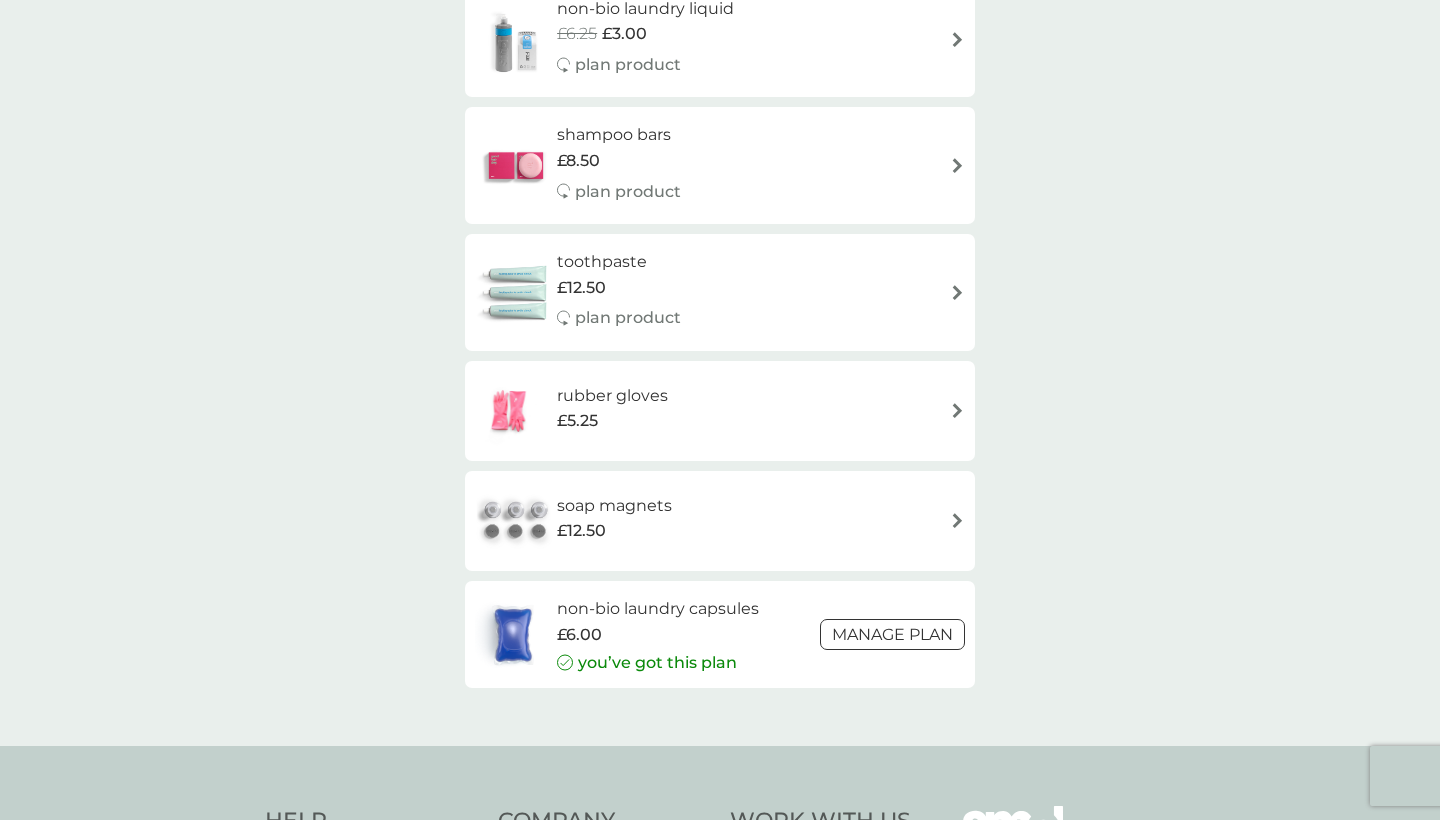click on "£12.50" at bounding box center (614, 531) 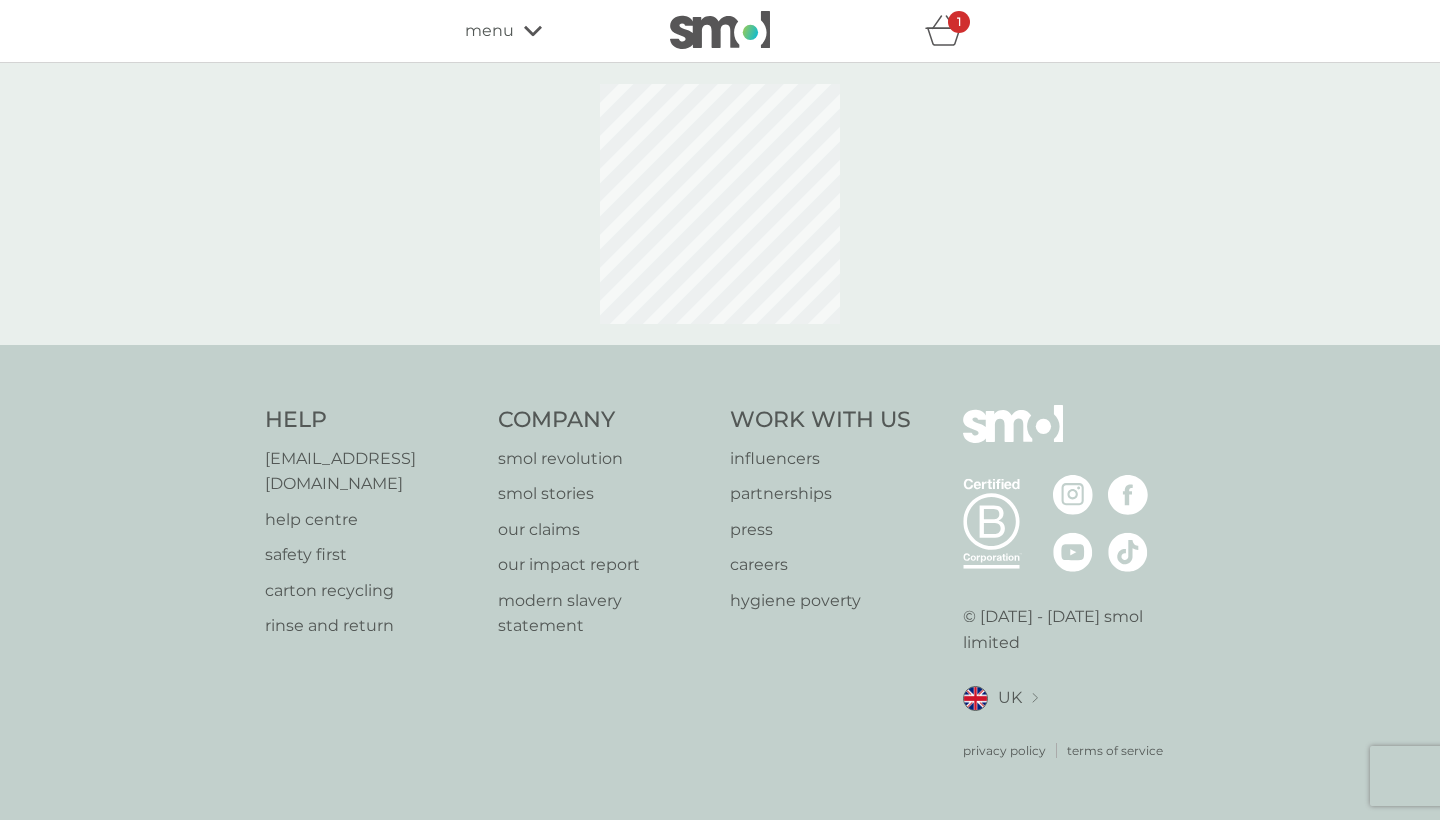 scroll, scrollTop: 0, scrollLeft: 0, axis: both 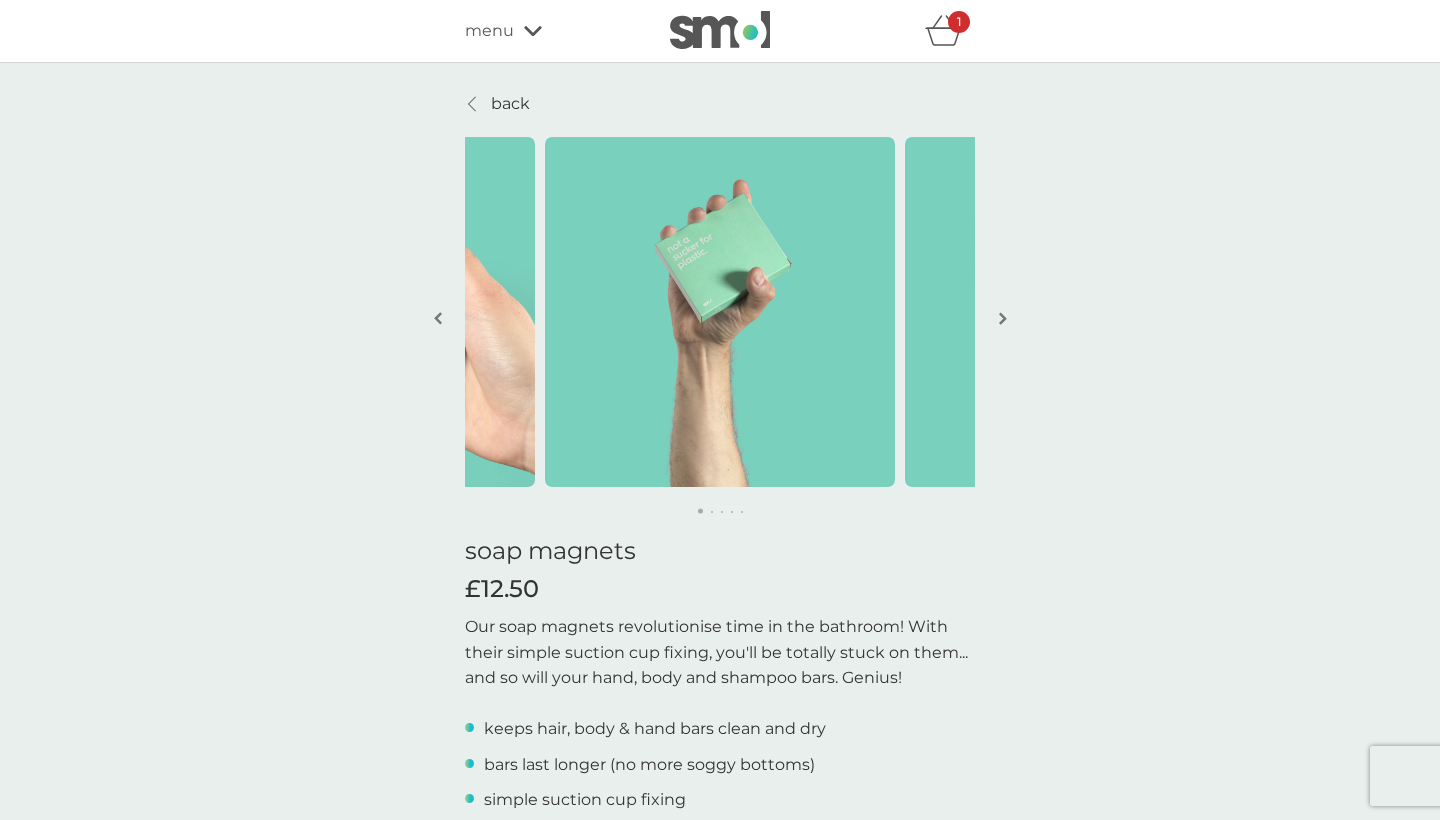 click at bounding box center [1003, 318] 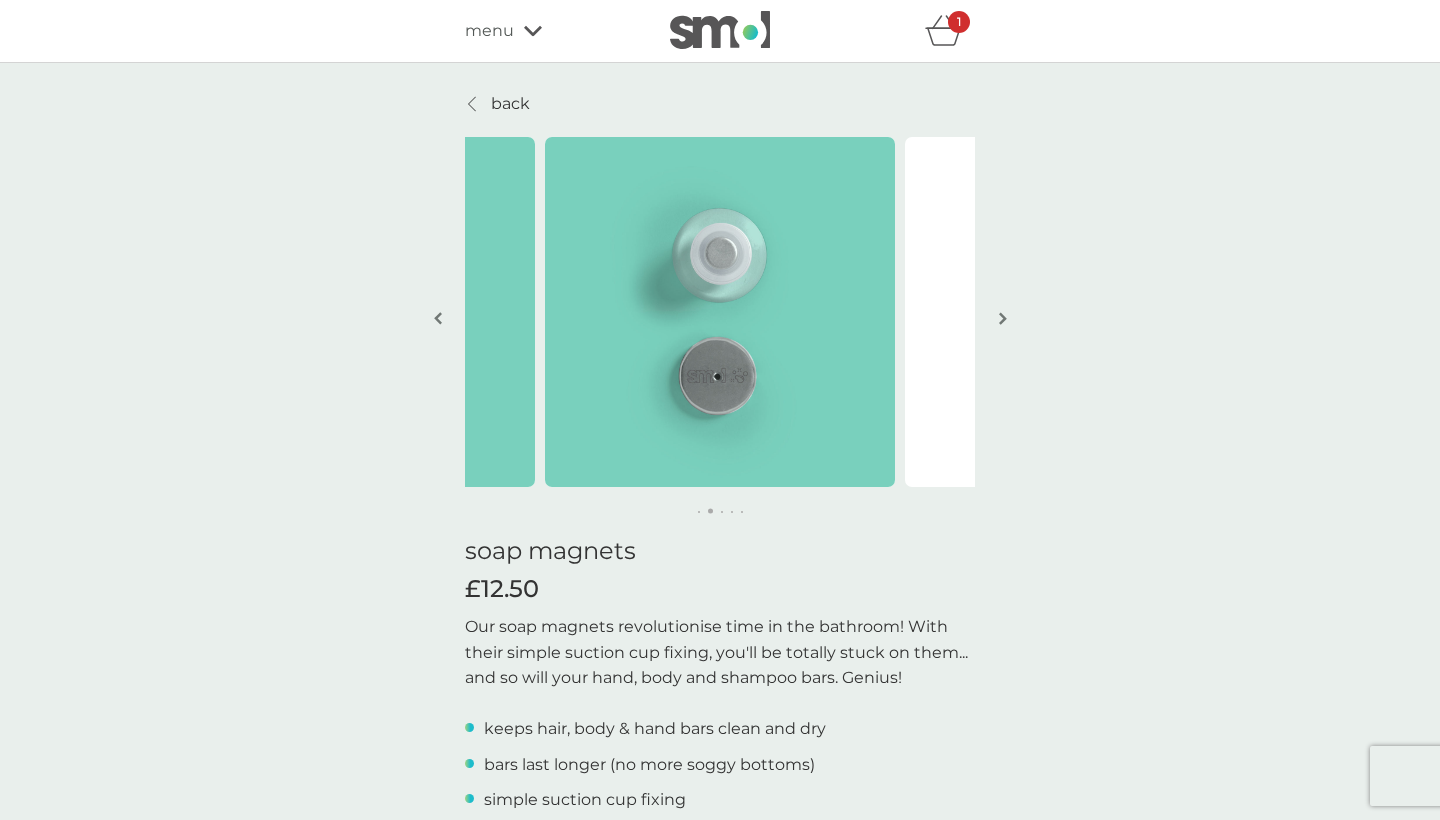 click at bounding box center (1003, 318) 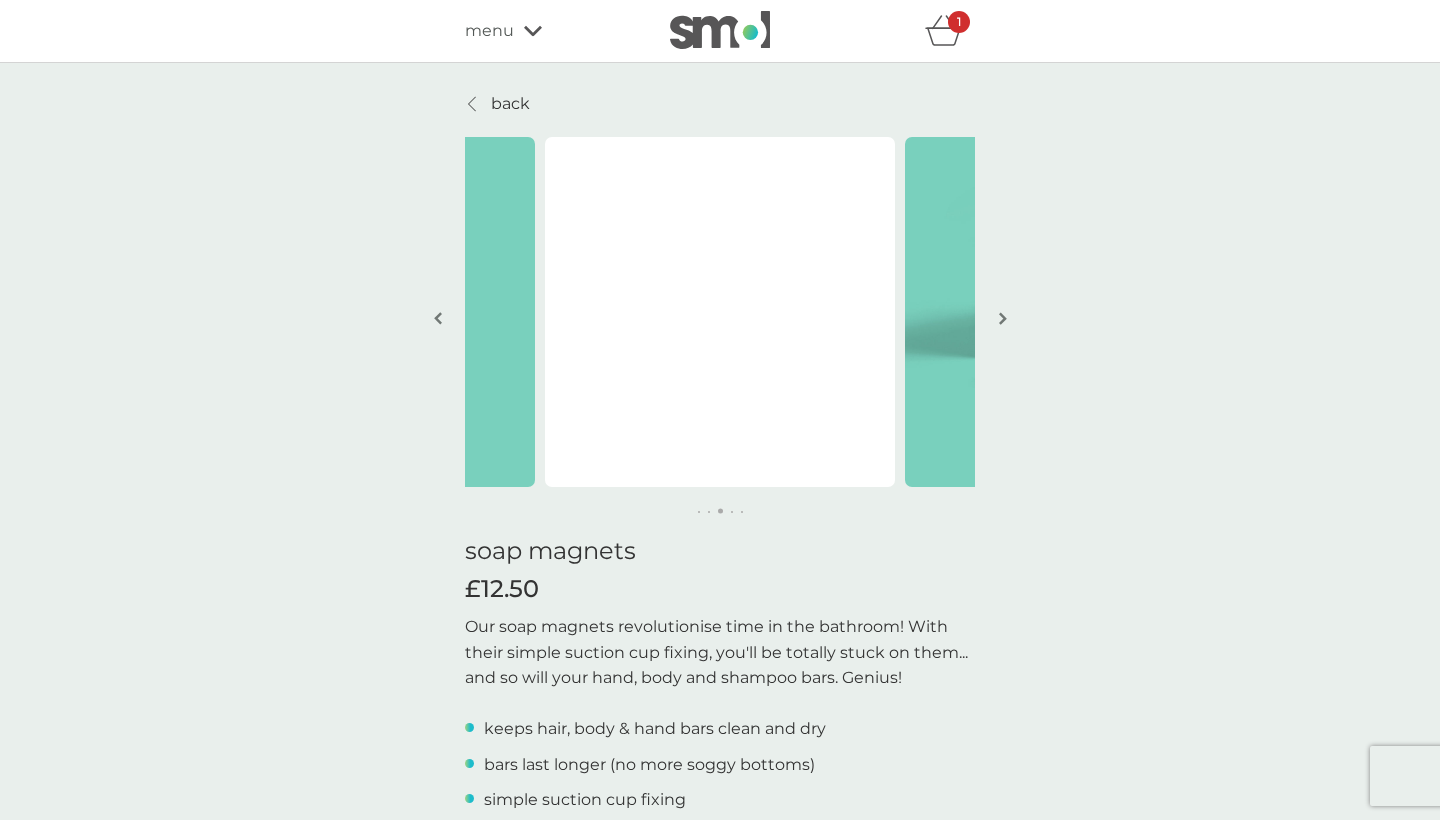 click at bounding box center (437, 320) 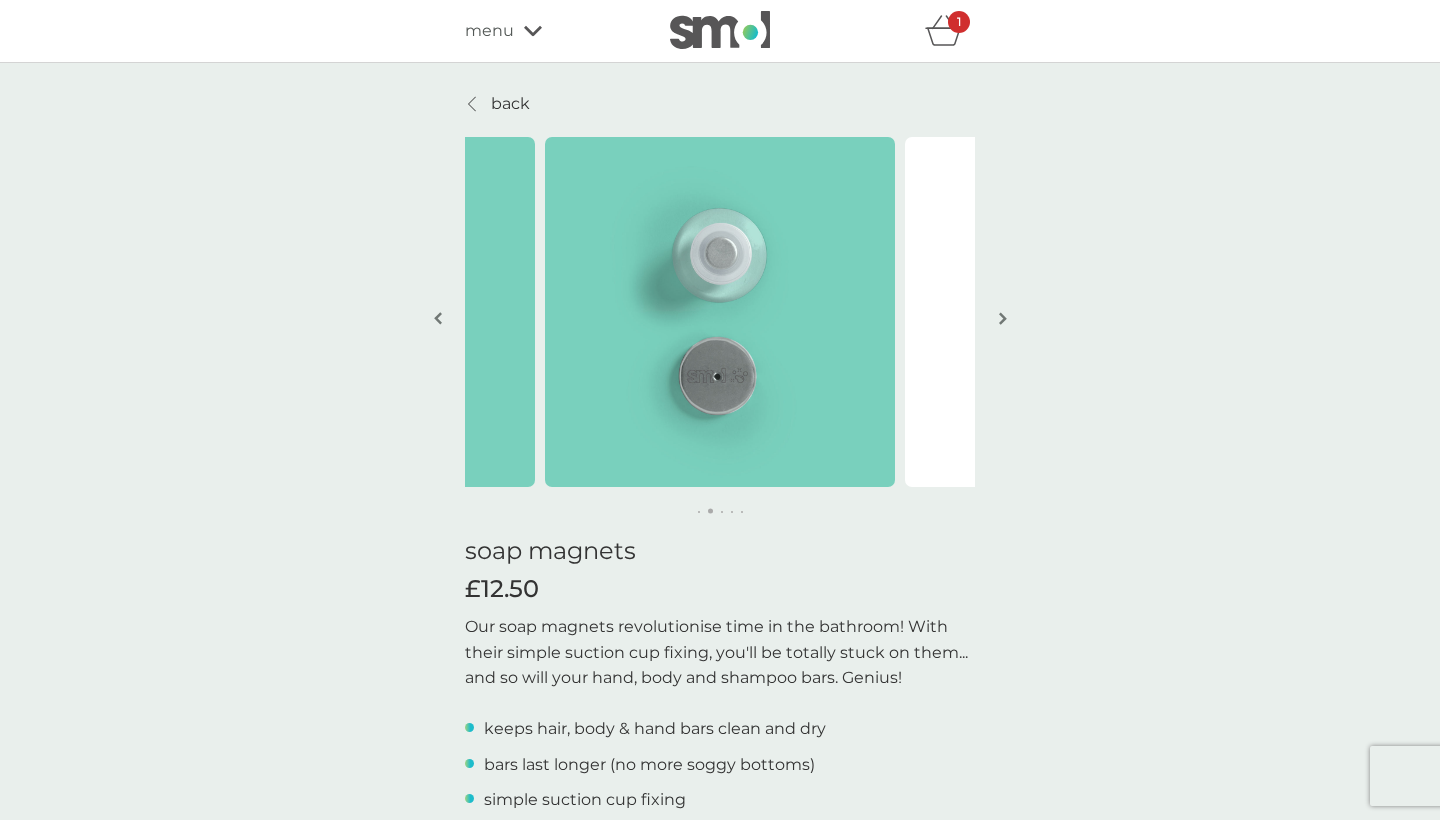 click at bounding box center [1003, 318] 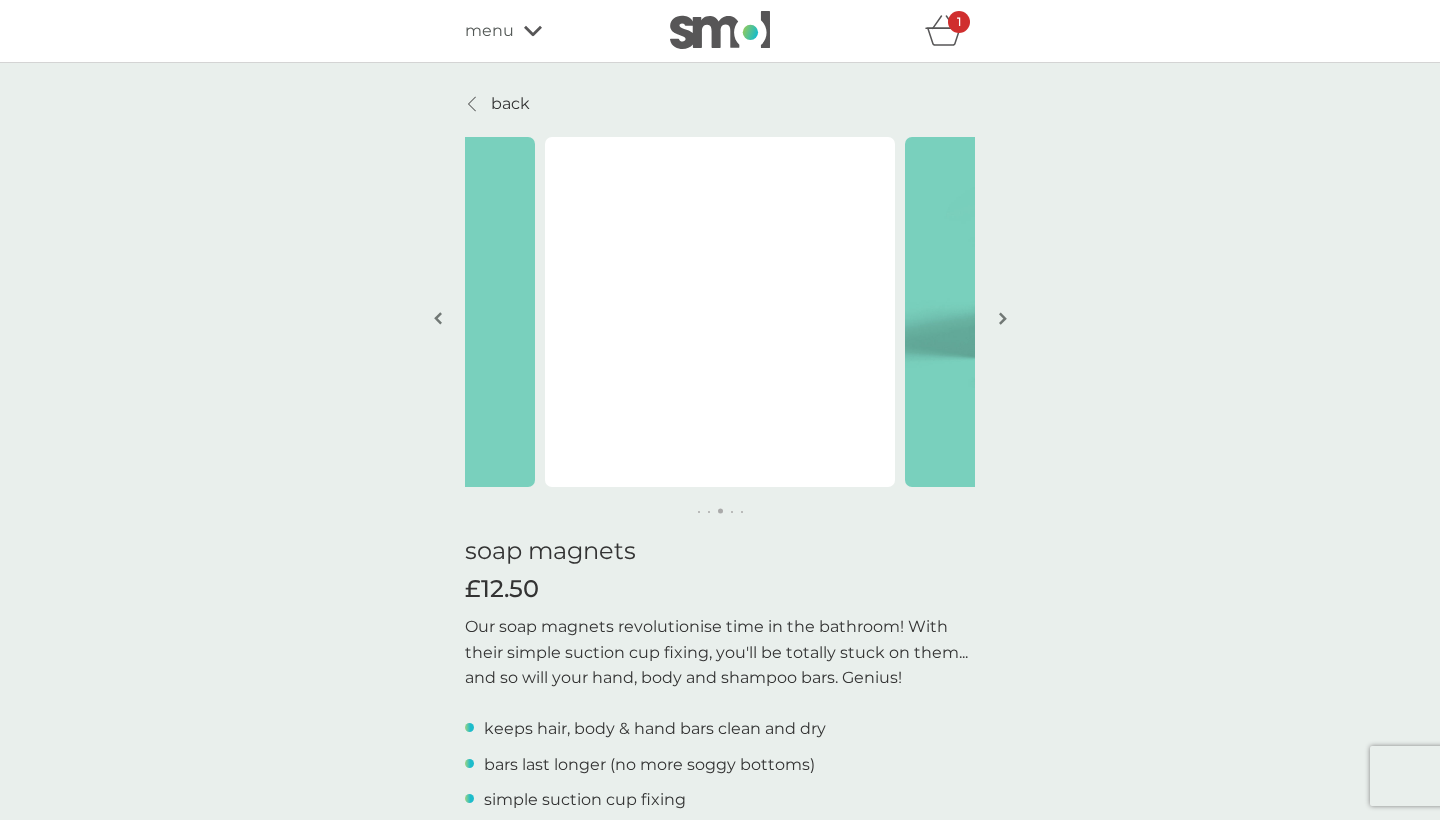 click at bounding box center (1003, 318) 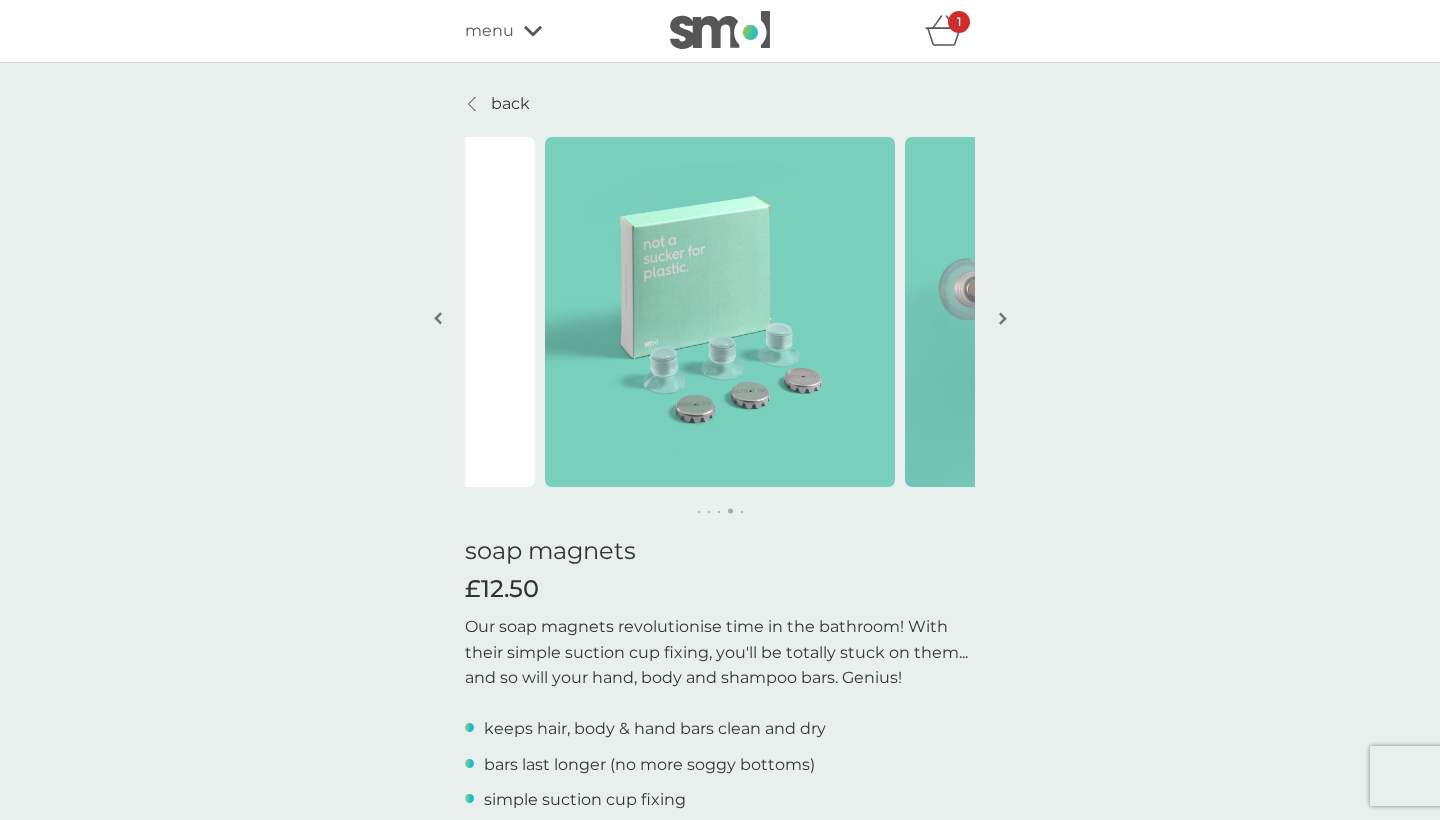 click at bounding box center (1003, 318) 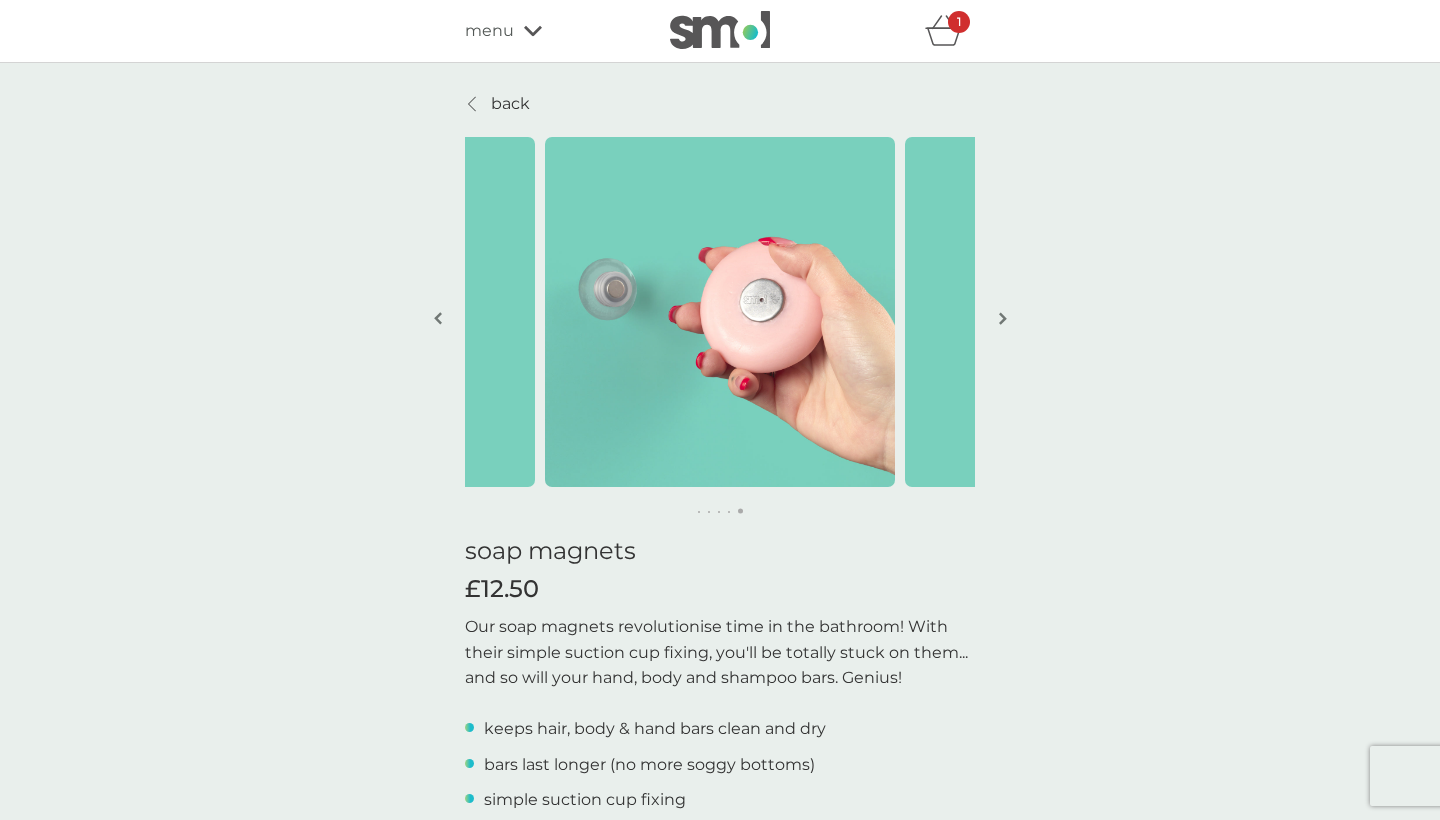 scroll, scrollTop: 0, scrollLeft: 0, axis: both 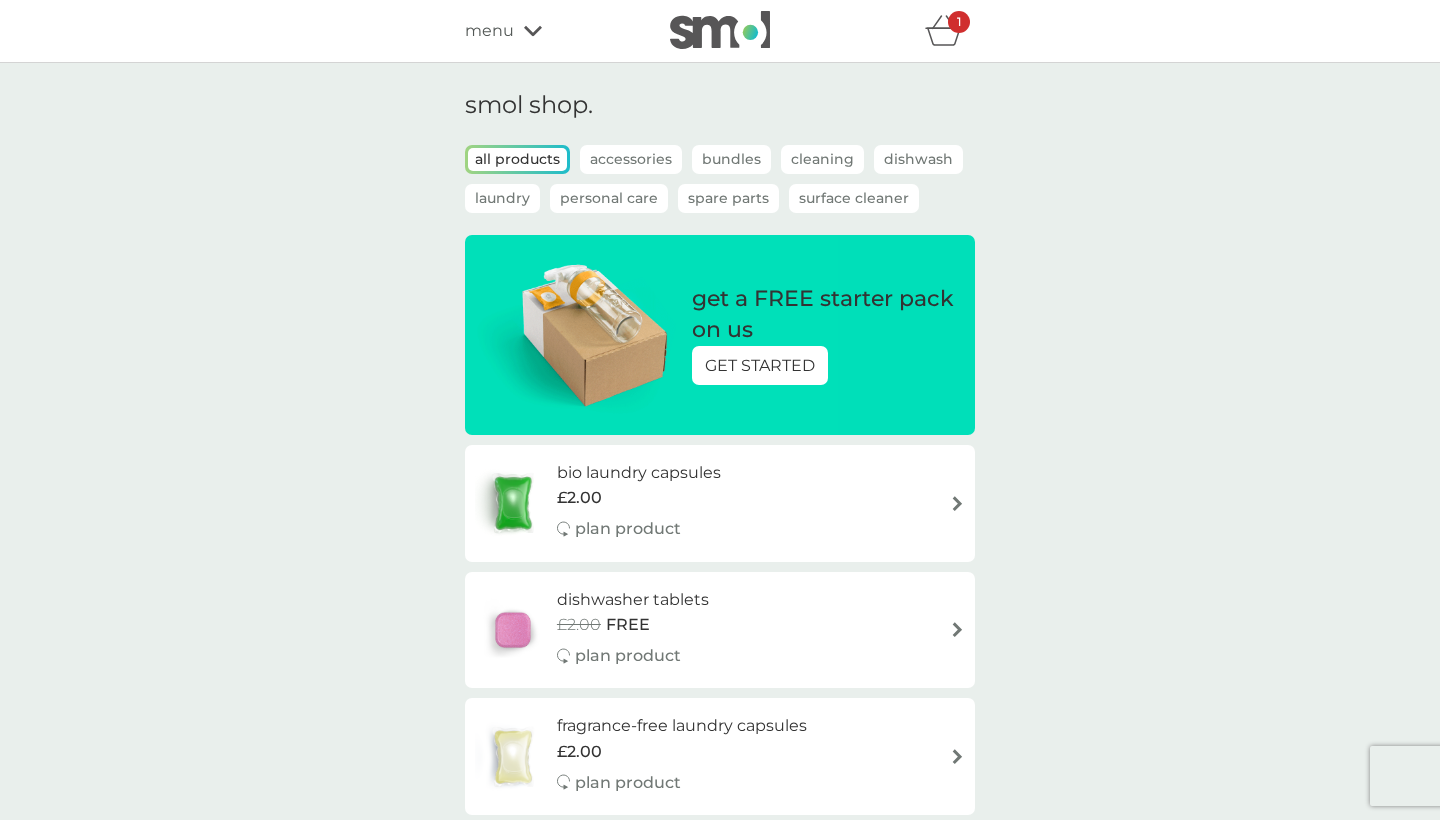 click 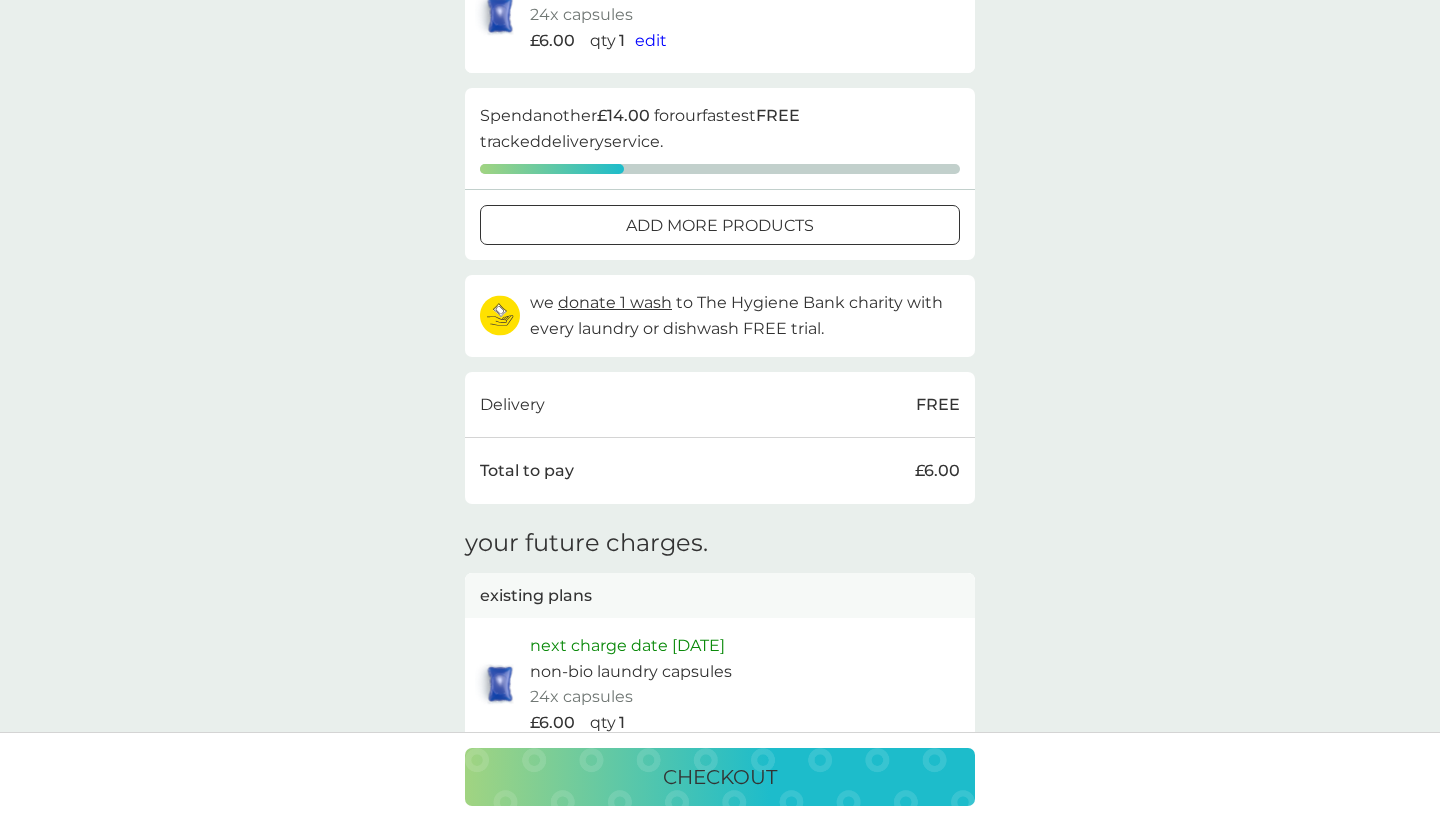 scroll, scrollTop: 147, scrollLeft: 0, axis: vertical 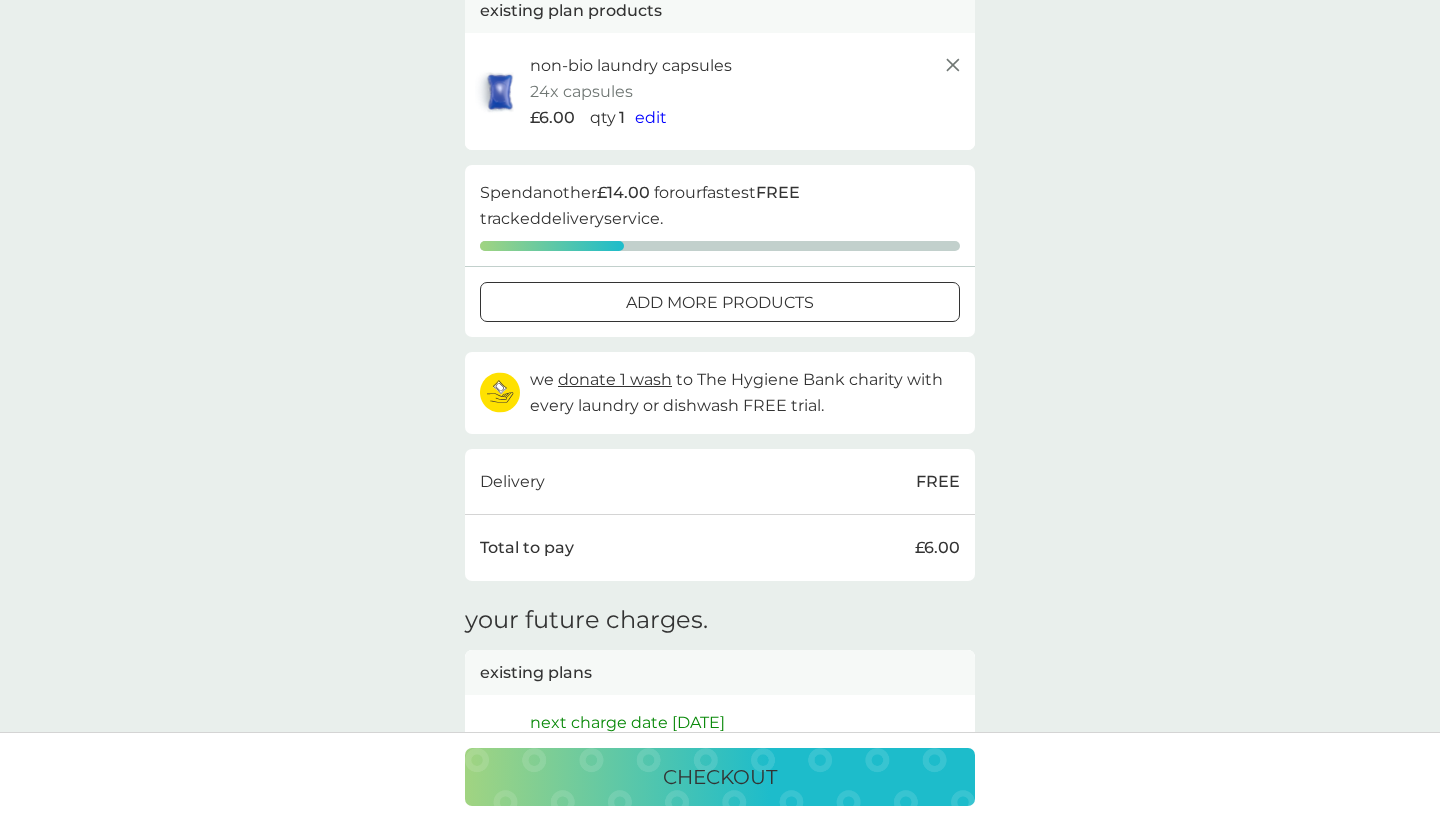 click on "FREE" at bounding box center [938, 482] 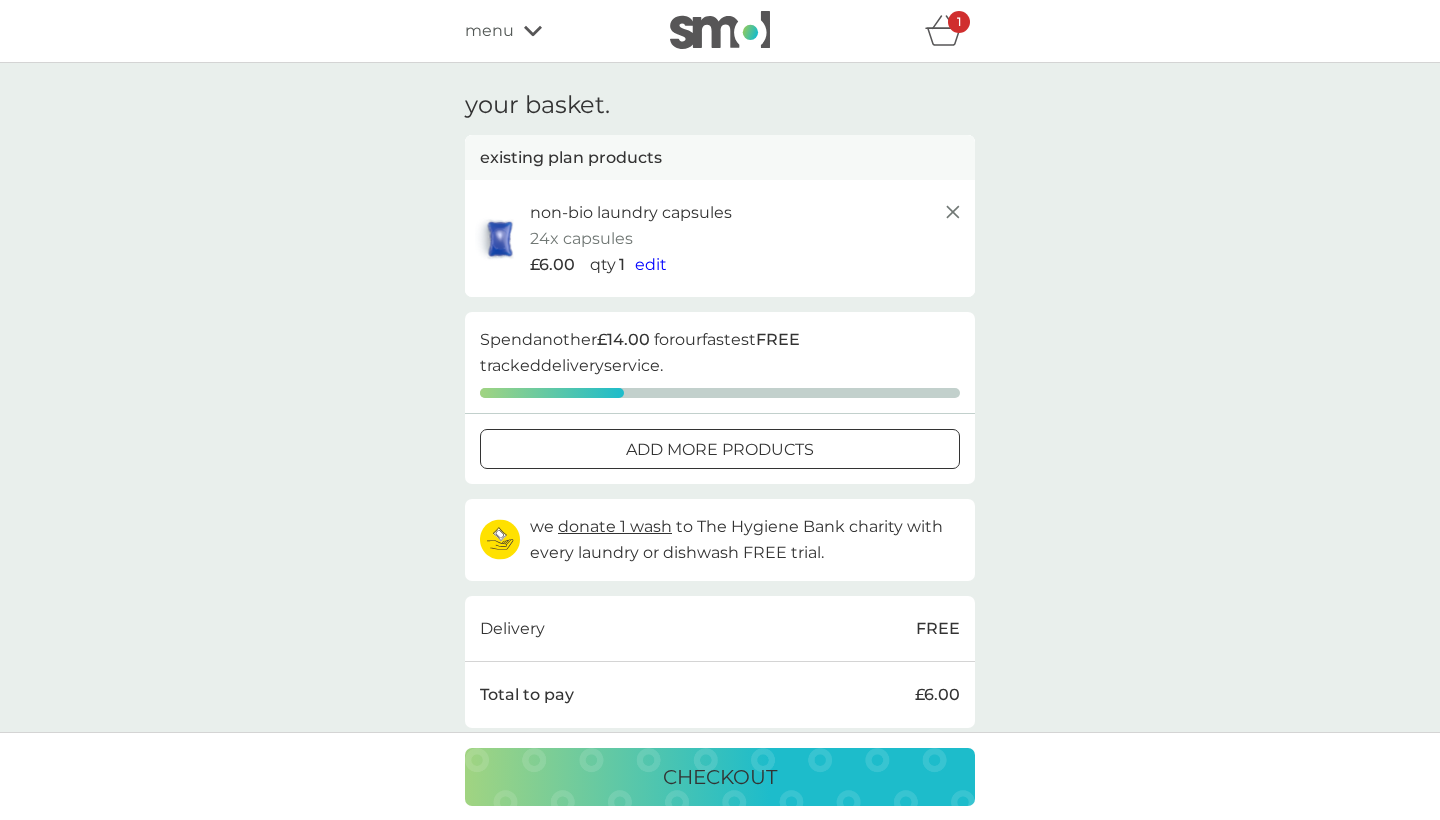 scroll, scrollTop: 0, scrollLeft: 0, axis: both 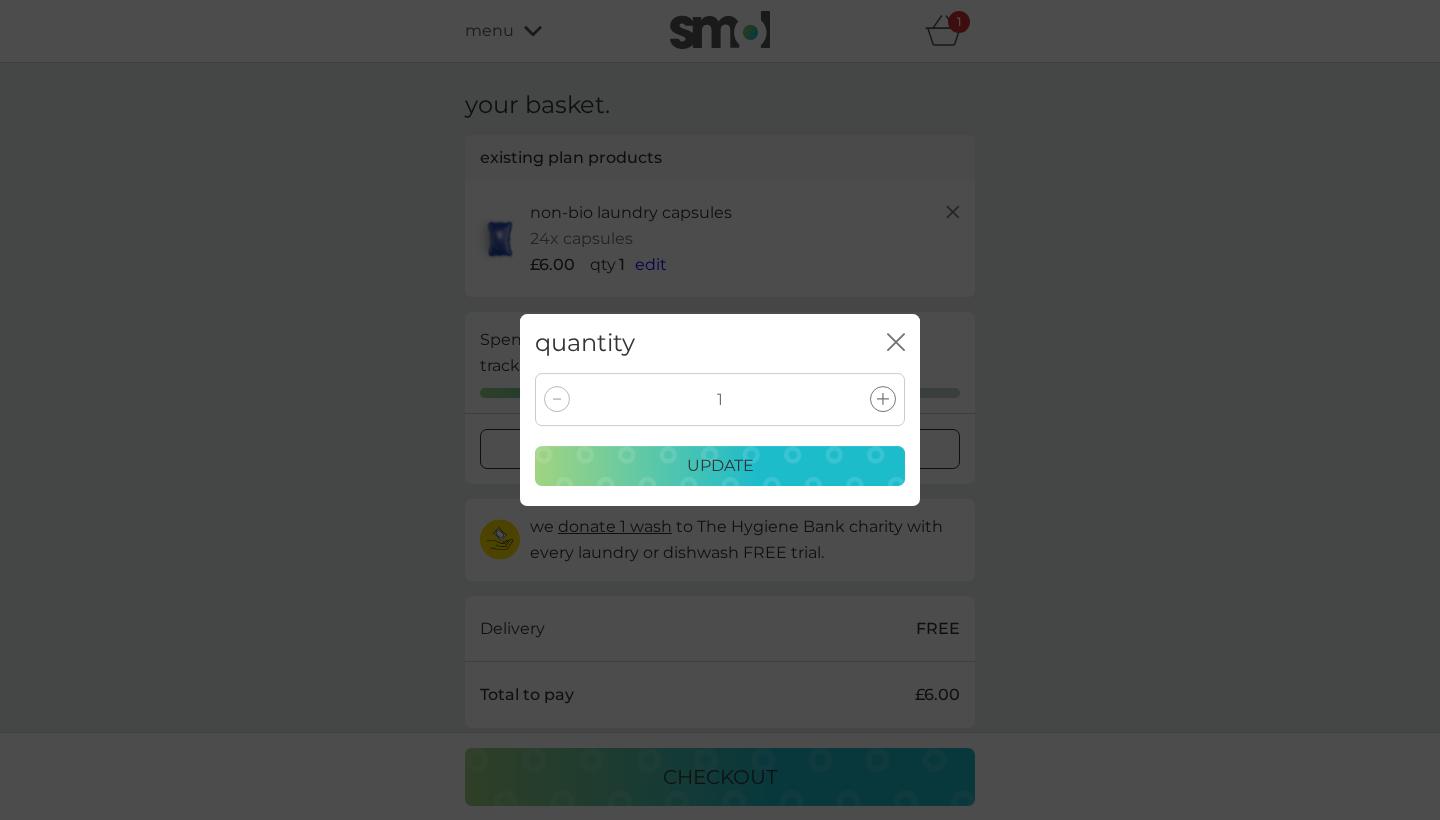 click on "close" at bounding box center (896, 343) 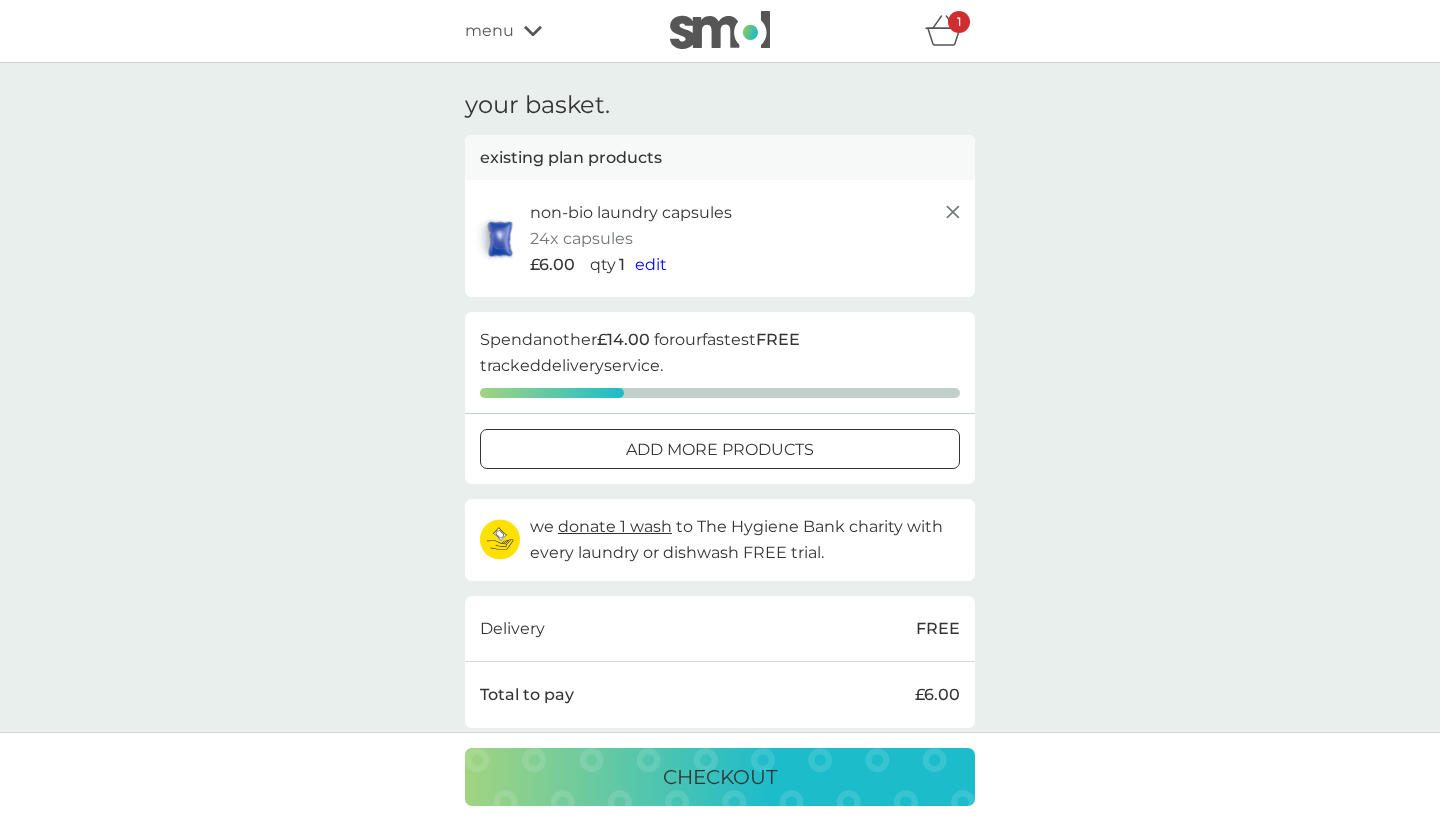 click on "refer a friend & you BOTH save smol impact smol shop your smol plans your upcoming orders your details order history logout menu 1" at bounding box center [720, 31] 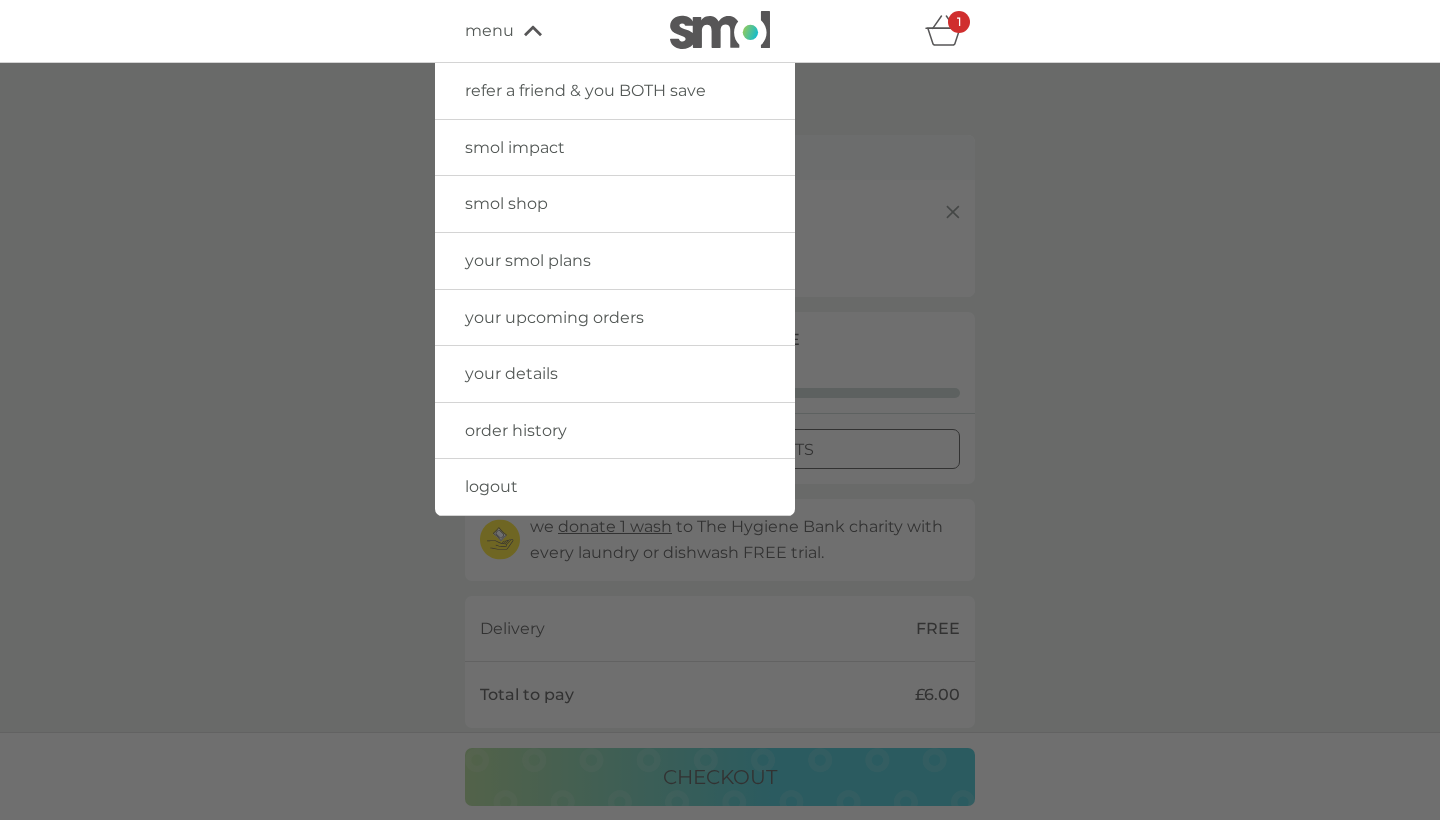 click on "order history" at bounding box center (516, 430) 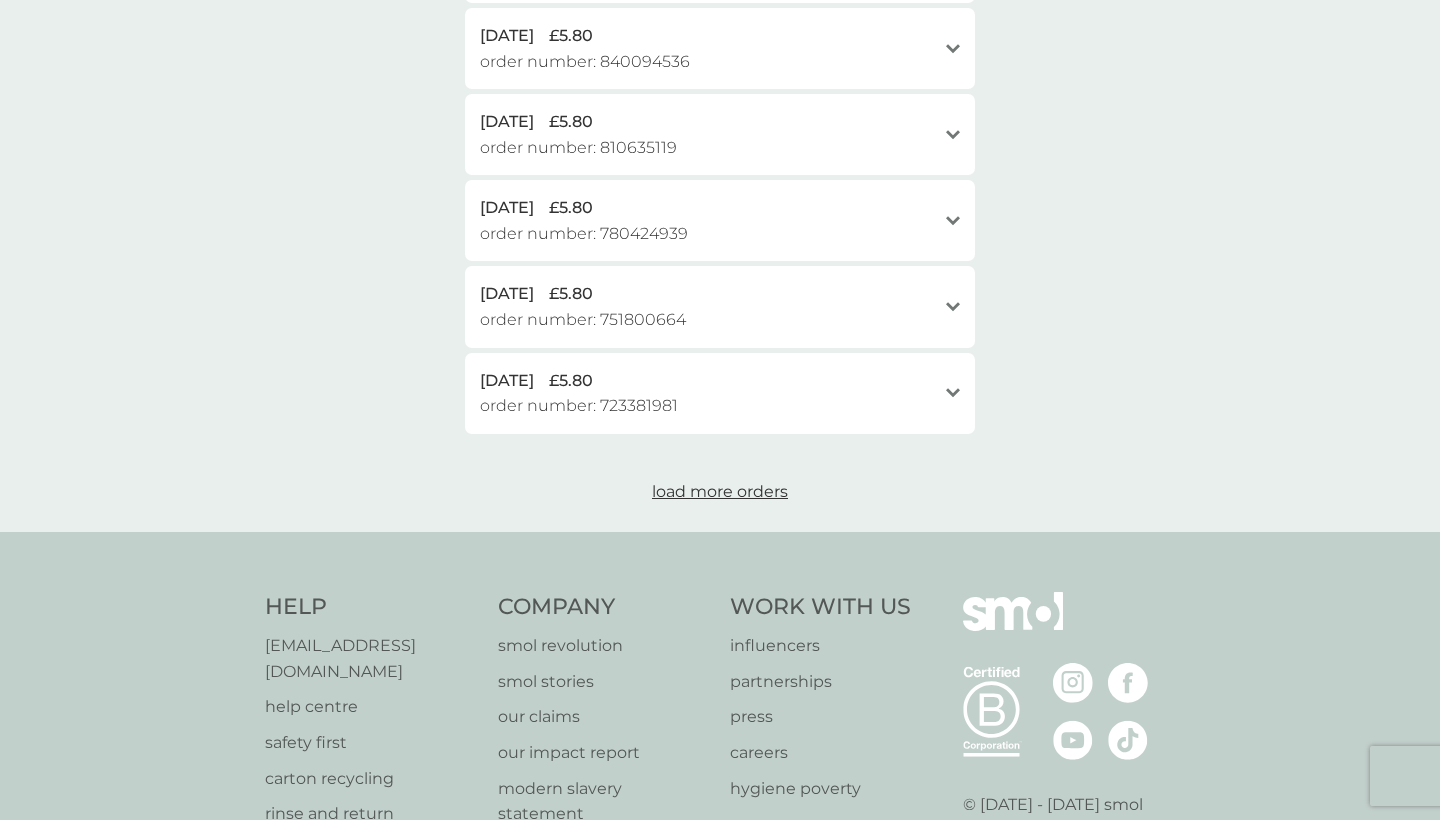 scroll, scrollTop: 745, scrollLeft: 0, axis: vertical 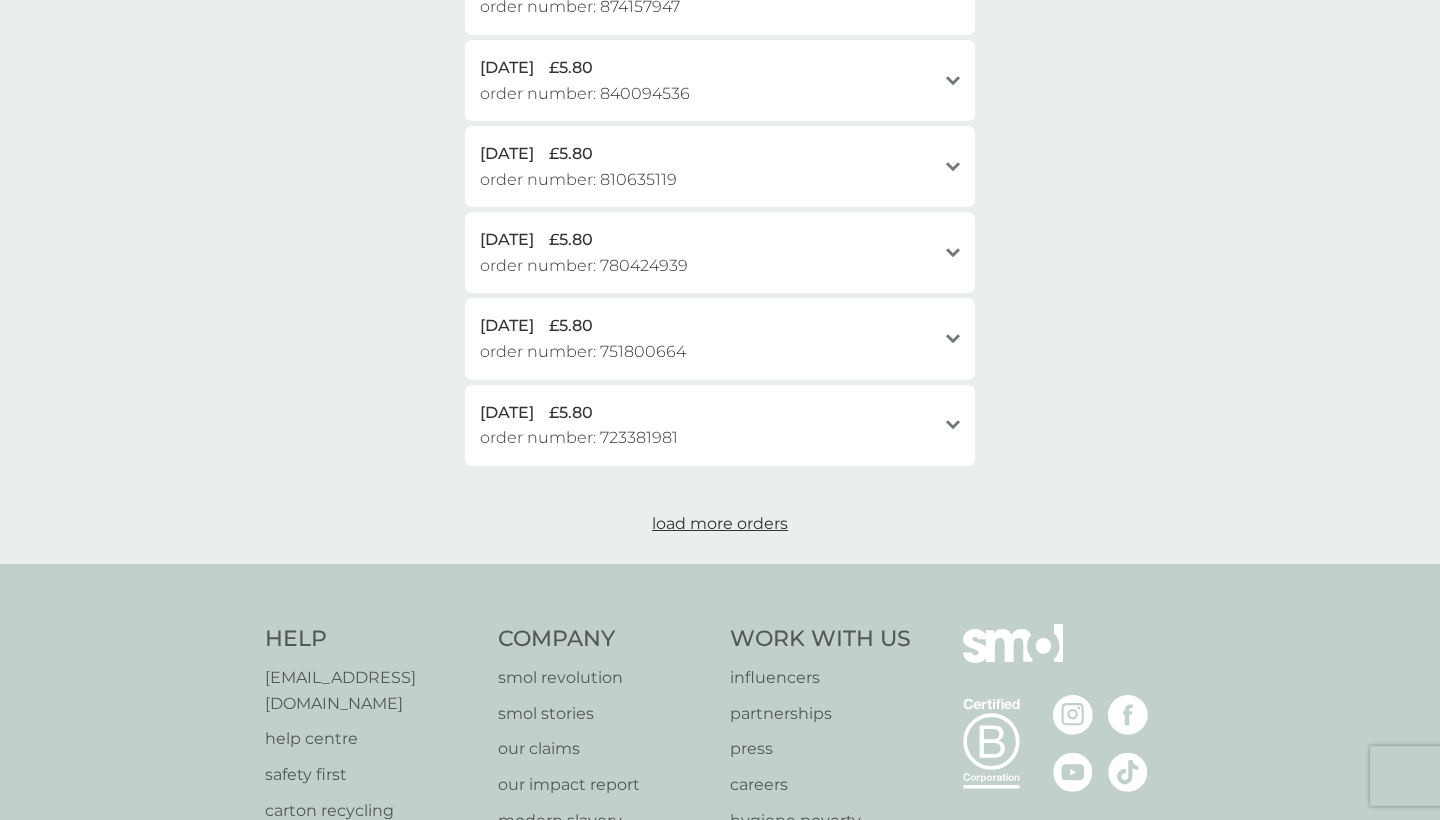 click on "28 Apr 2024 £5.80 order number:   723381981 open" at bounding box center (720, 425) 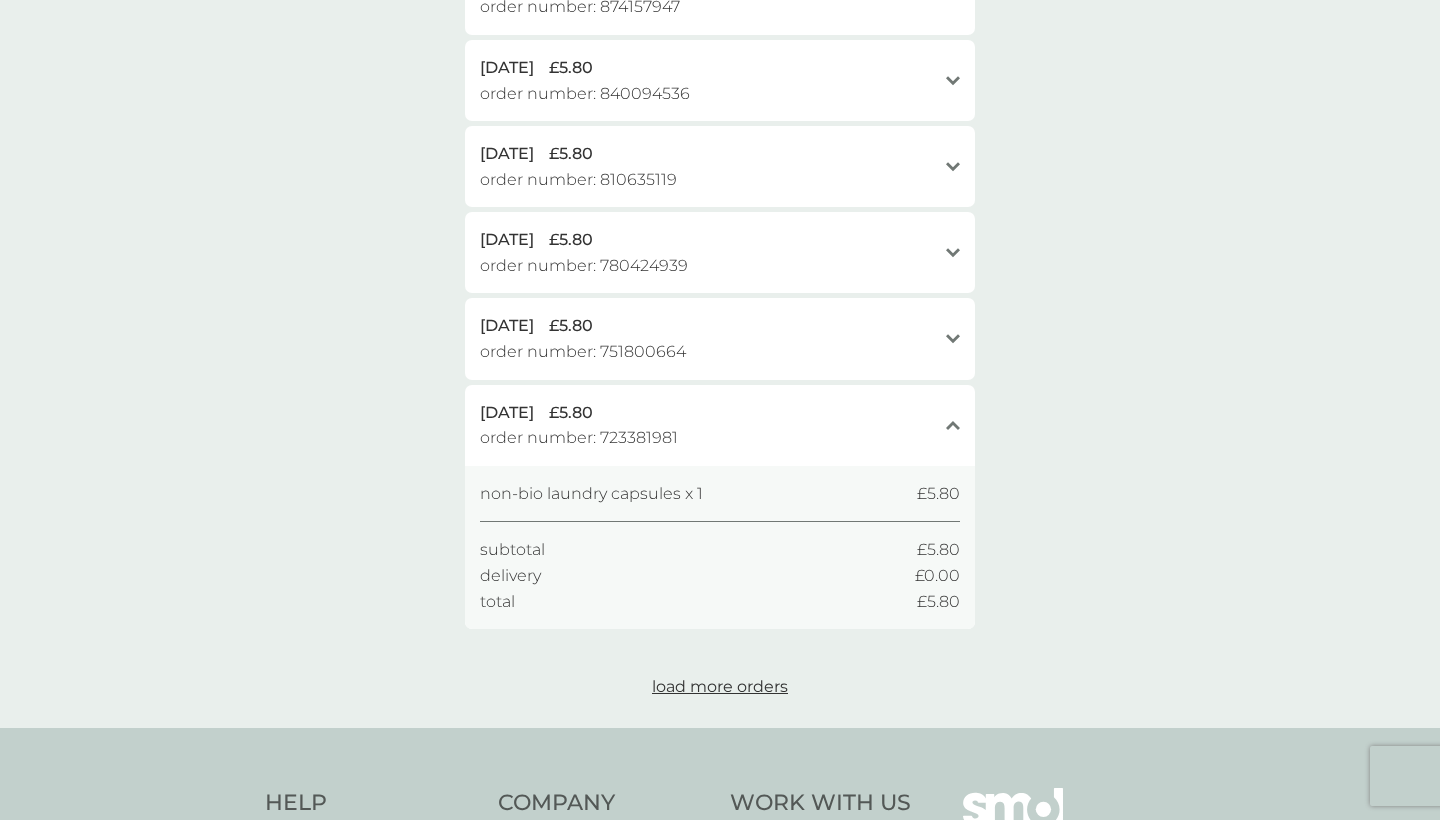 click on "non-bio laundry capsules x 1" at bounding box center (591, 494) 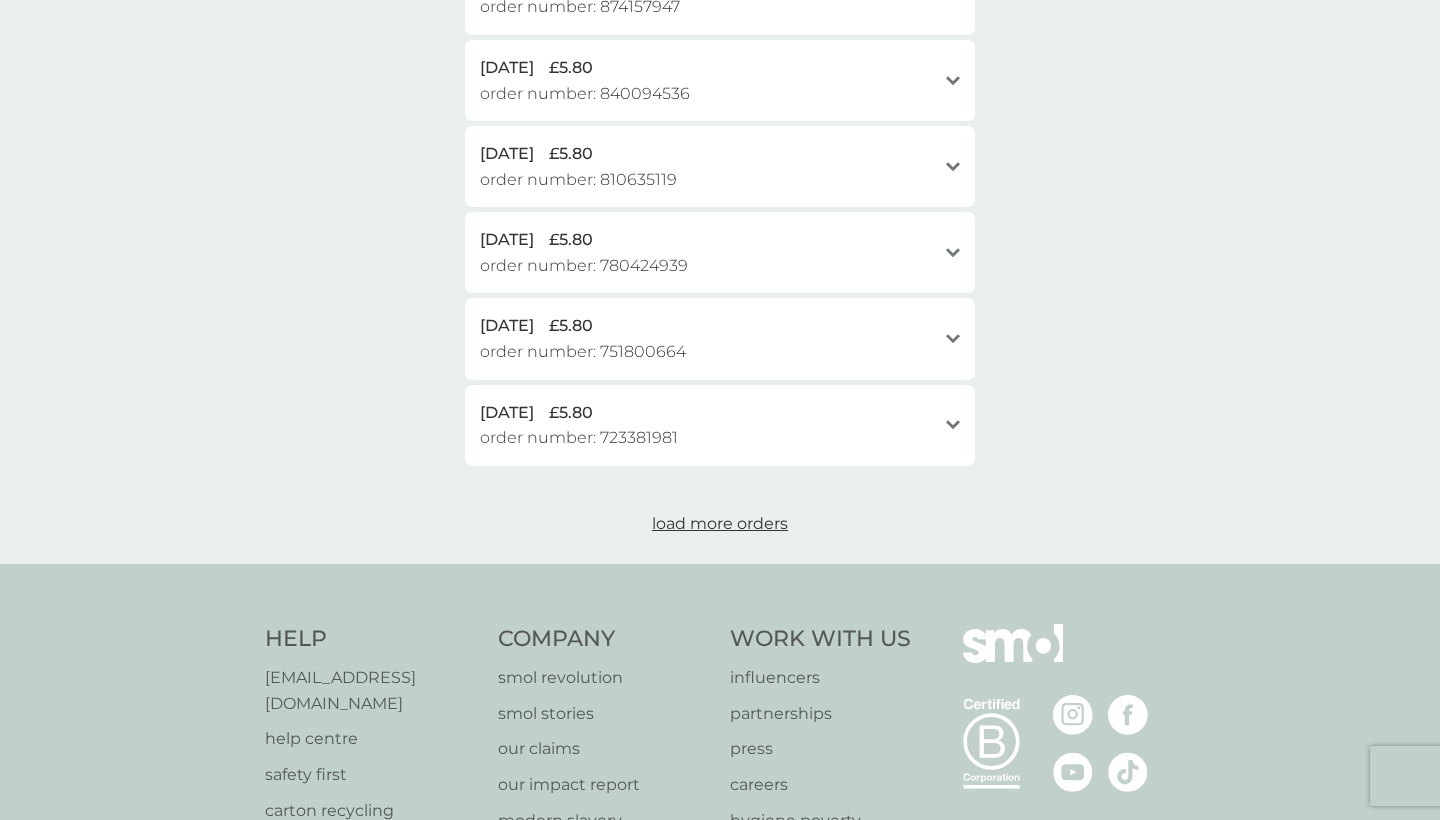 click on "28 Apr 2024 £5.80 order number:   723381981 open" at bounding box center (720, 425) 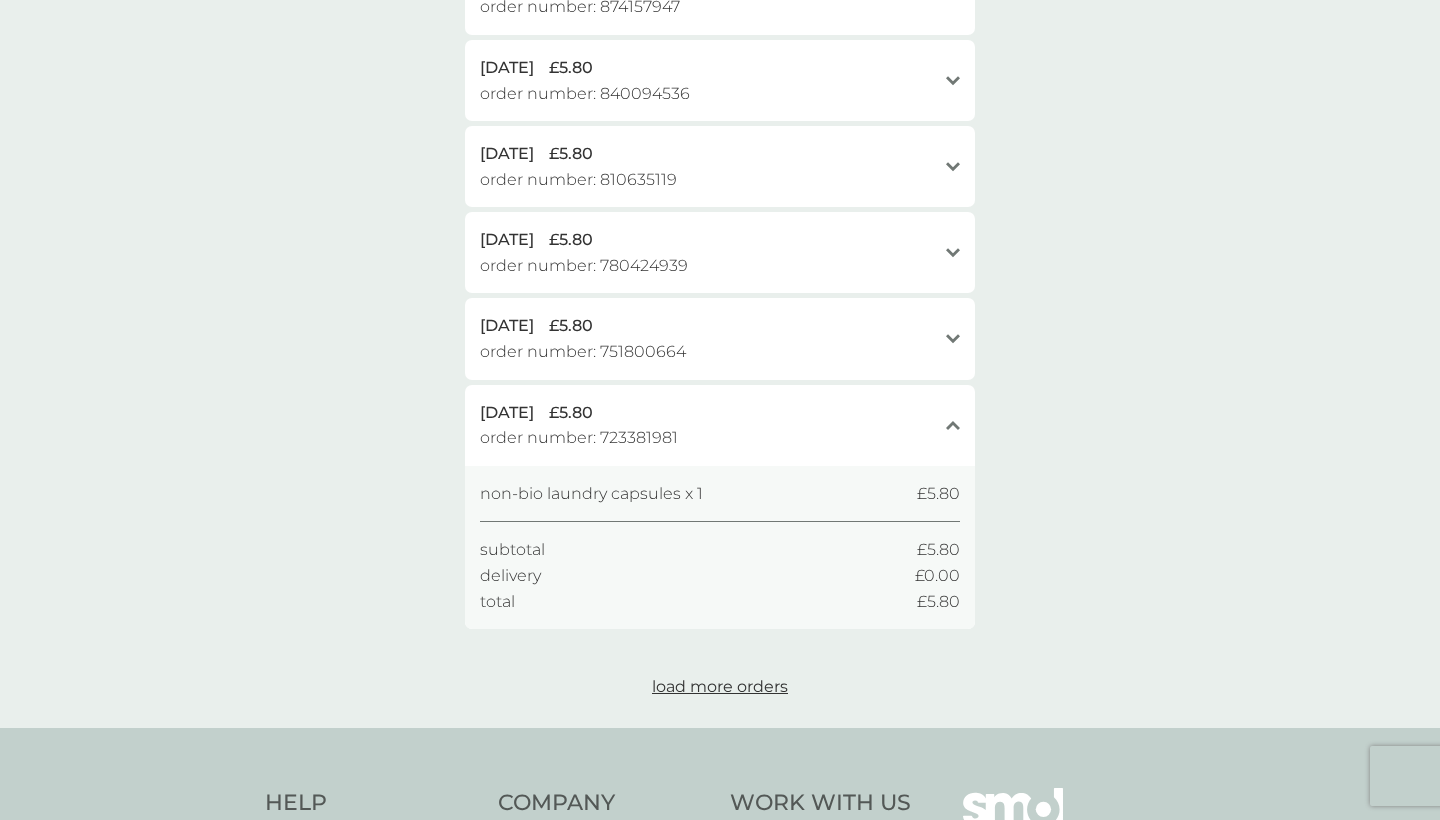 click on "28 Apr 2024 £5.80 order number:   723381981" at bounding box center (708, 425) 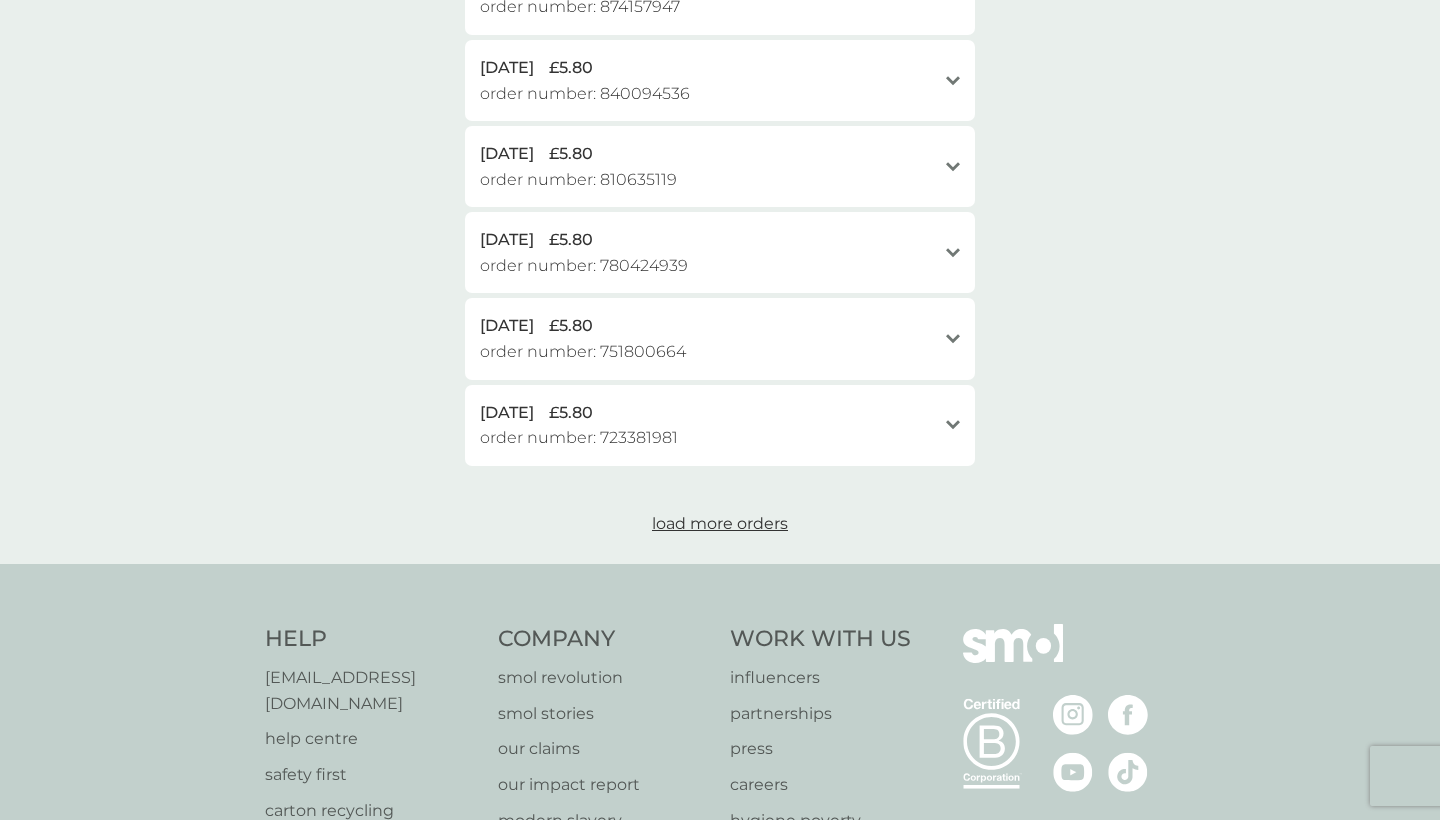 click on "load more orders" at bounding box center [720, 523] 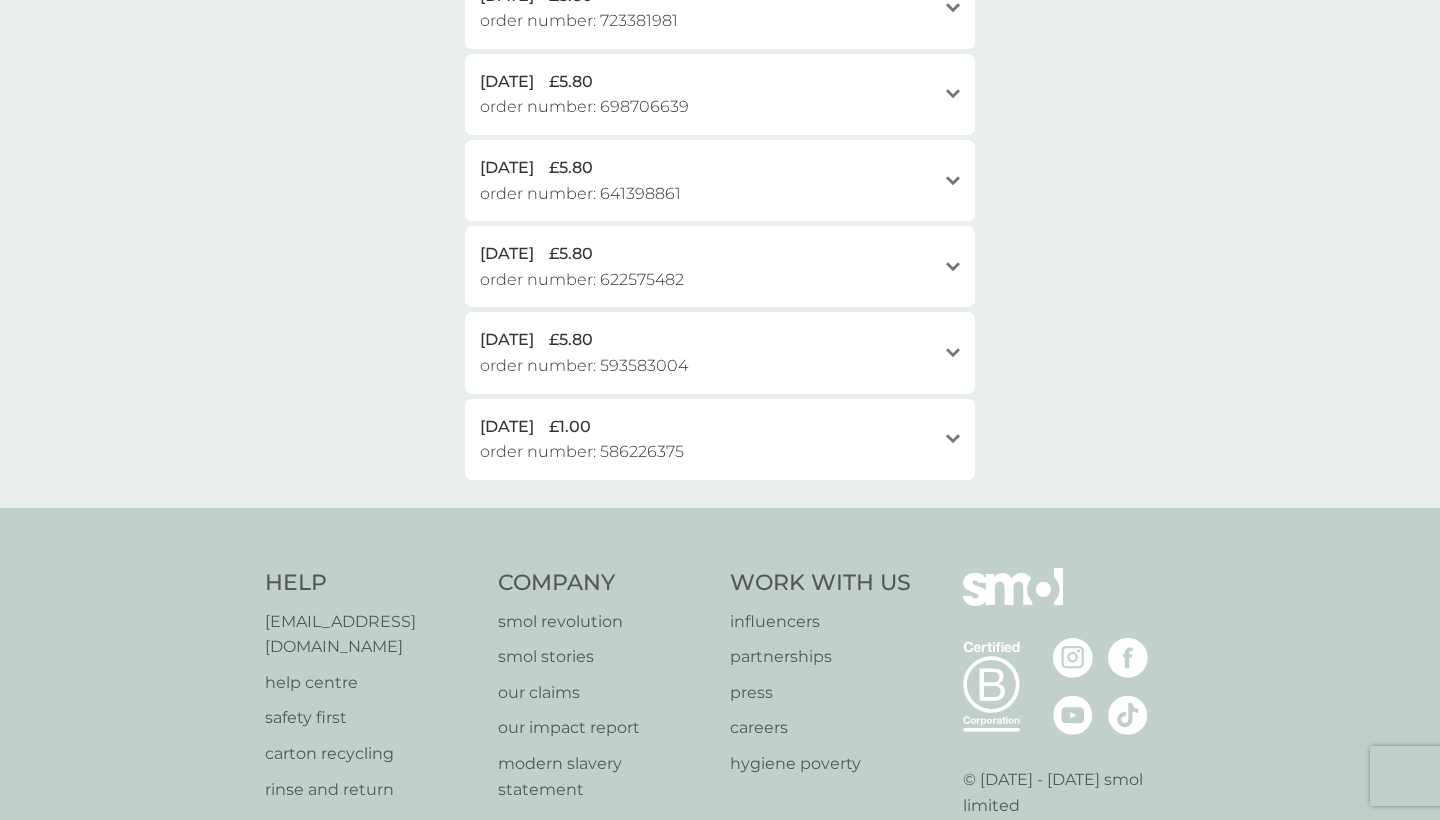 scroll, scrollTop: 1157, scrollLeft: 0, axis: vertical 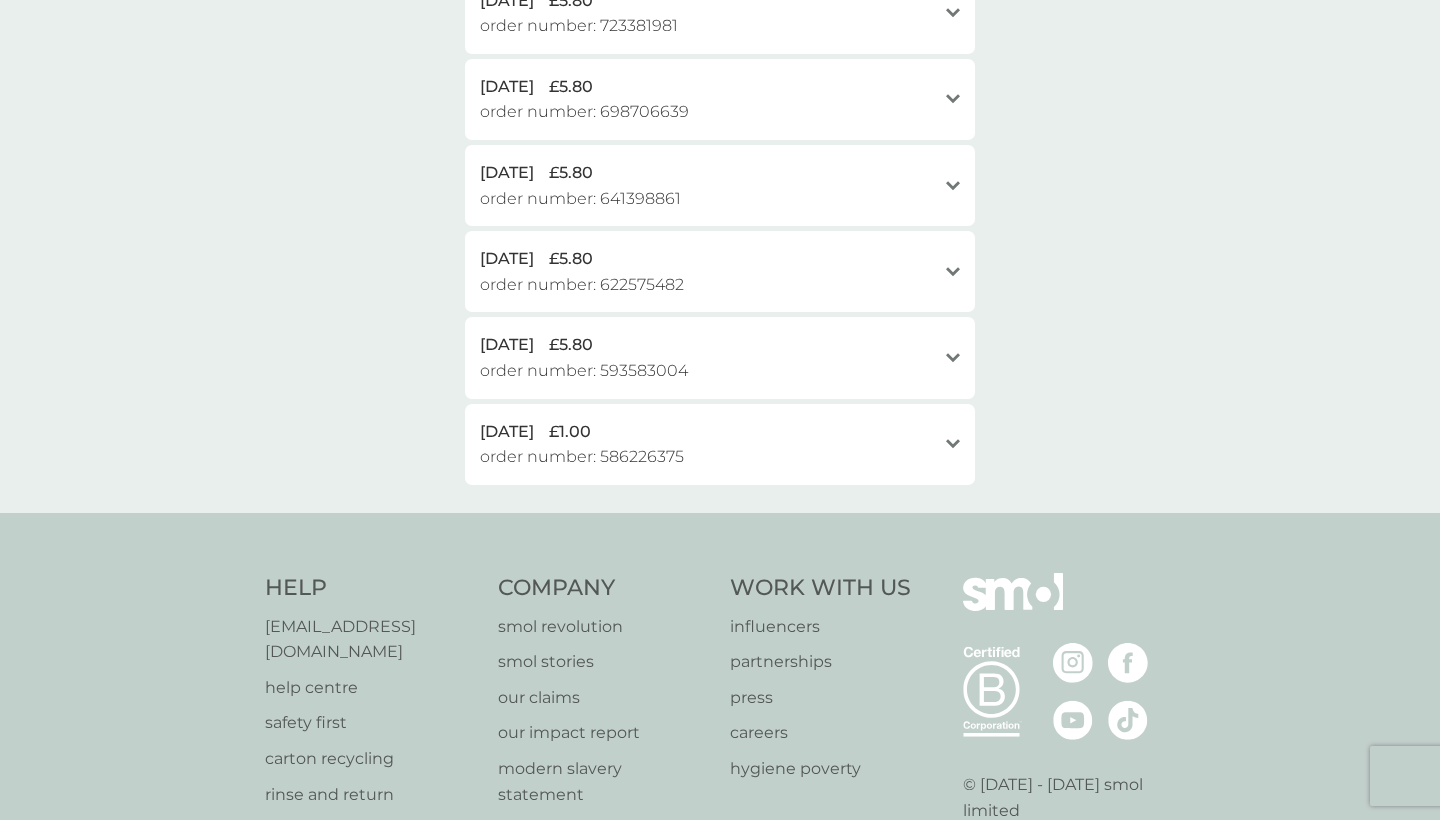click on "8 Sep 2023 £5.80 order number:   593583004" at bounding box center [708, 357] 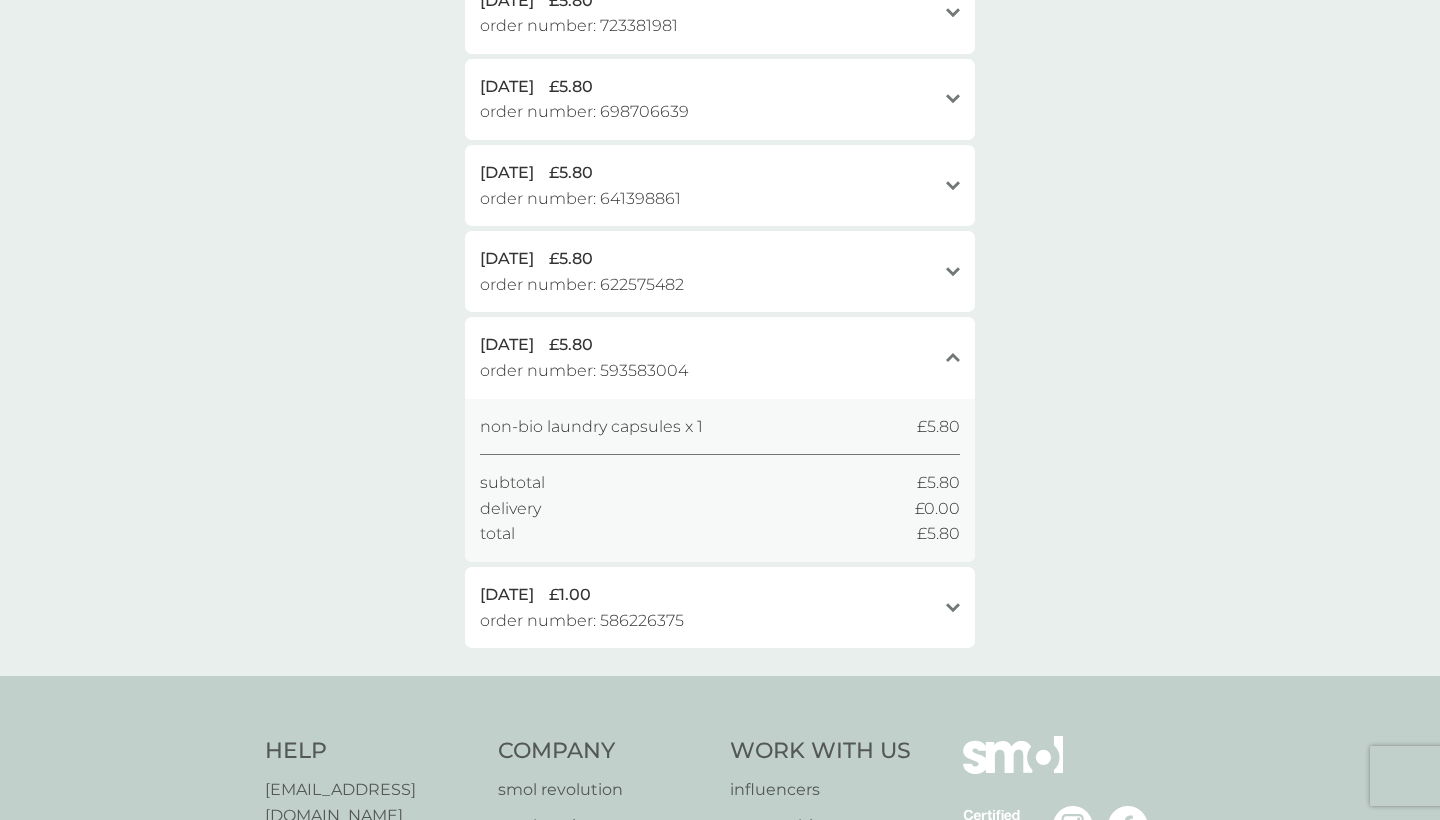 click on "8 Sep 2023 £5.80 order number:   593583004" at bounding box center [708, 357] 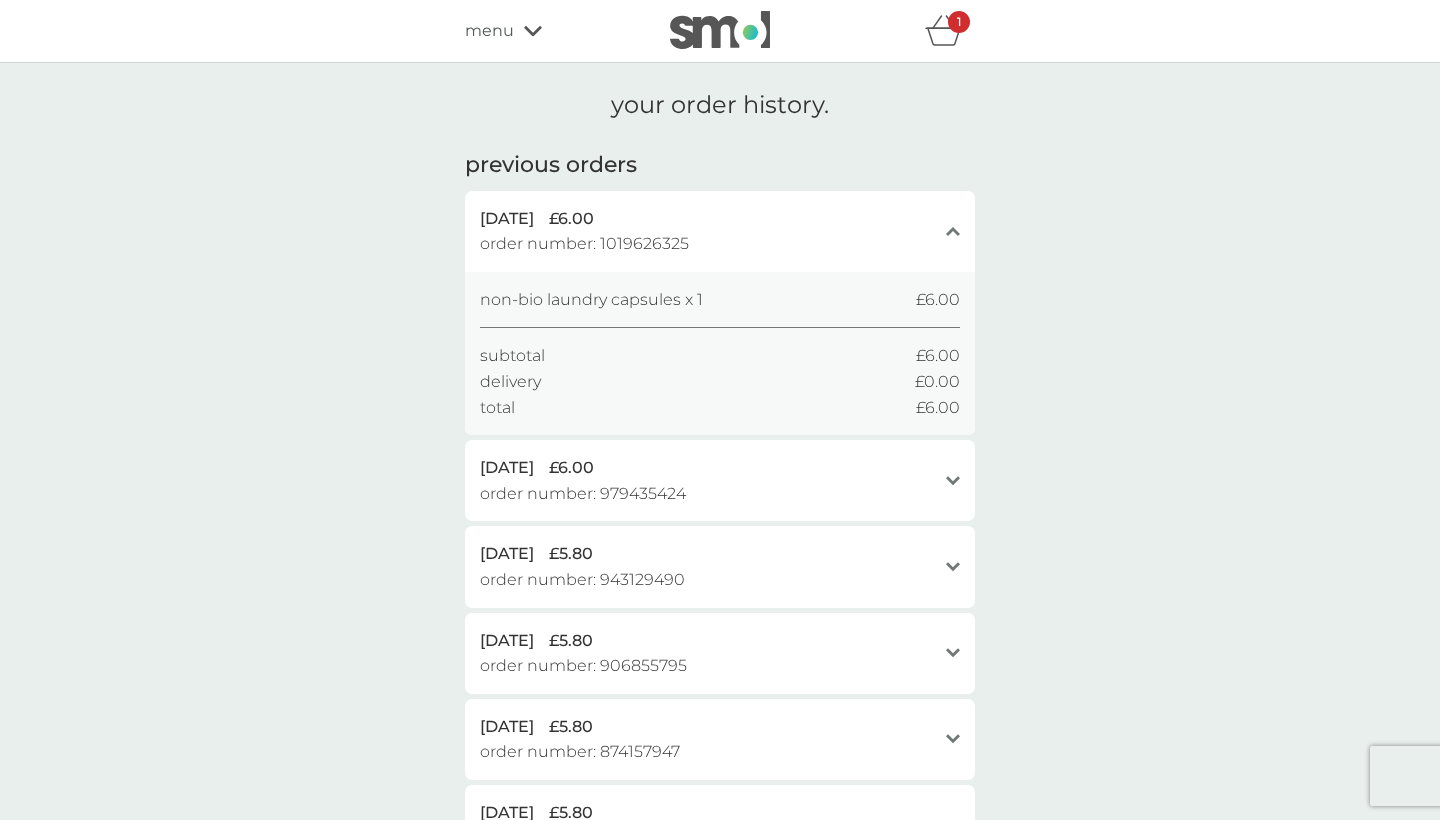 scroll, scrollTop: 0, scrollLeft: 0, axis: both 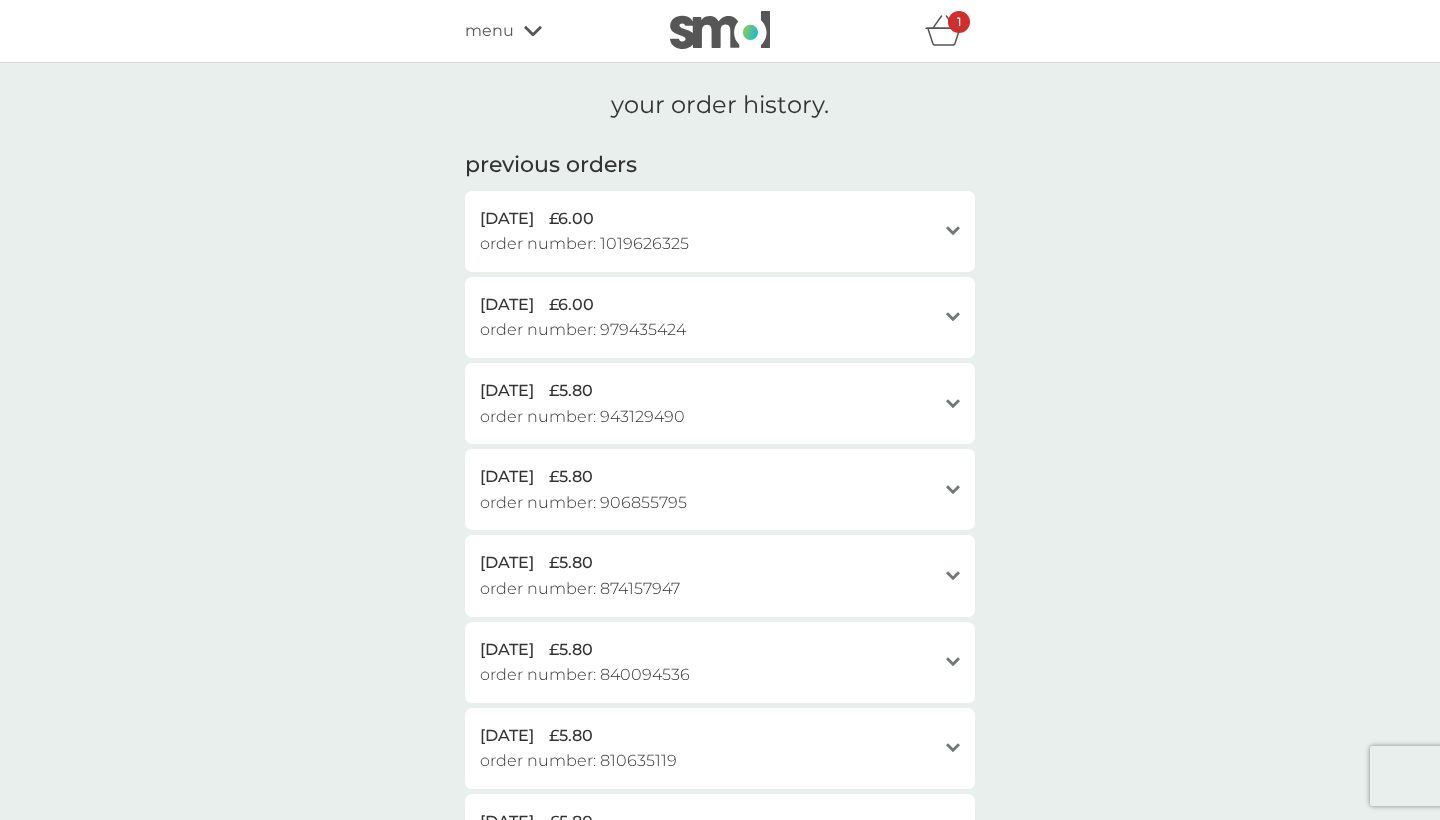 click on "menu" at bounding box center [550, 31] 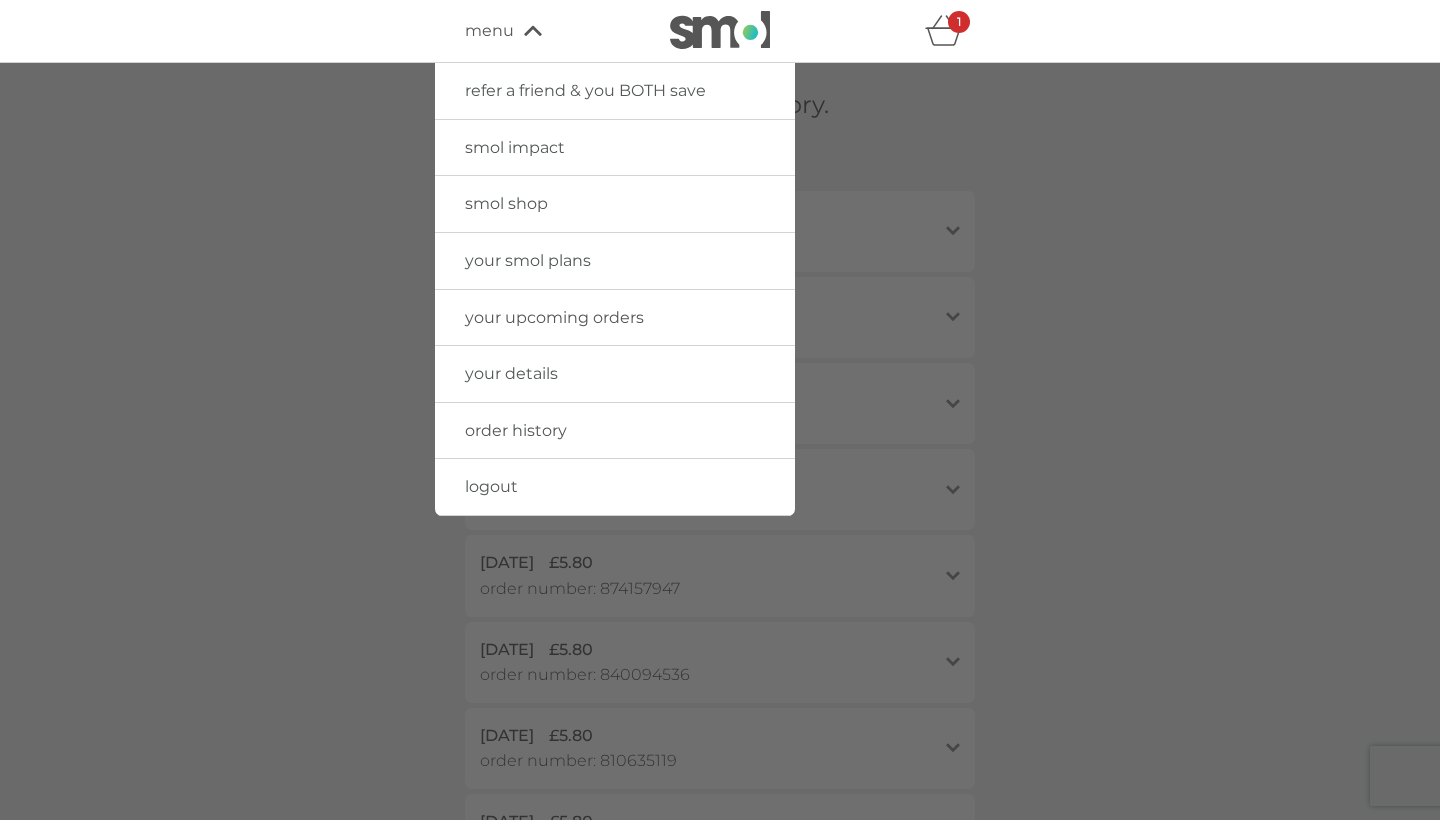 click on "smol shop" at bounding box center [506, 203] 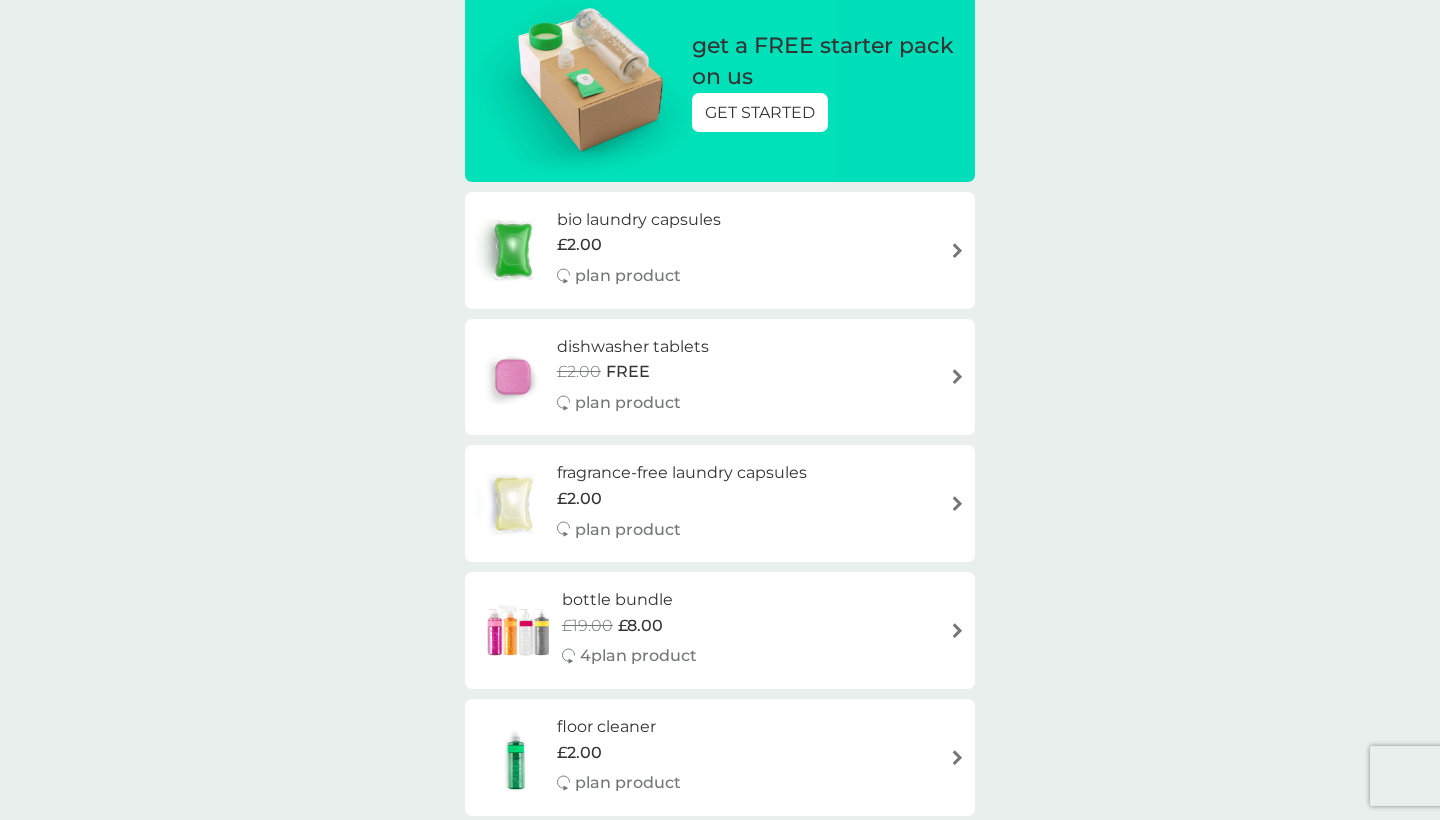 scroll, scrollTop: 281, scrollLeft: 0, axis: vertical 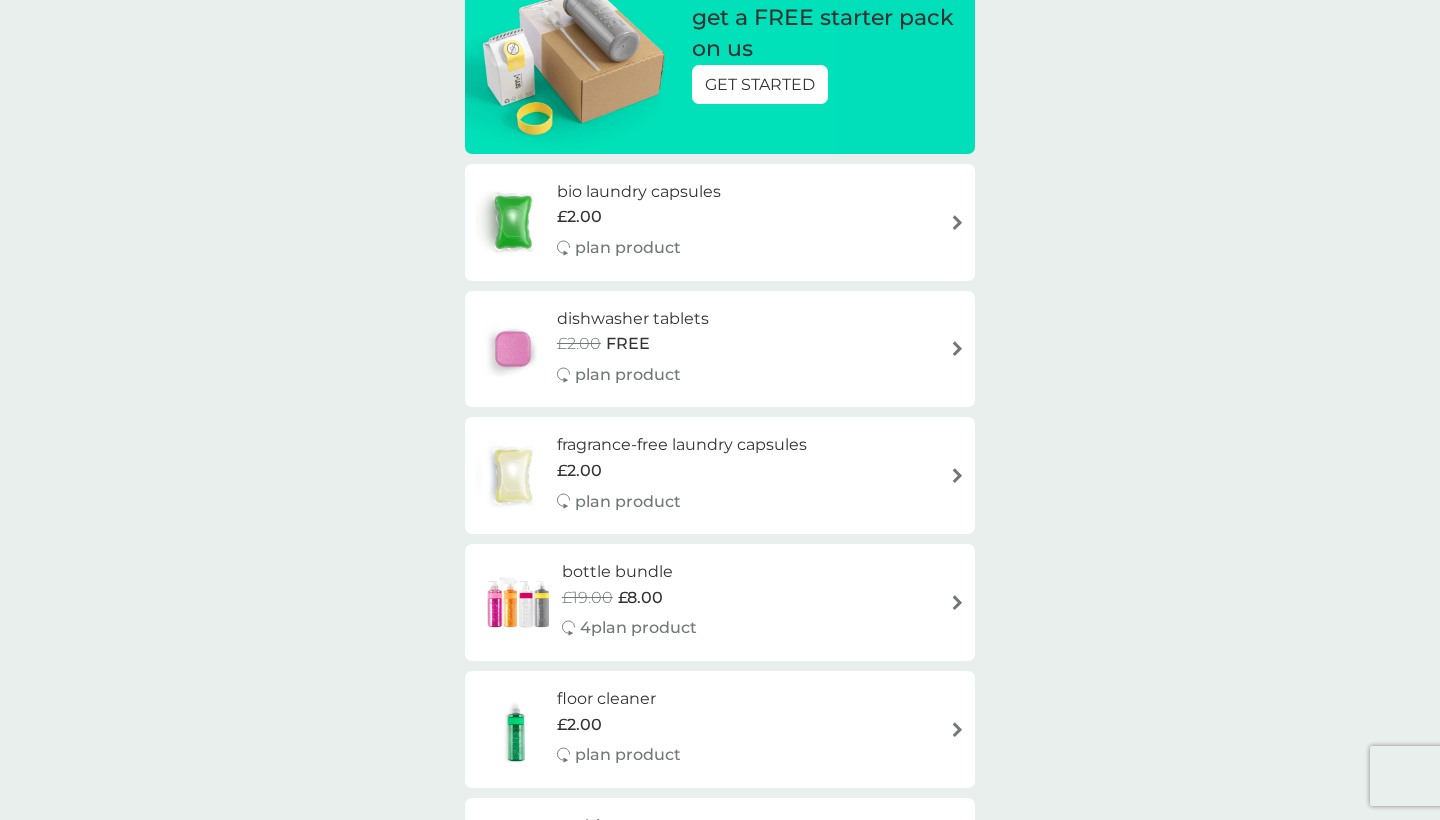 click on "bio laundry capsules £2.00 plan product" at bounding box center [720, 222] 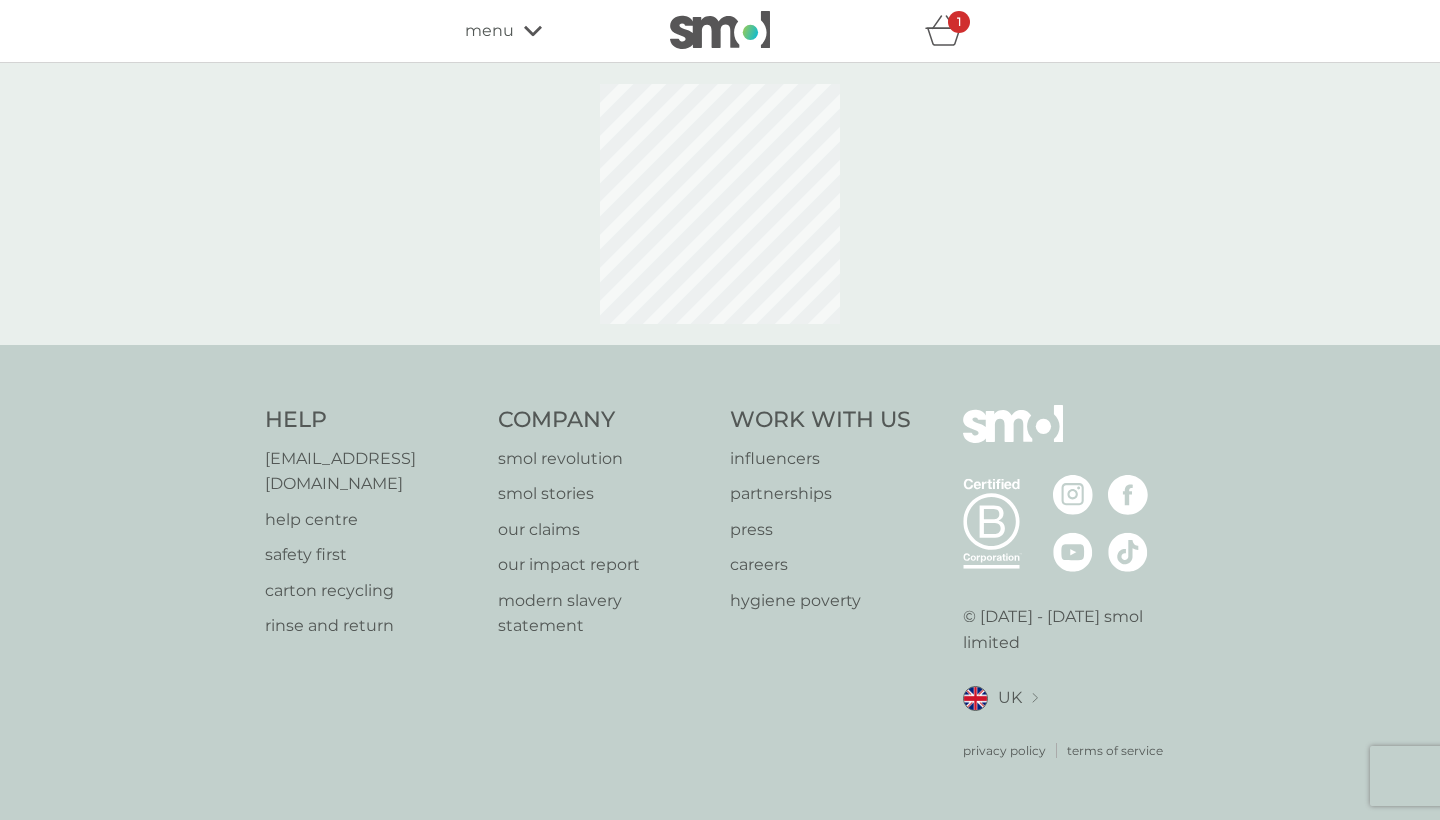 scroll, scrollTop: 0, scrollLeft: 0, axis: both 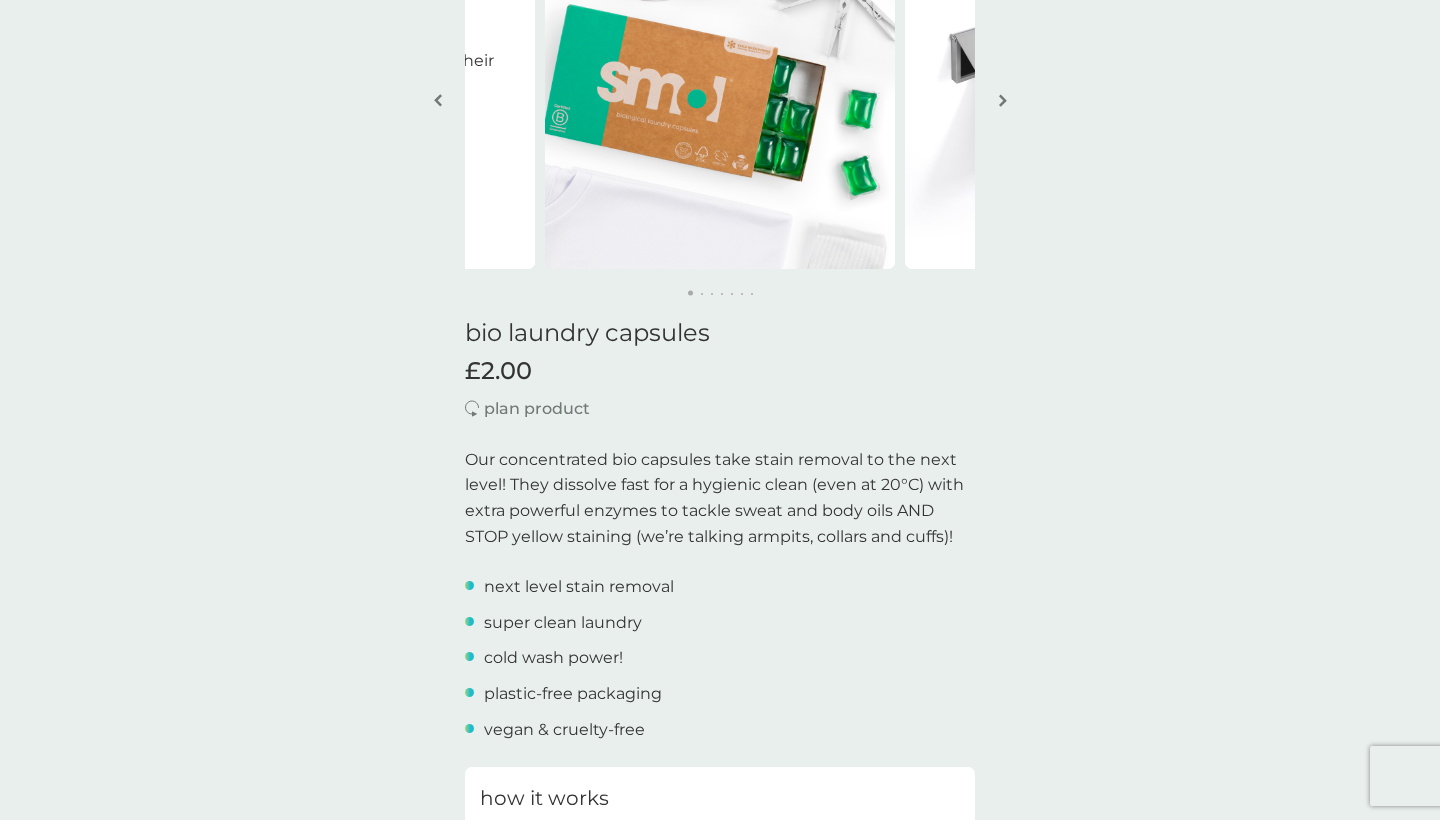 click on "£2.00" at bounding box center [498, 371] 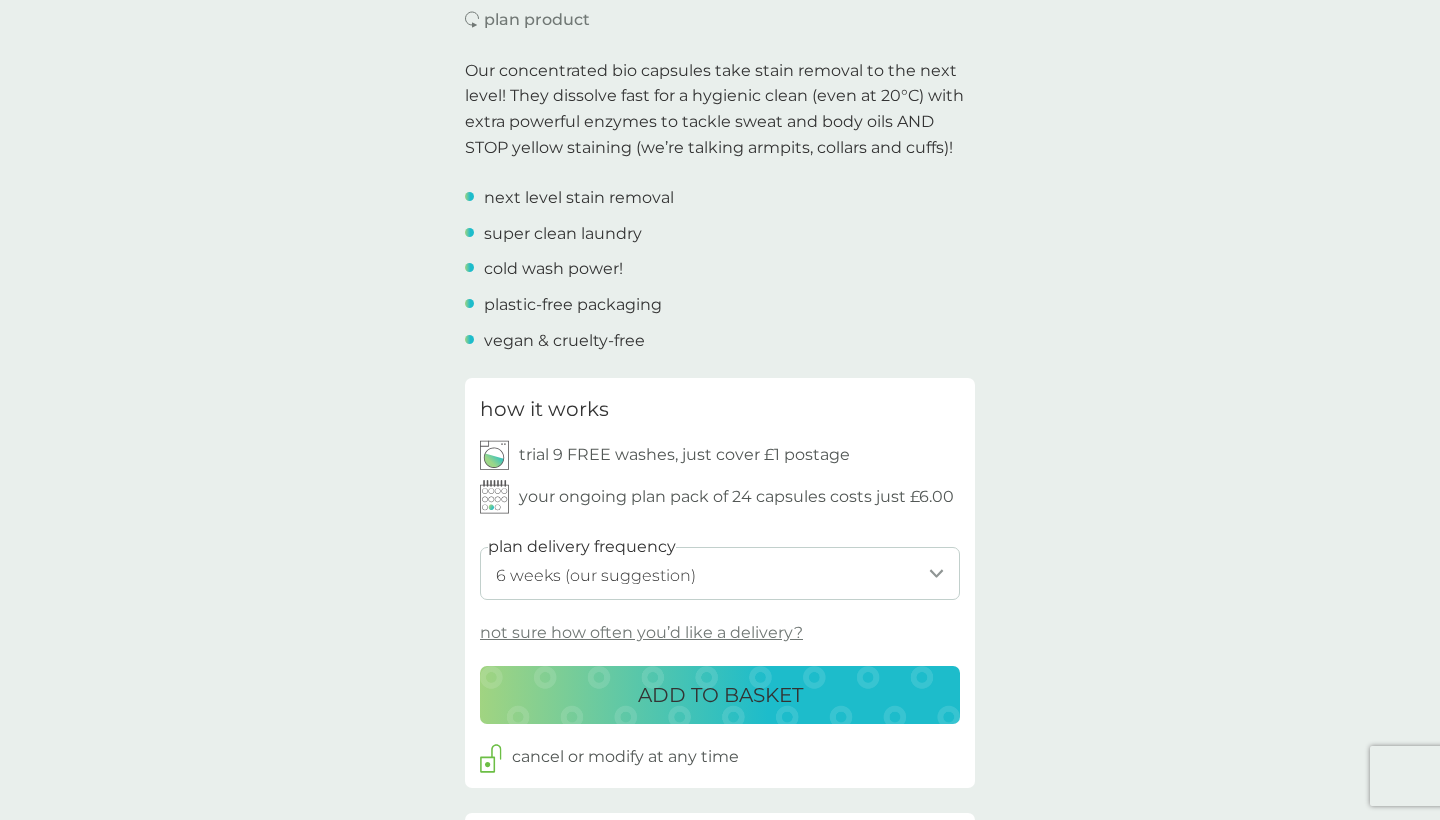scroll, scrollTop: 556, scrollLeft: 0, axis: vertical 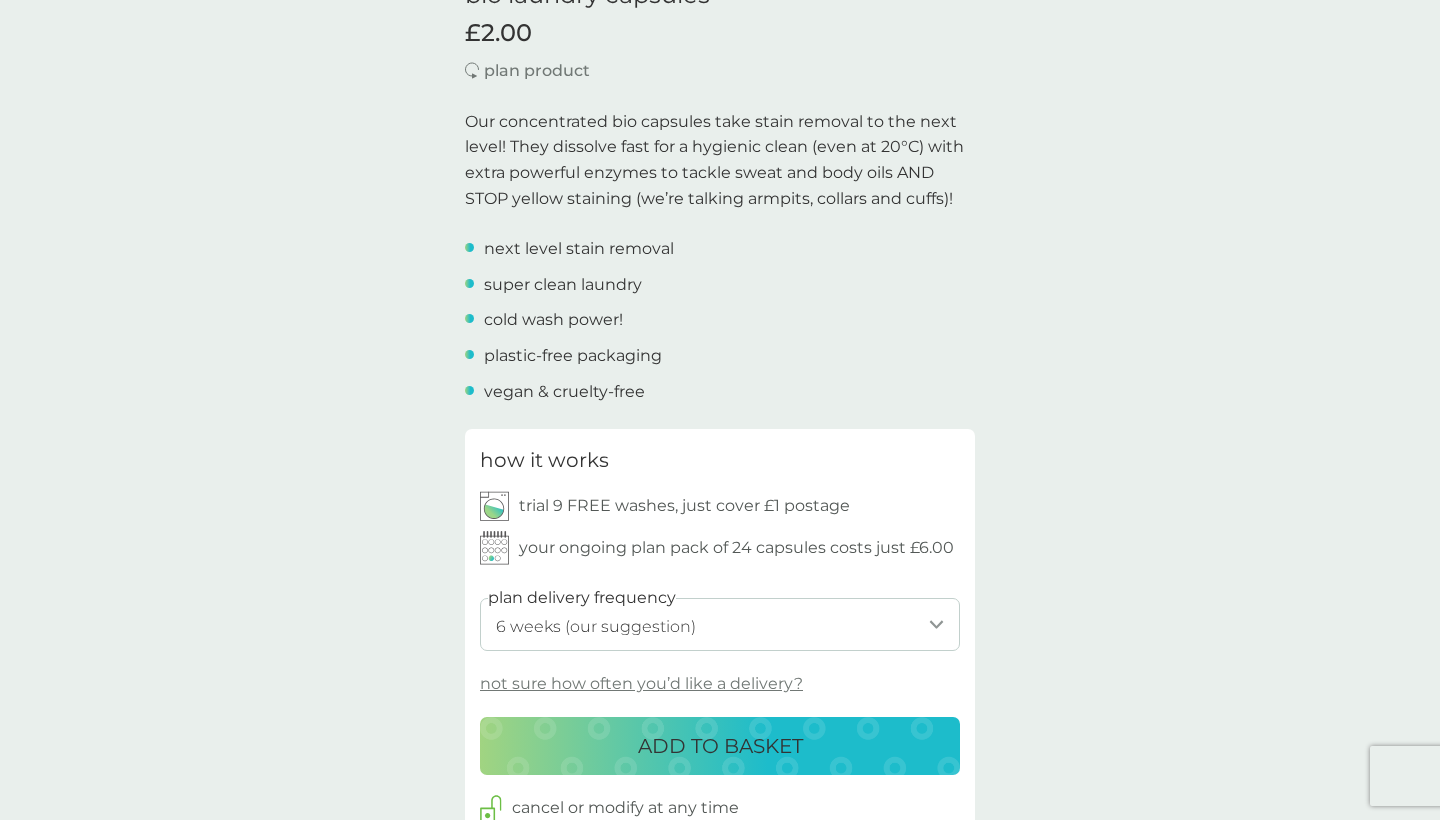 click on "back Love! Fantastic service and products…their washing tabs are amazing! - Rebecca
Love! Fantastic service and products…their washing tabs are amazing! - Rebecca
bio laundry capsules £2.00 plan product Our concentrated bio capsules take stain removal to the next level! They dissolve fast for a hygienic clean (even at 20°C) with extra powerful enzymes to tackle sweat and body oils AND STOP yellow staining (we’re talking armpits, collars and cuffs)! next level stain removal super clean laundry cold wash power! plastic-free packaging vegan & cruelty-free how it works trial 9 FREE washes, just cover £1 postage your ongoing plan pack of 24 capsules costs just £6.00 plan delivery frequency 1 week  2 weeks  3 weeks  4 weeks  5 weeks  6 weeks (our suggestion) 7 weeks  8 weeks  9 weeks  10 weeks  11 weeks  12 weeks  13 weeks  14 weeks  15 weeks  16 weeks  17 weeks  not sure how often you’d like a delivery? ADD TO BASKET cancel or modify at any time we   donate 1 wash   great for you. Cold wash power ." at bounding box center [720, 879] 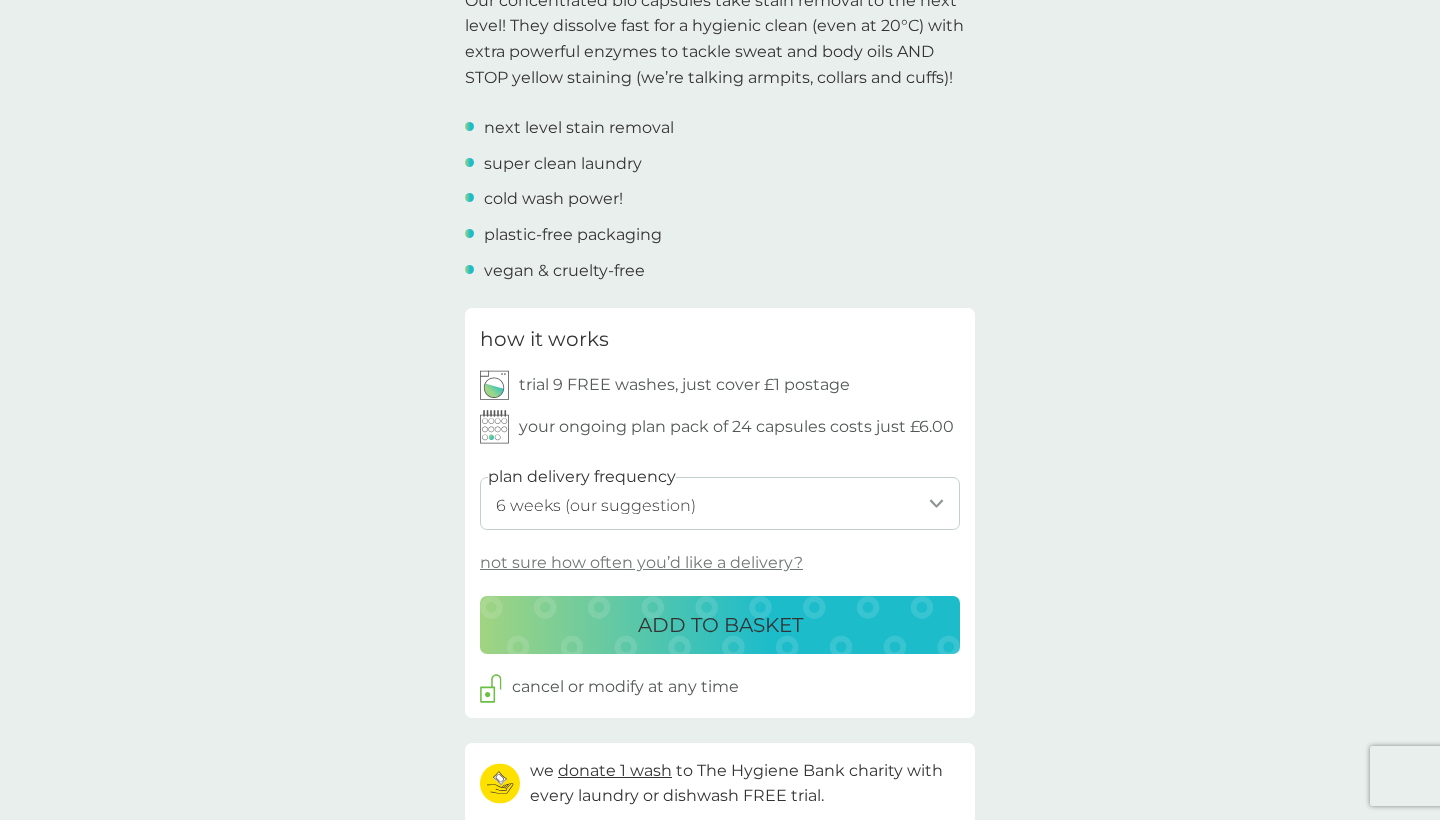 scroll, scrollTop: 680, scrollLeft: 0, axis: vertical 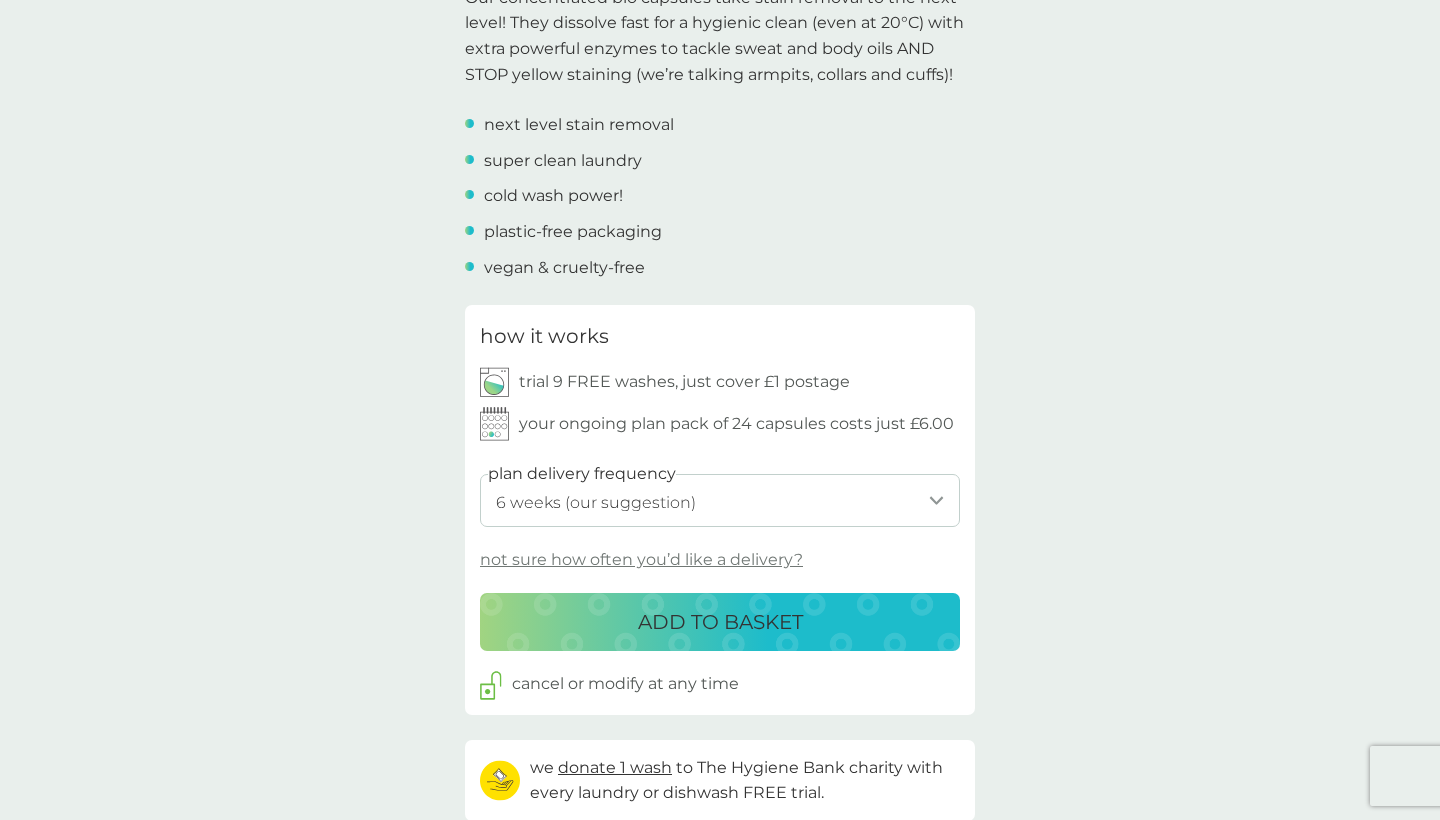 click on "not sure how often you’d like a delivery?" at bounding box center (641, 560) 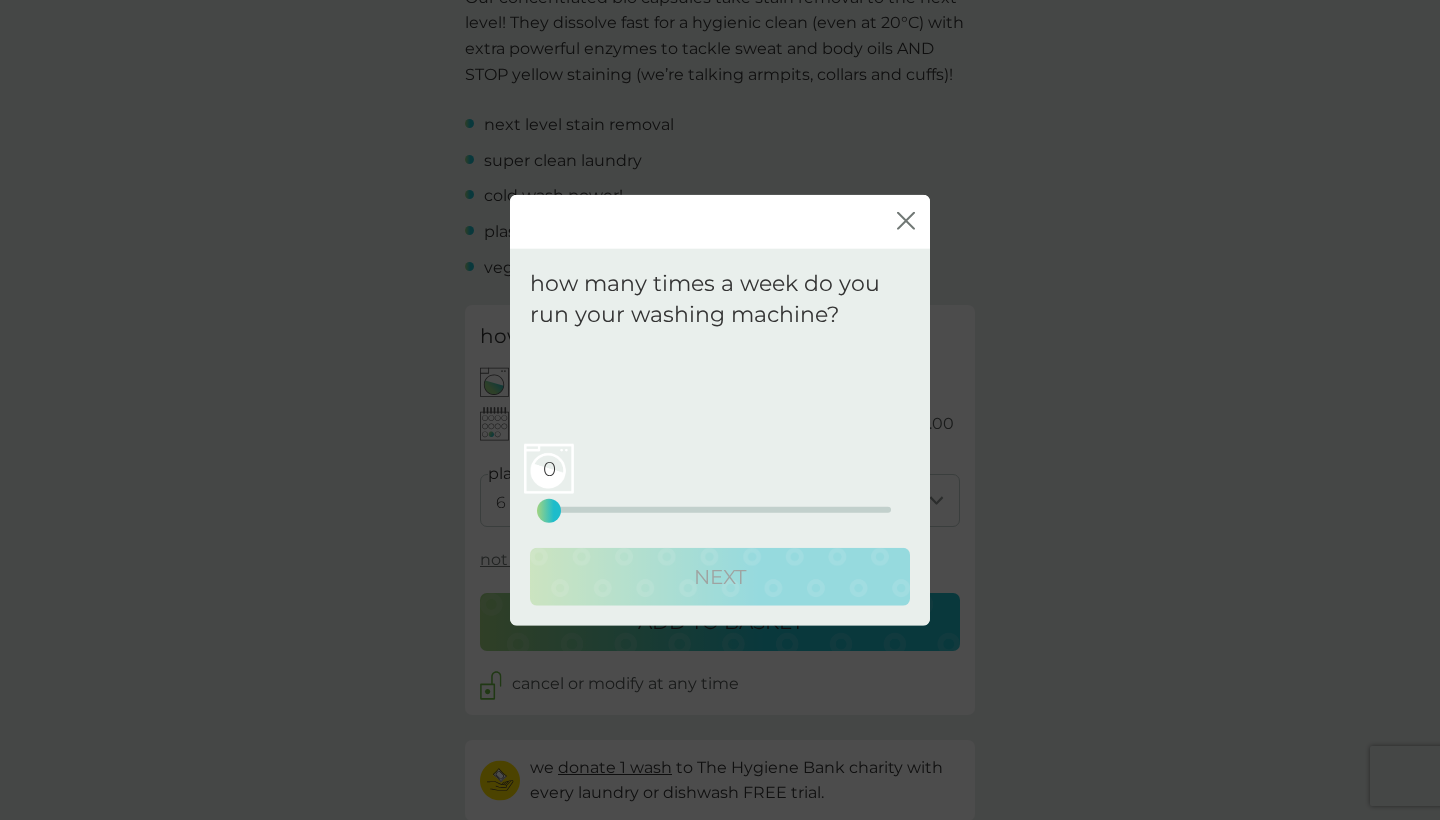 click on "close" at bounding box center [720, 222] 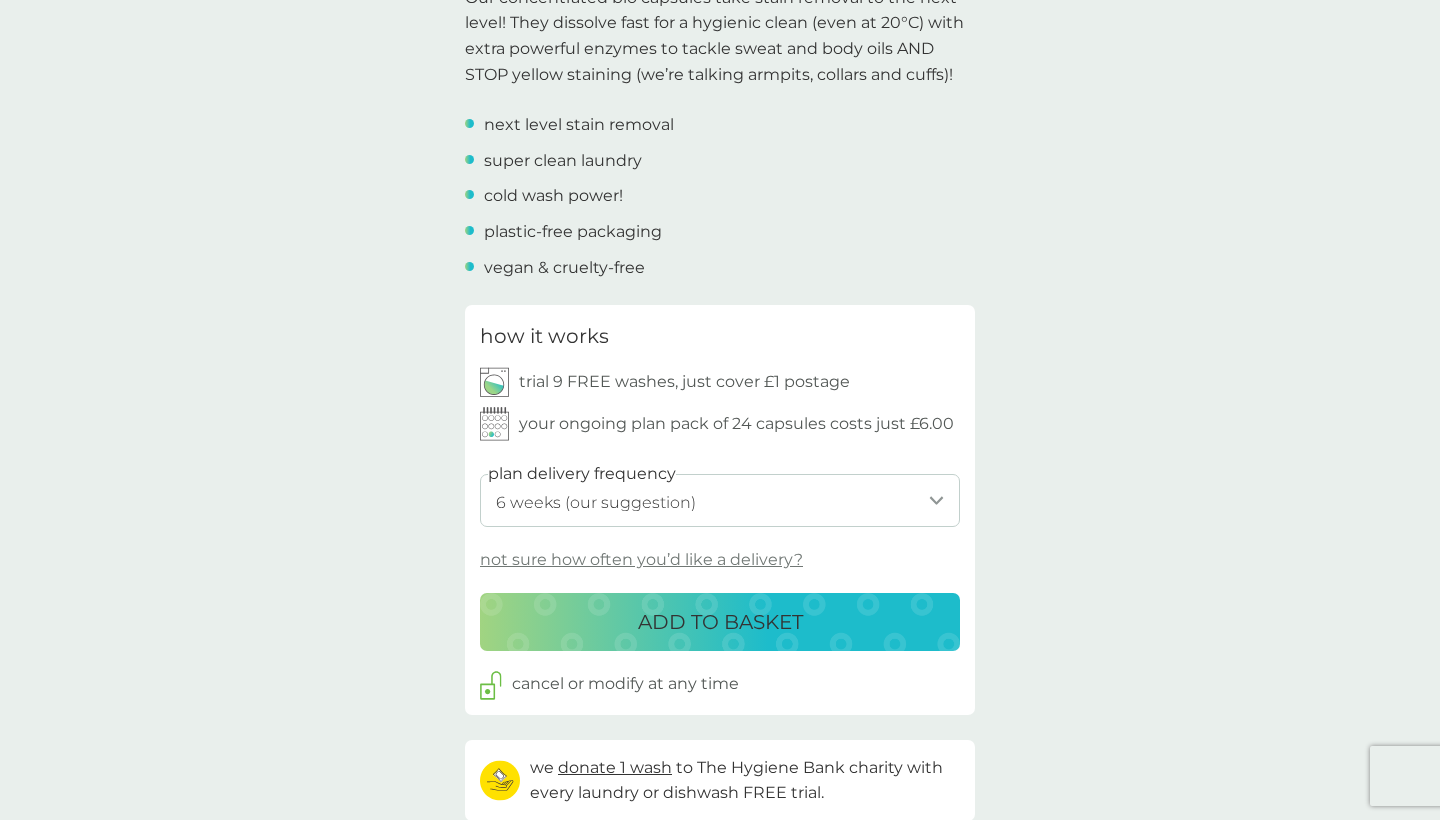 click on "back Love! Fantastic service and products…their washing tabs are amazing! - Rebecca
Love! Fantastic service and products…their washing tabs are amazing! - Rebecca
bio laundry capsules £2.00 plan product Our concentrated bio capsules take stain removal to the next level! They dissolve fast for a hygienic clean (even at 20°C) with extra powerful enzymes to tackle sweat and body oils AND STOP yellow staining (we’re talking armpits, collars and cuffs)! next level stain removal super clean laundry cold wash power! plastic-free packaging vegan & cruelty-free how it works trial 9 FREE washes, just cover £1 postage your ongoing plan pack of 24 capsules costs just £6.00 plan delivery frequency 1 week  2 weeks  3 weeks  4 weeks  5 weeks  6 weeks (our suggestion) 7 weeks  8 weeks  9 weeks  10 weeks  11 weeks  12 weeks  13 weeks  14 weeks  15 weeks  16 weeks  17 weeks  not sure how often you’d like a delivery? ADD TO BASKET cancel or modify at any time we   donate 1 wash   great for you. Cold wash power ." at bounding box center (720, 755) 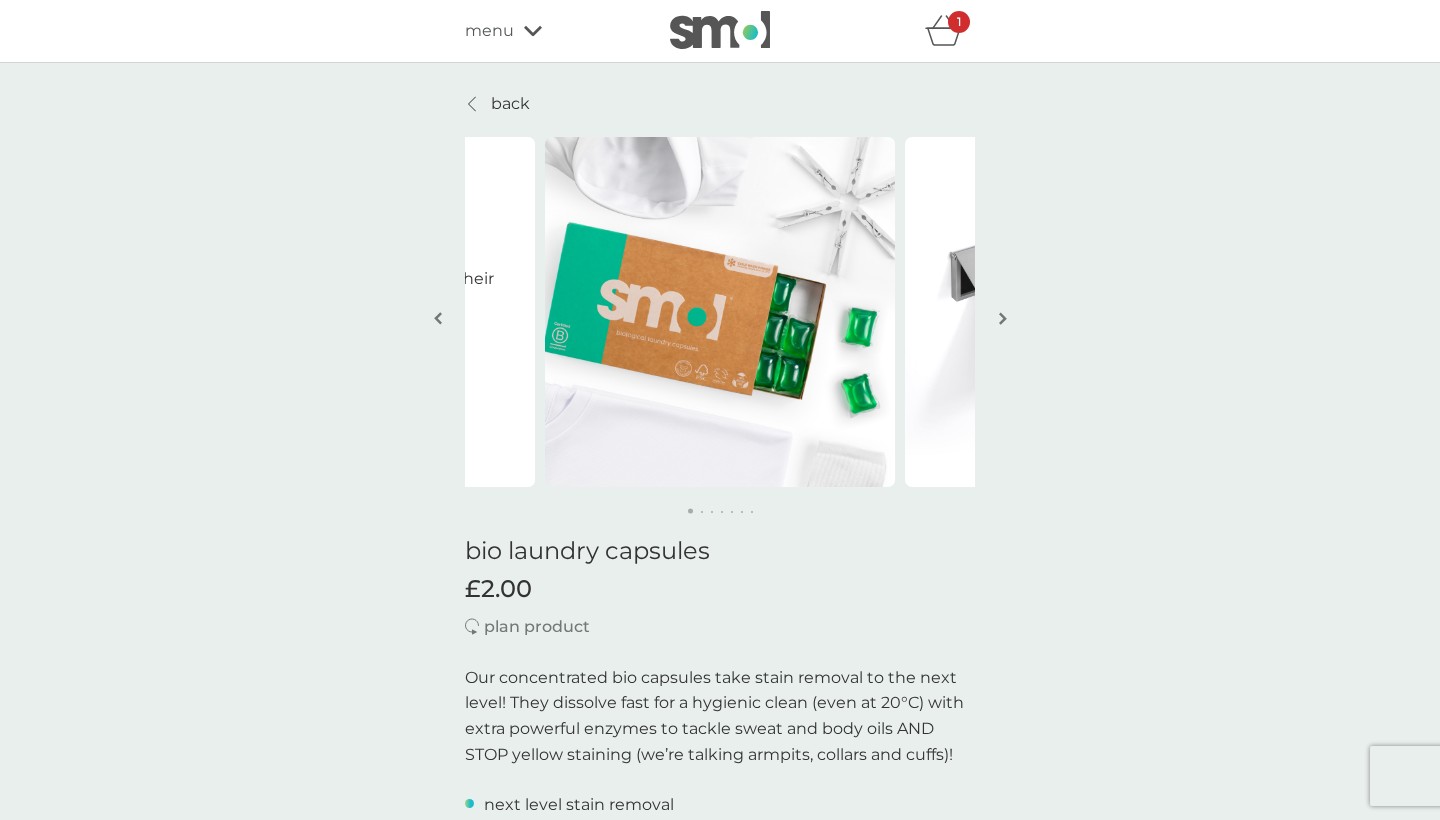 scroll, scrollTop: 0, scrollLeft: 0, axis: both 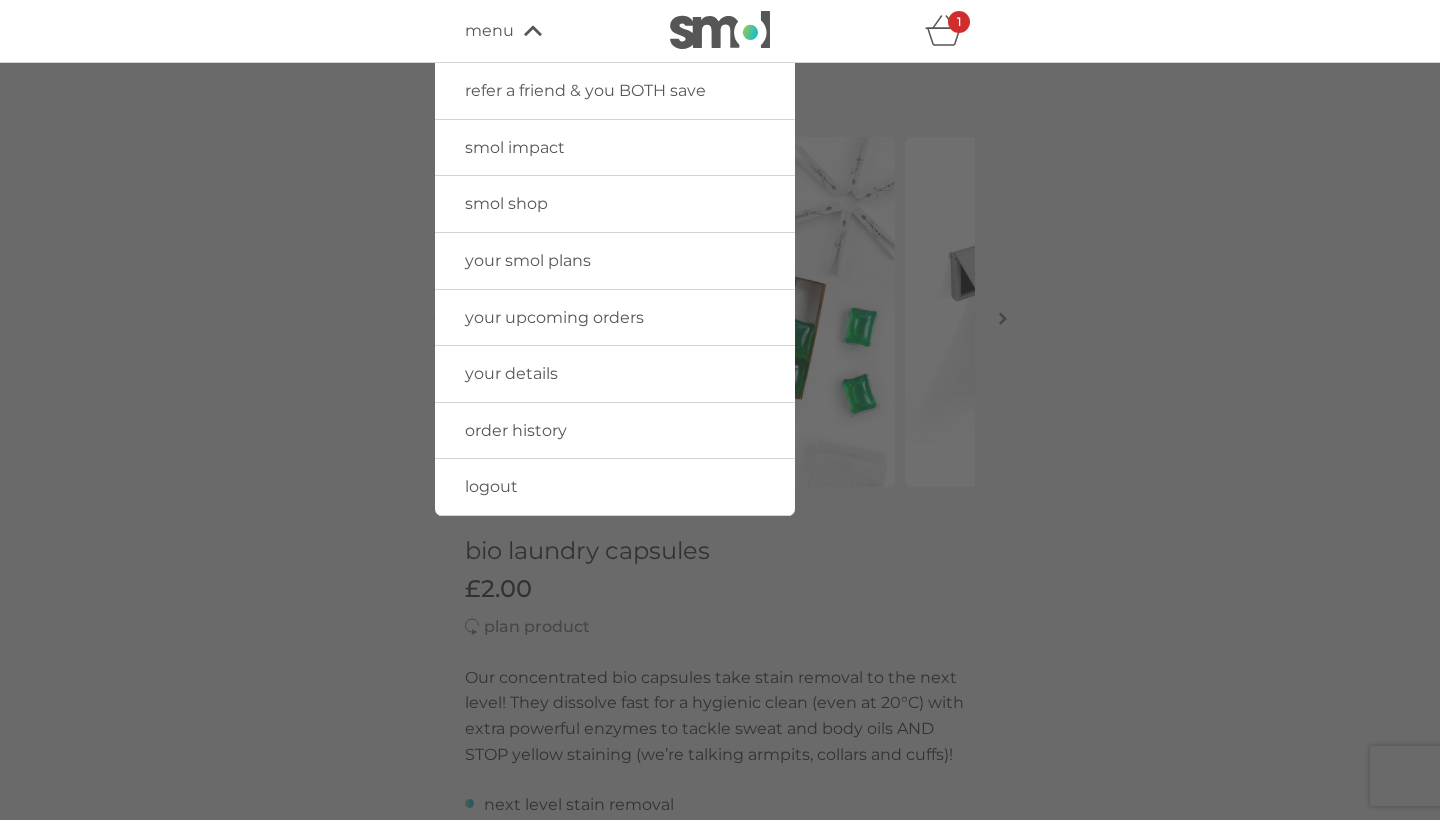click on "smol impact" at bounding box center (515, 147) 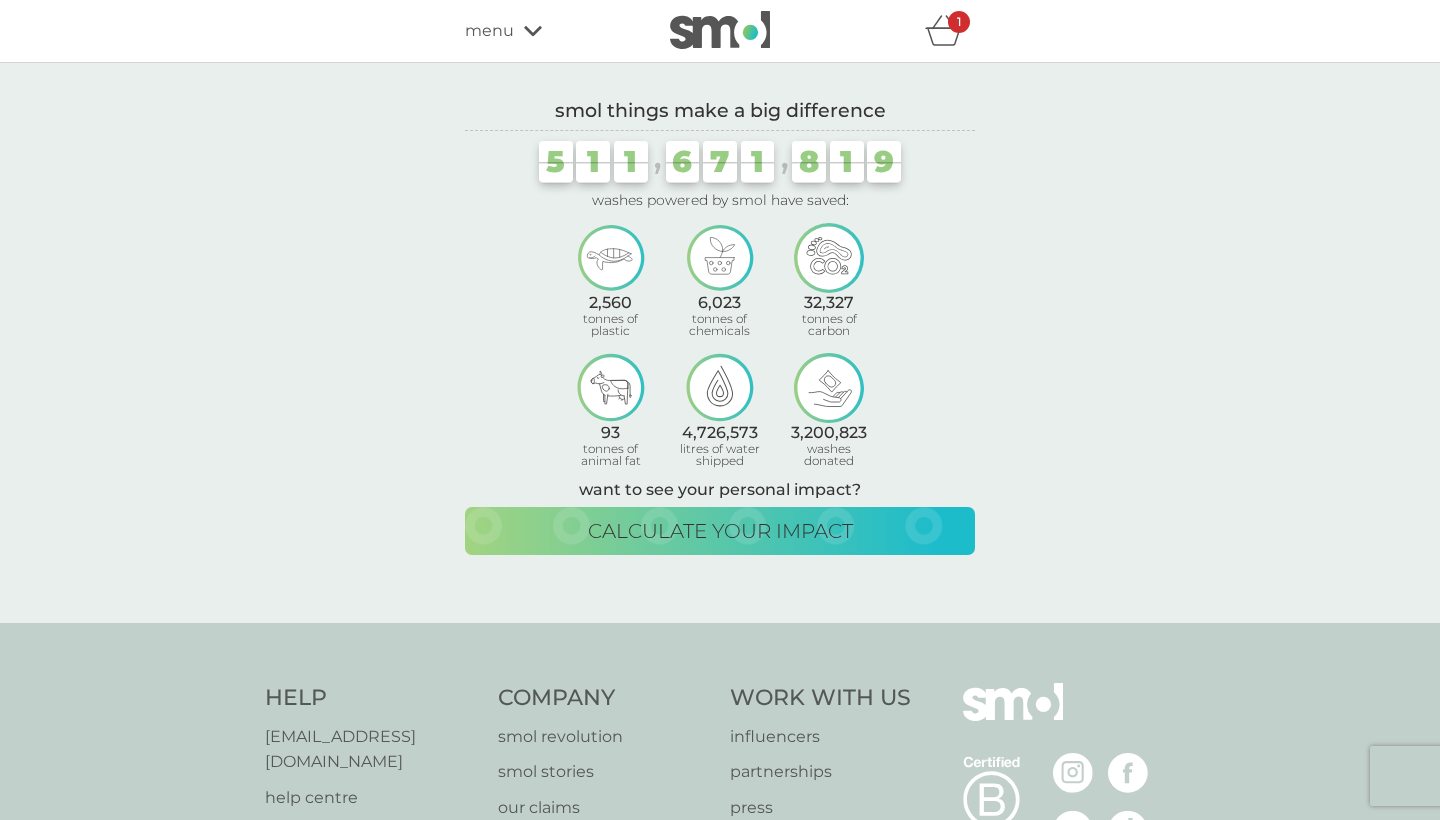 click on "menu" at bounding box center [489, 31] 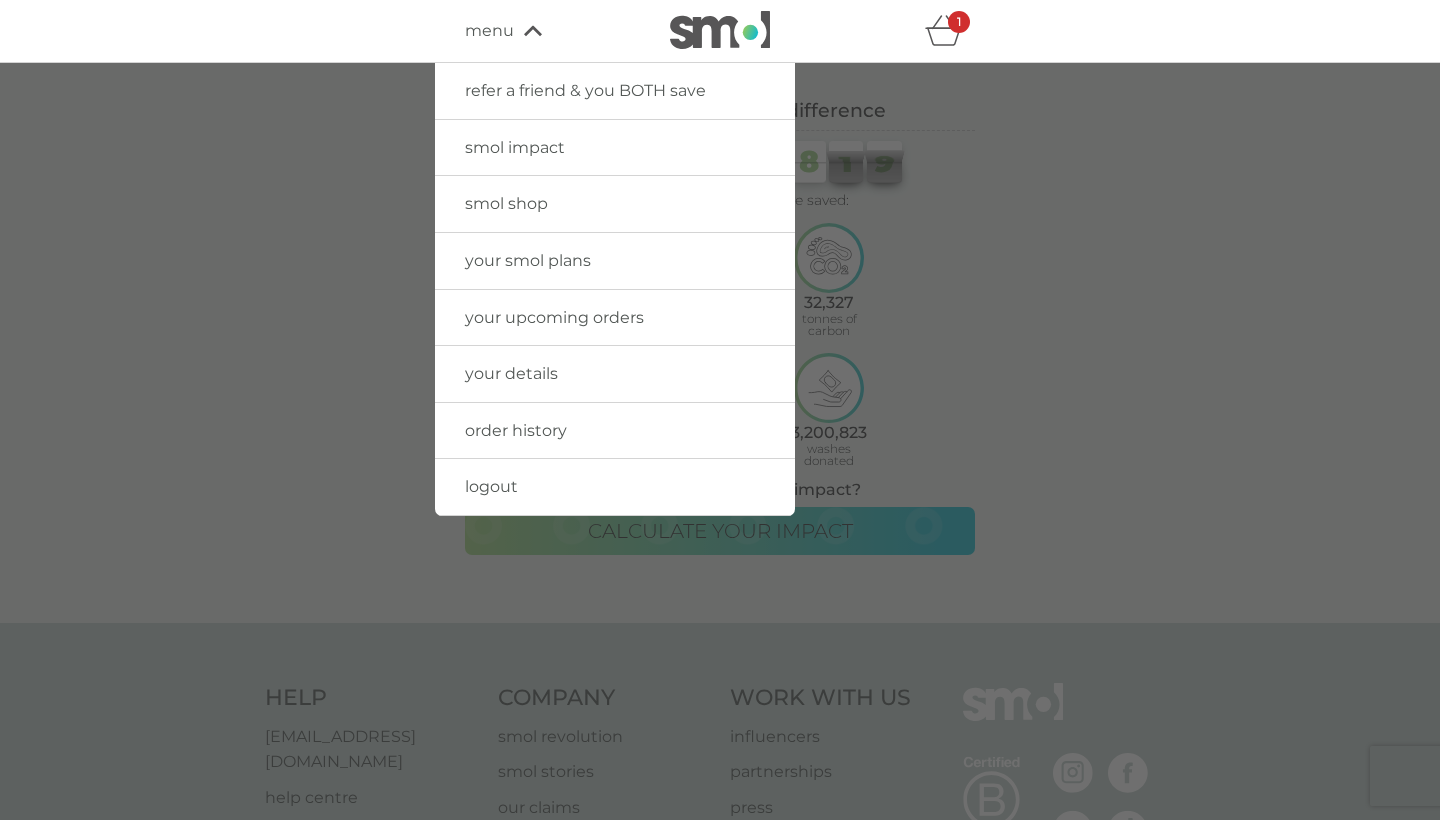 click on "smol shop" at bounding box center [615, 204] 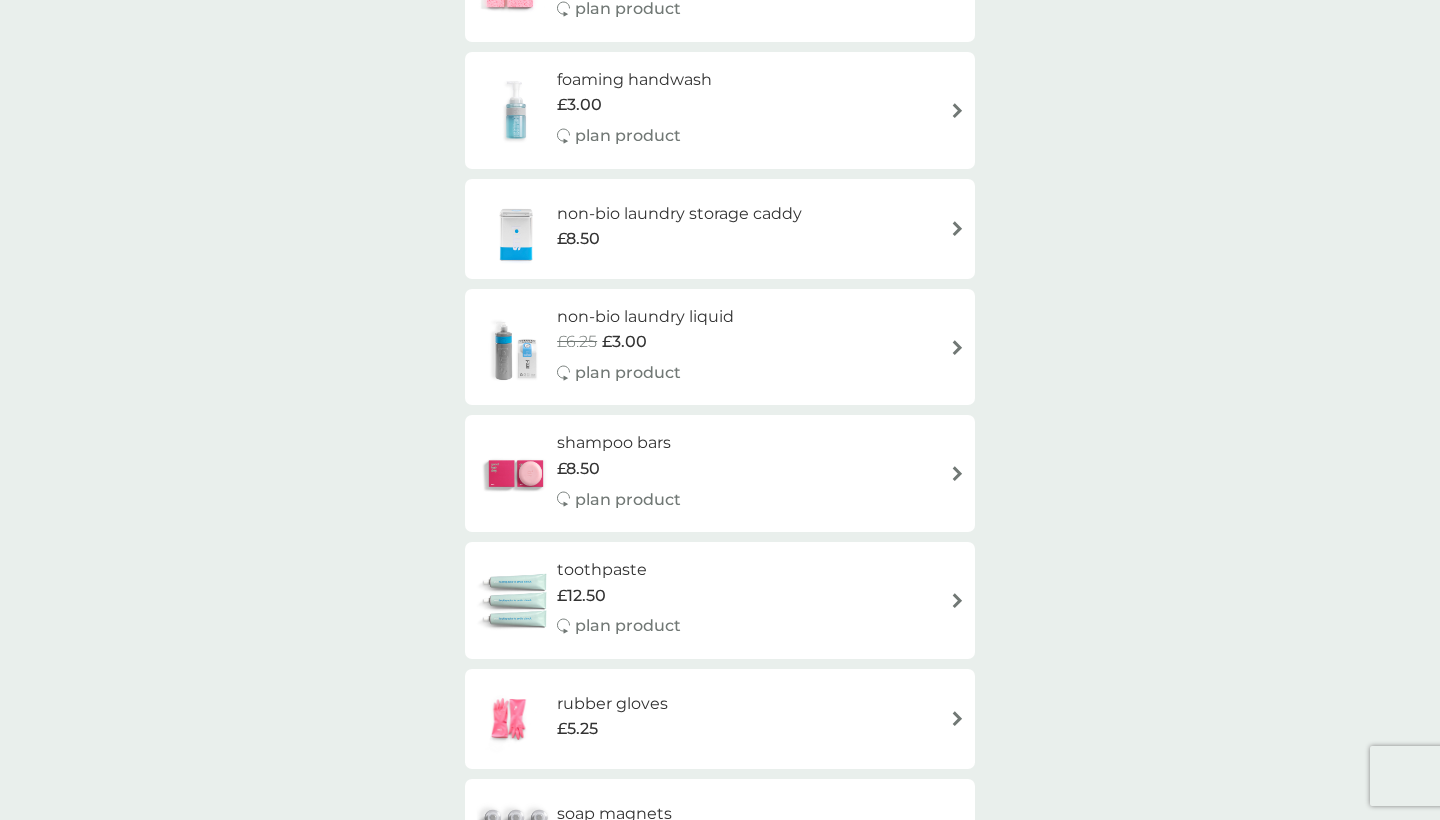 scroll, scrollTop: 2705, scrollLeft: 0, axis: vertical 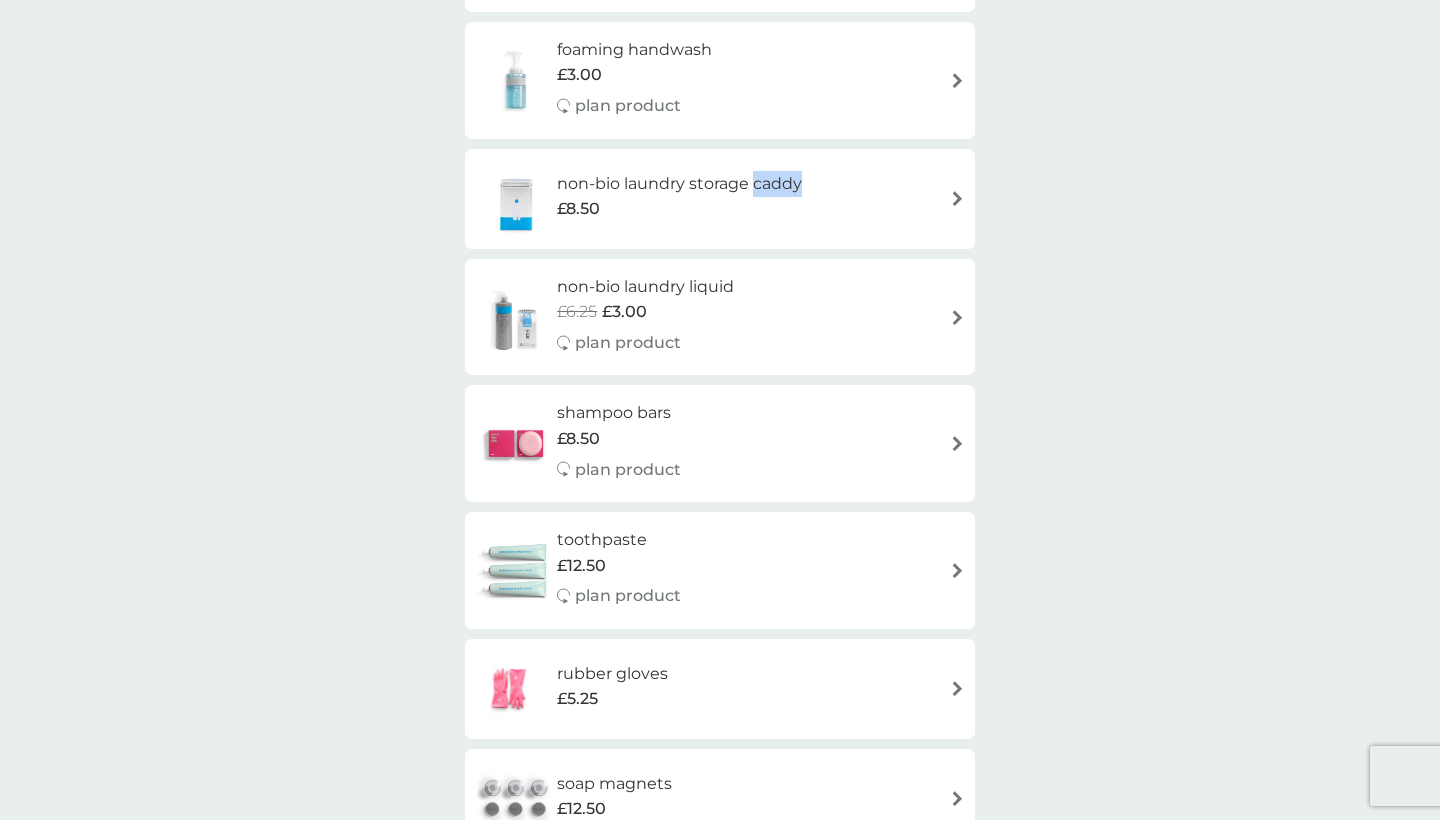 click on "non-bio laundry storage caddy" at bounding box center [679, 184] 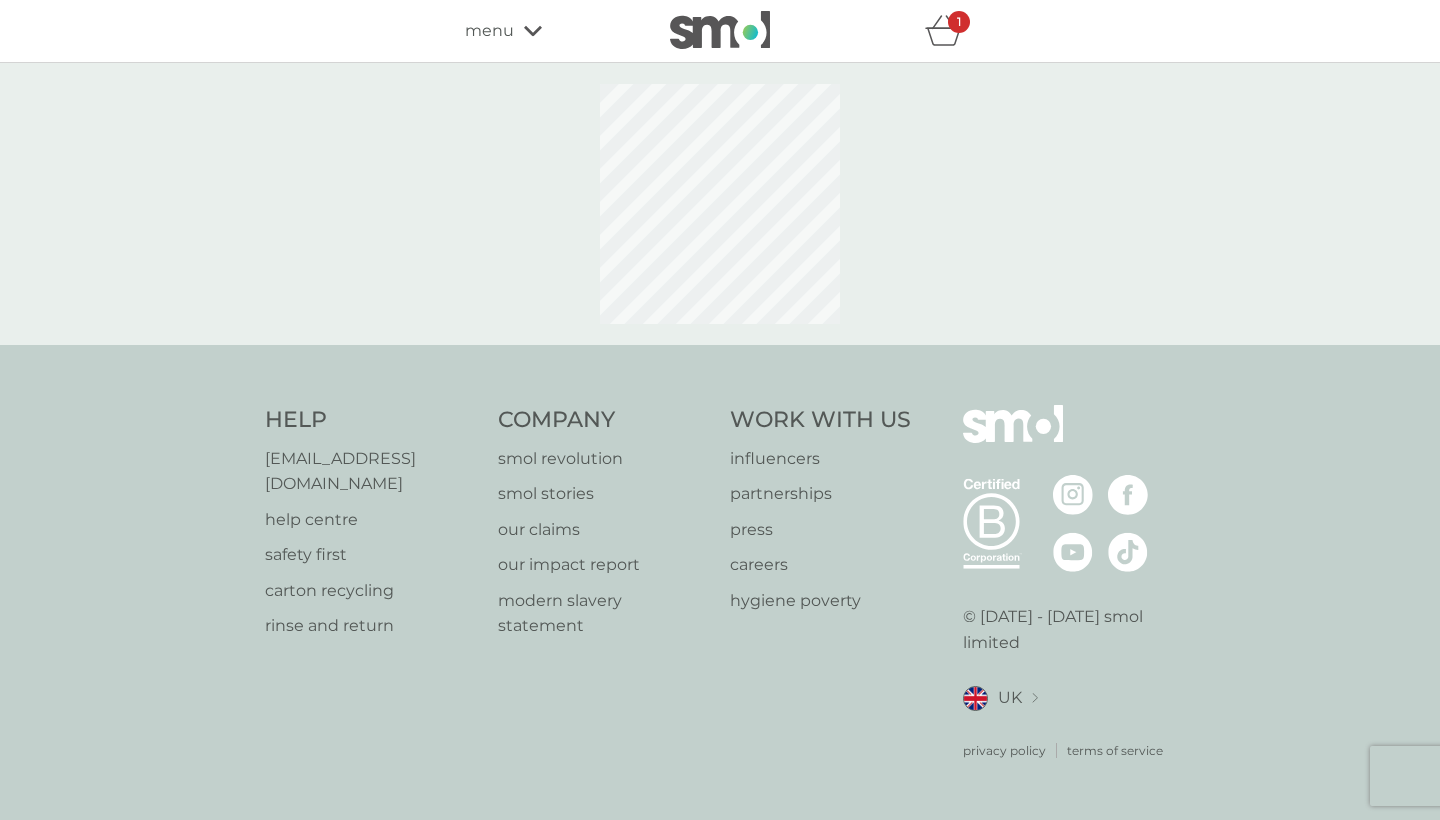 scroll, scrollTop: 0, scrollLeft: 0, axis: both 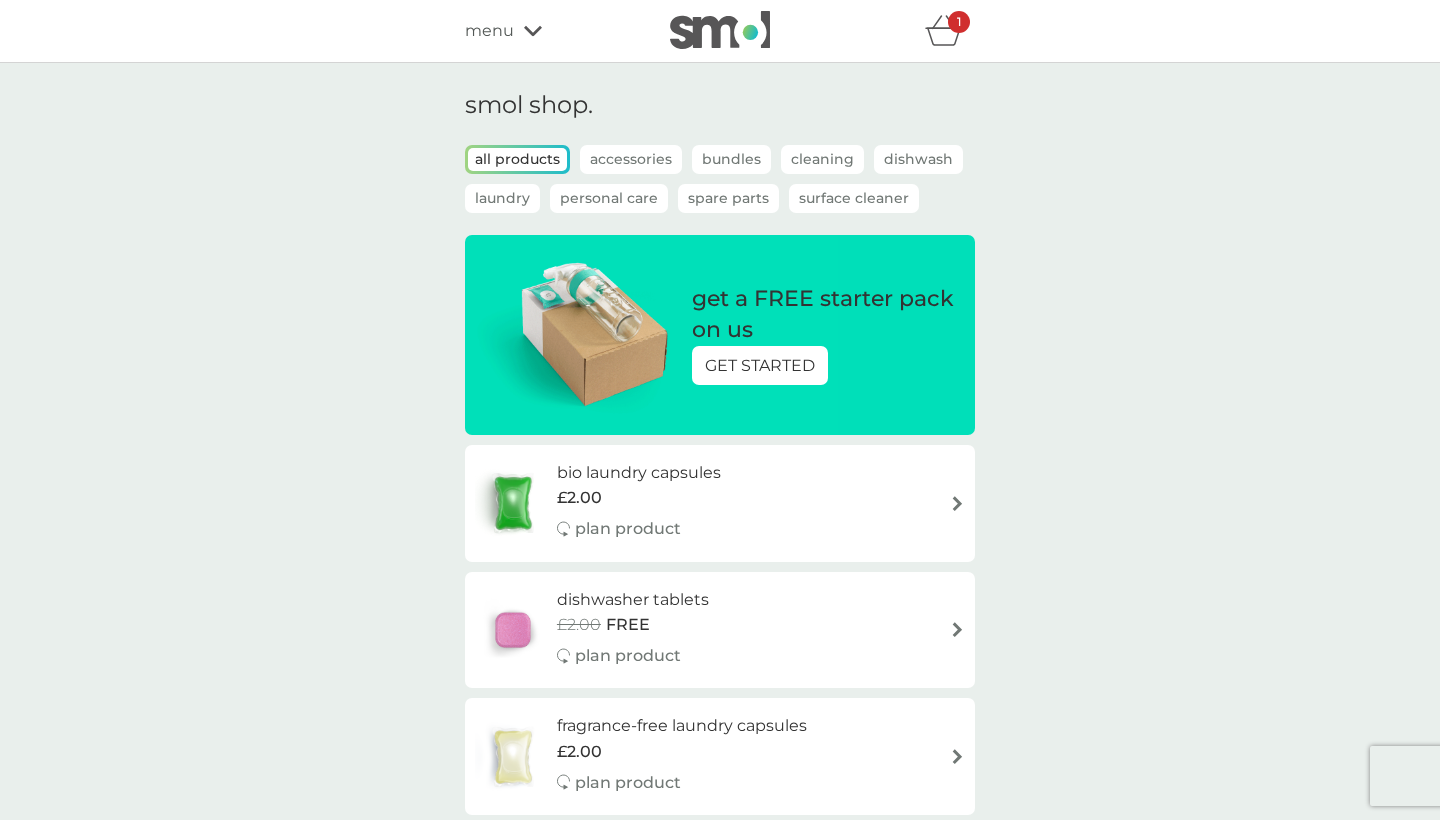 click 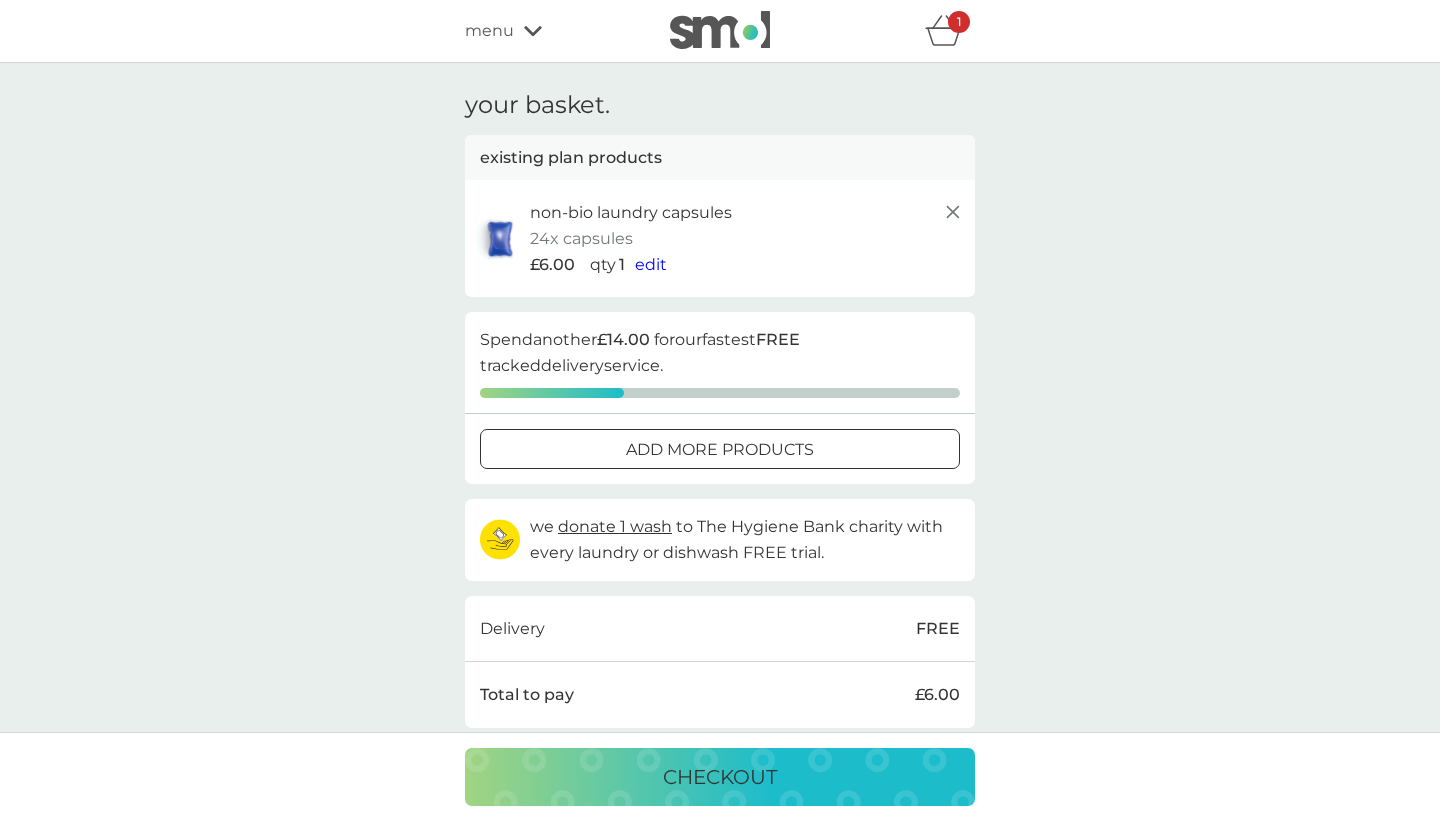 click 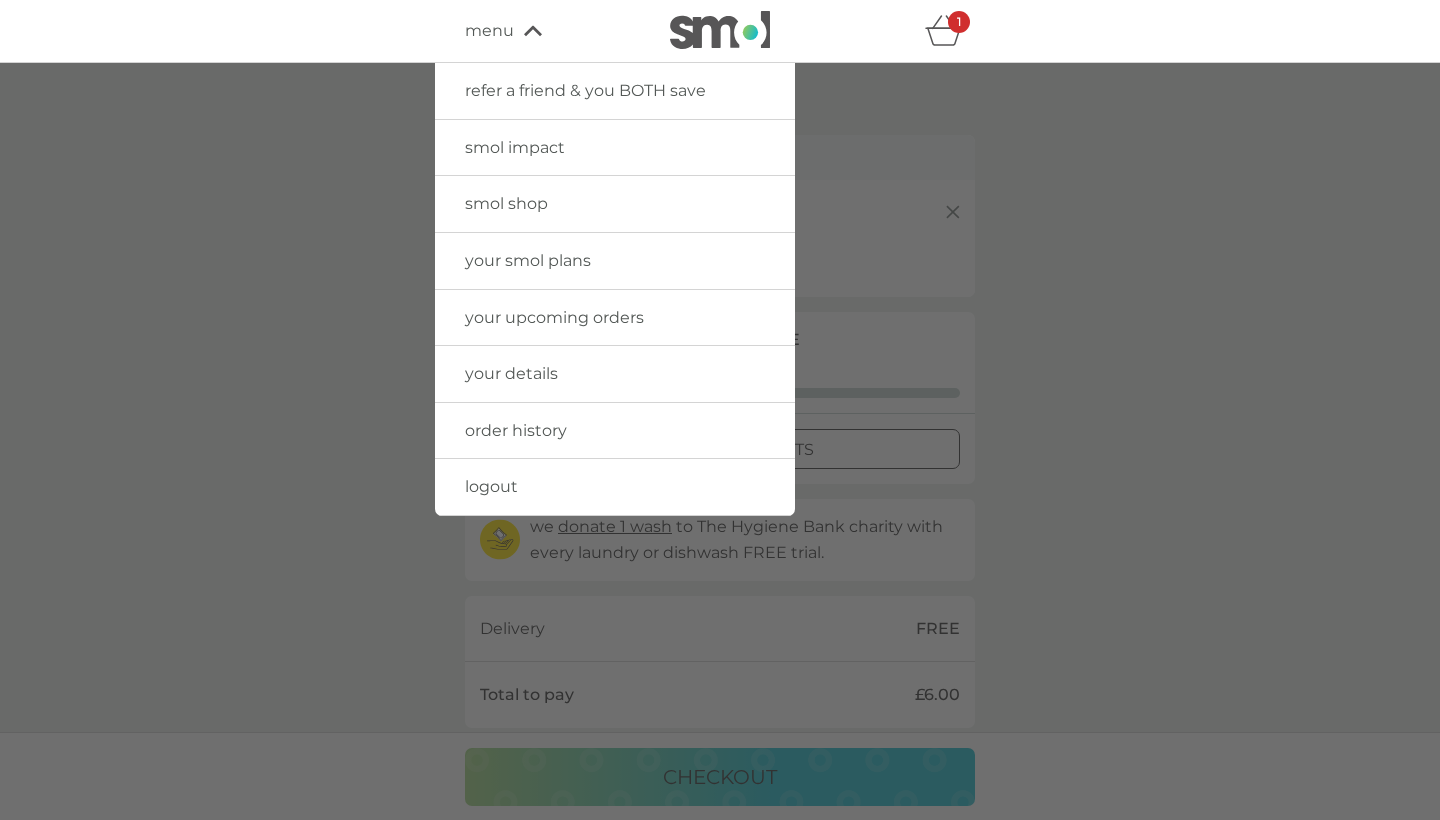 click on "your smol plans" at bounding box center (528, 260) 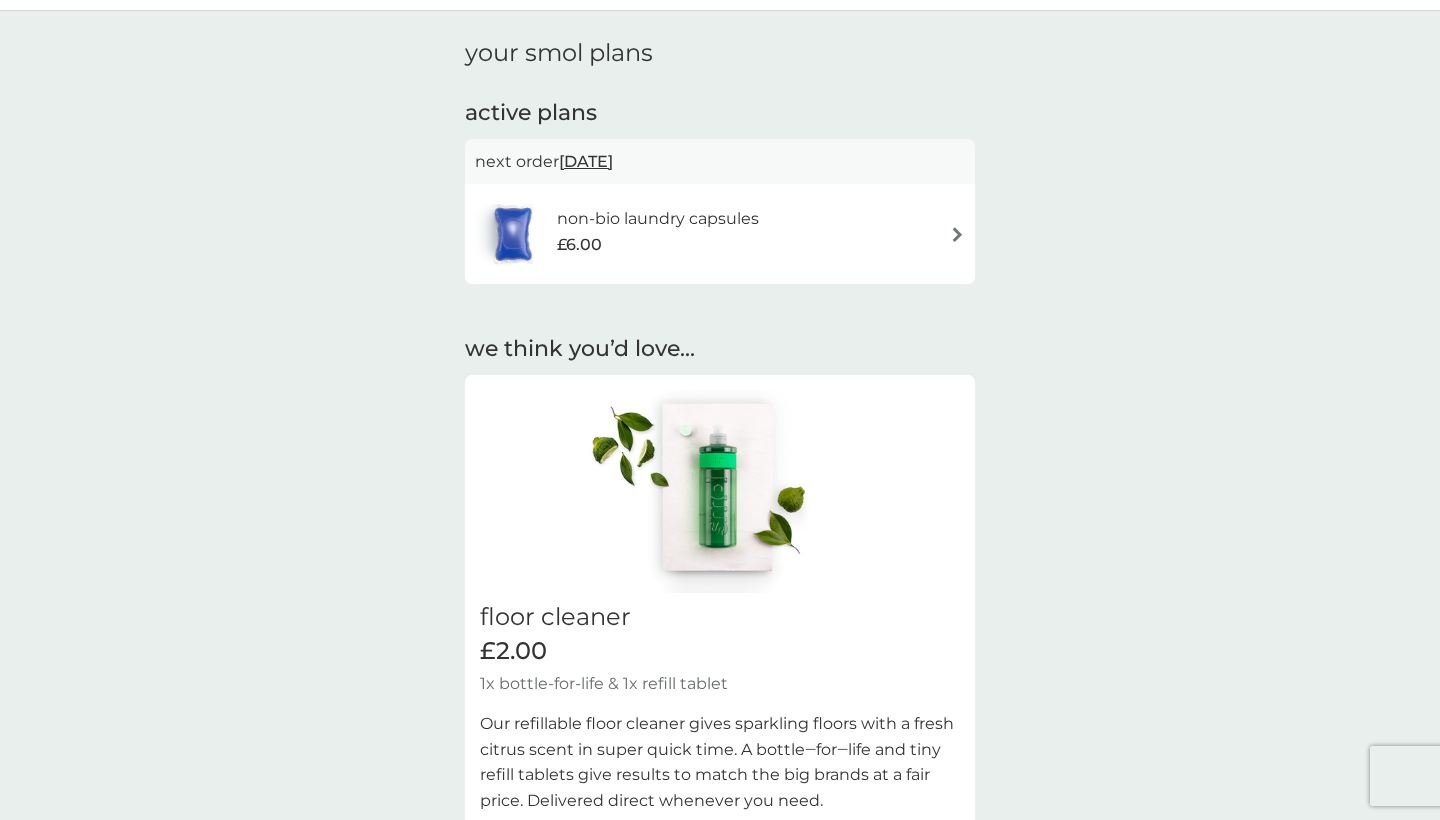 scroll, scrollTop: 52, scrollLeft: 0, axis: vertical 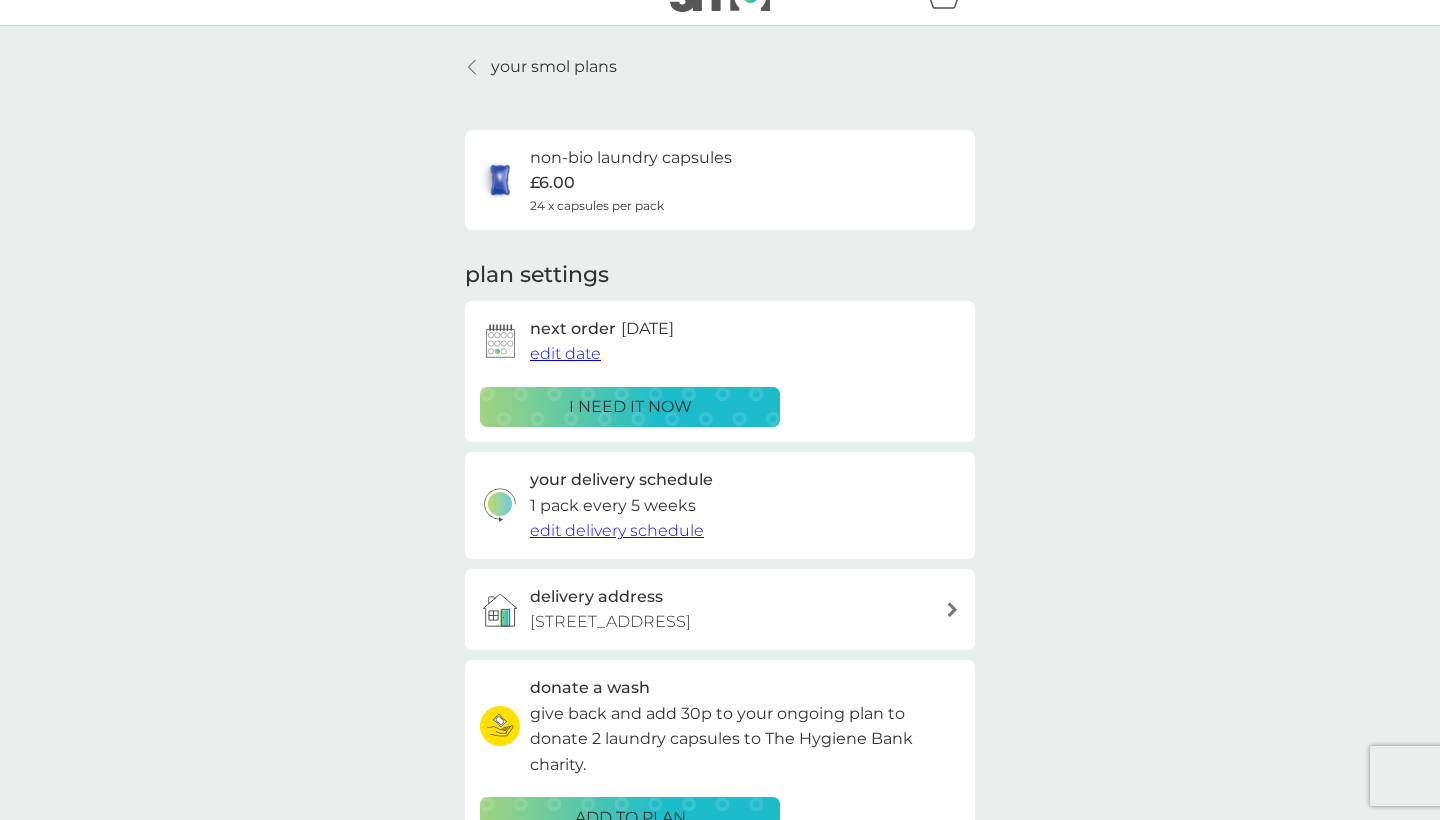 click on "i need it now" at bounding box center (630, 407) 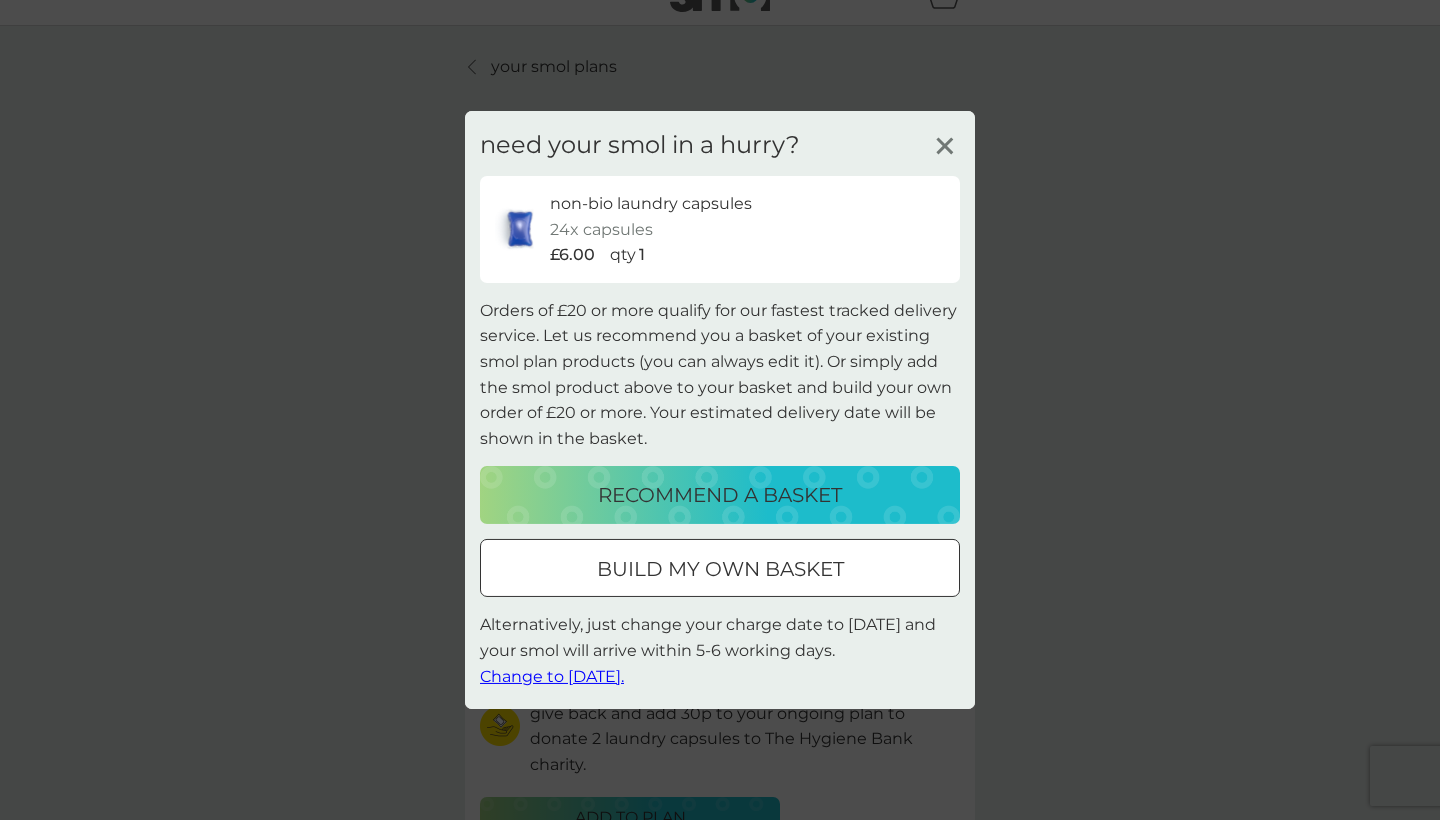 click 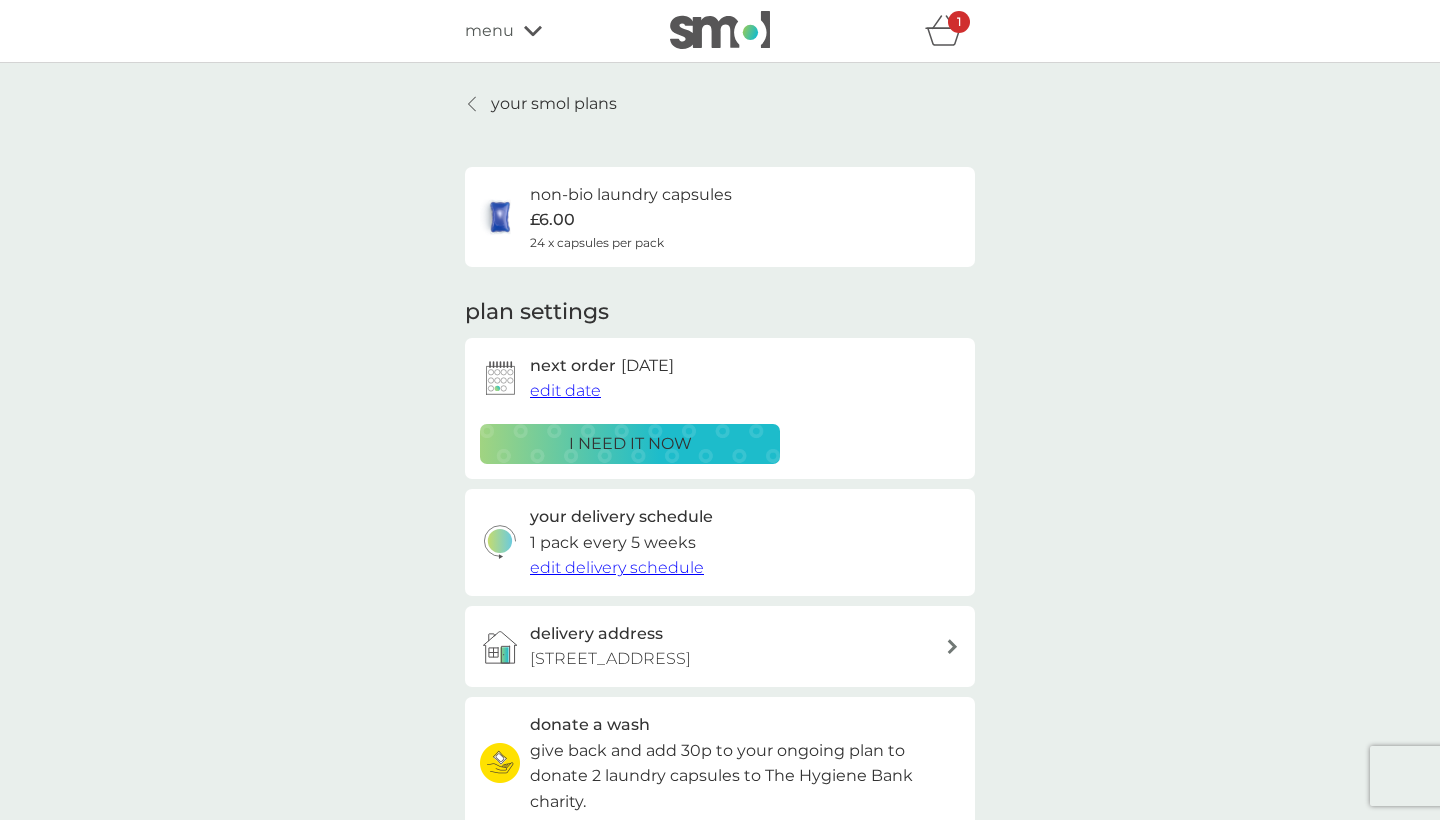 scroll, scrollTop: 0, scrollLeft: 0, axis: both 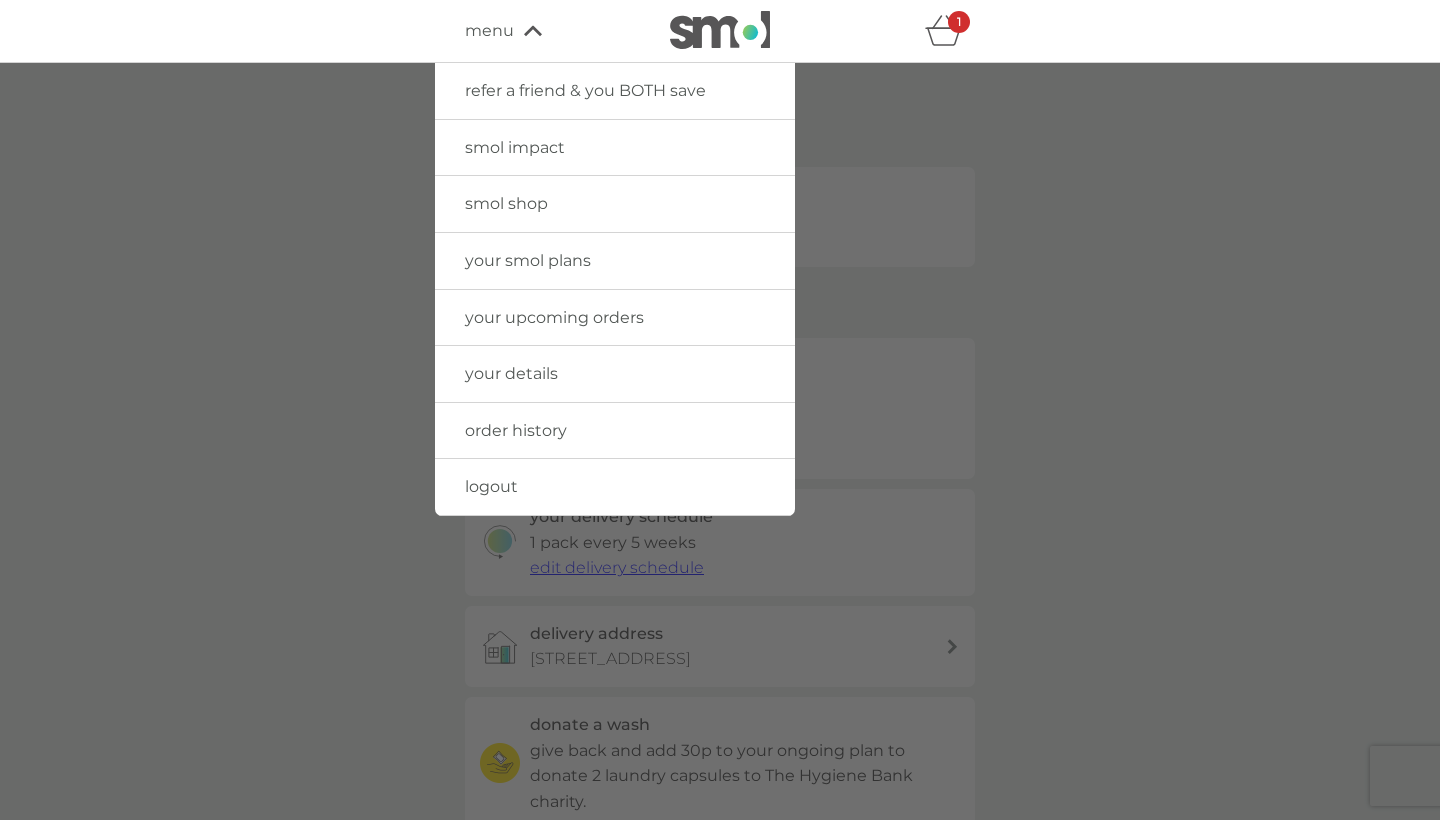 click on "smol shop" at bounding box center (506, 203) 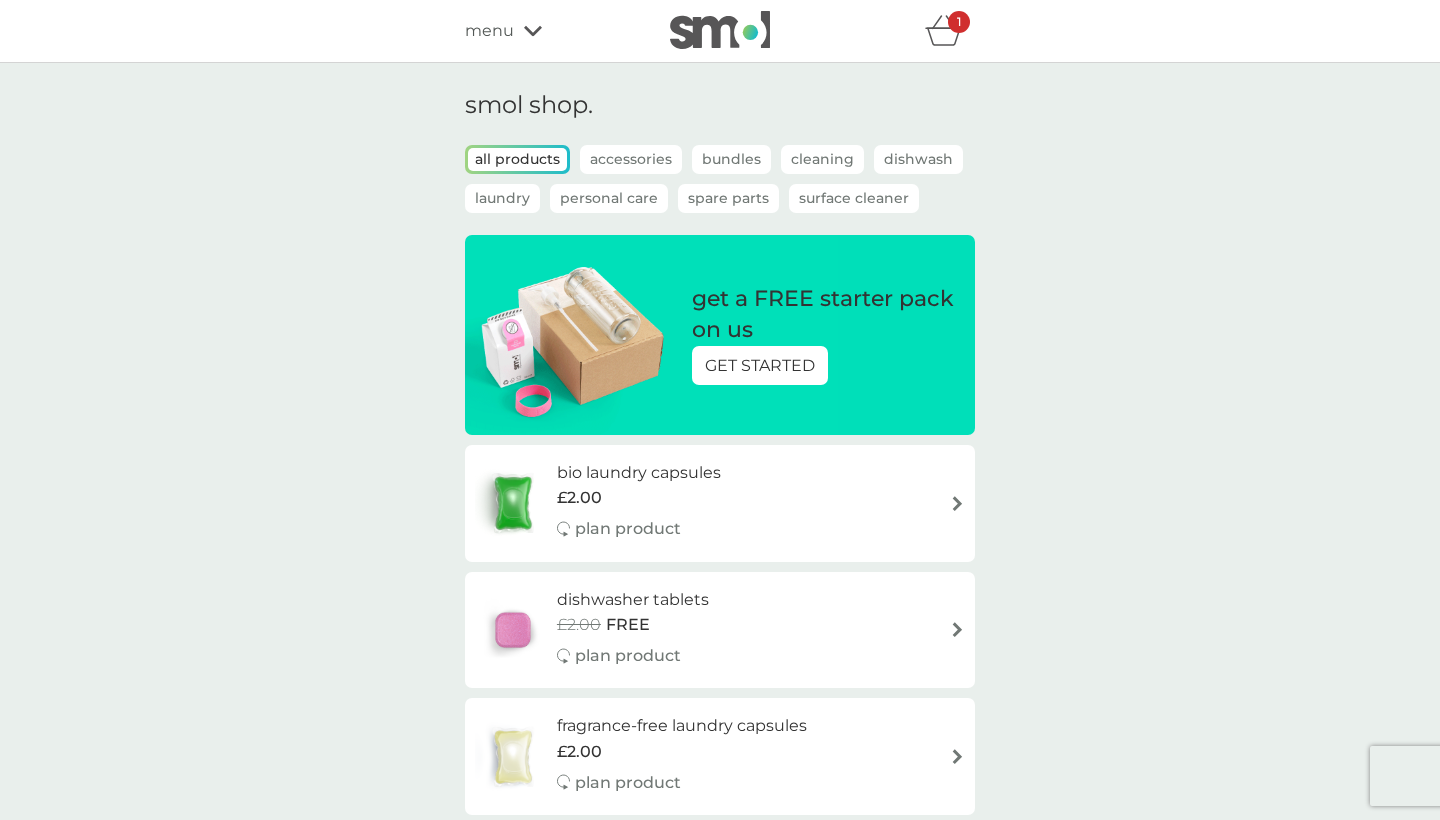 click on "dishwasher tablets" at bounding box center [633, 600] 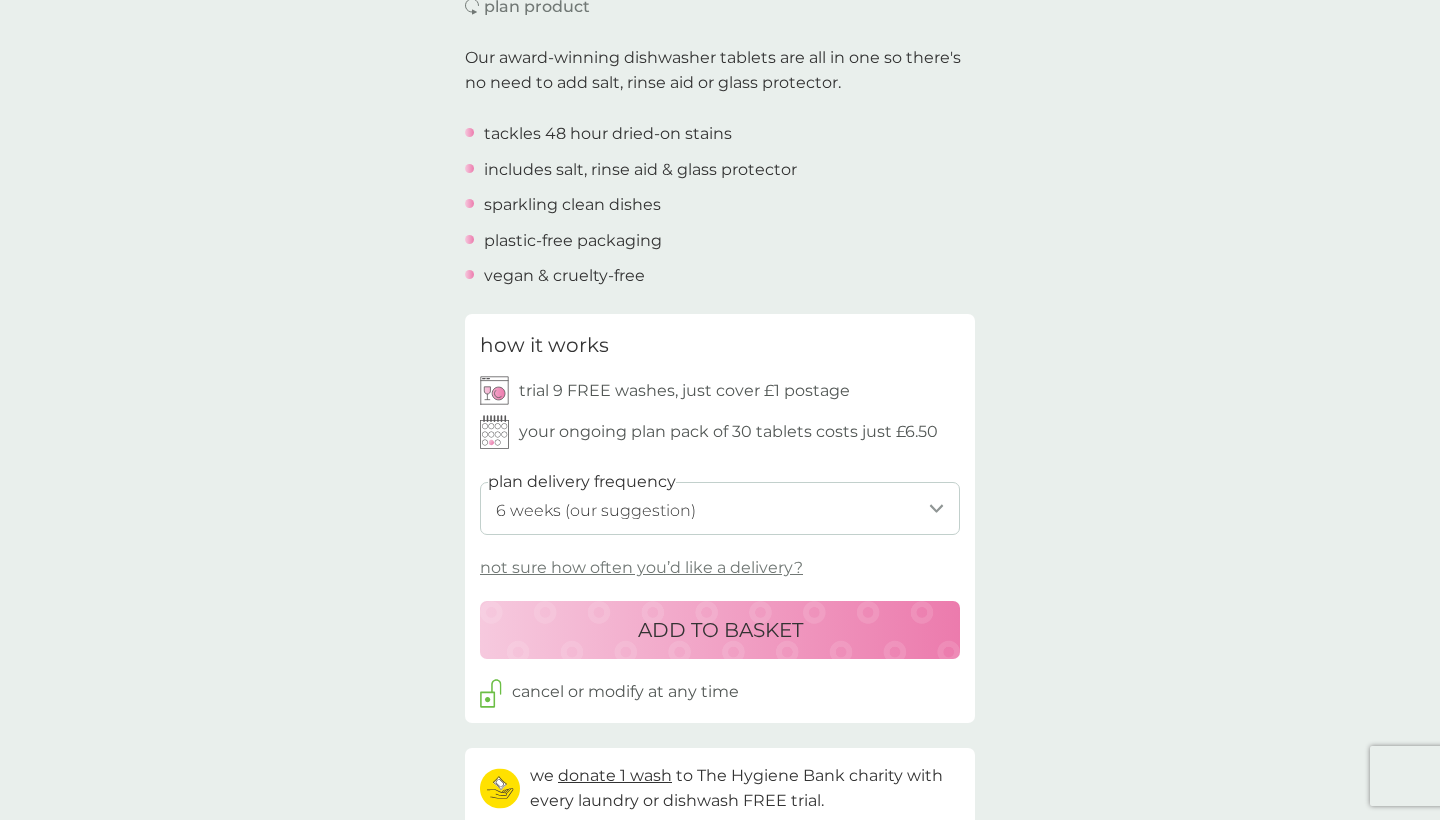 scroll, scrollTop: 729, scrollLeft: 0, axis: vertical 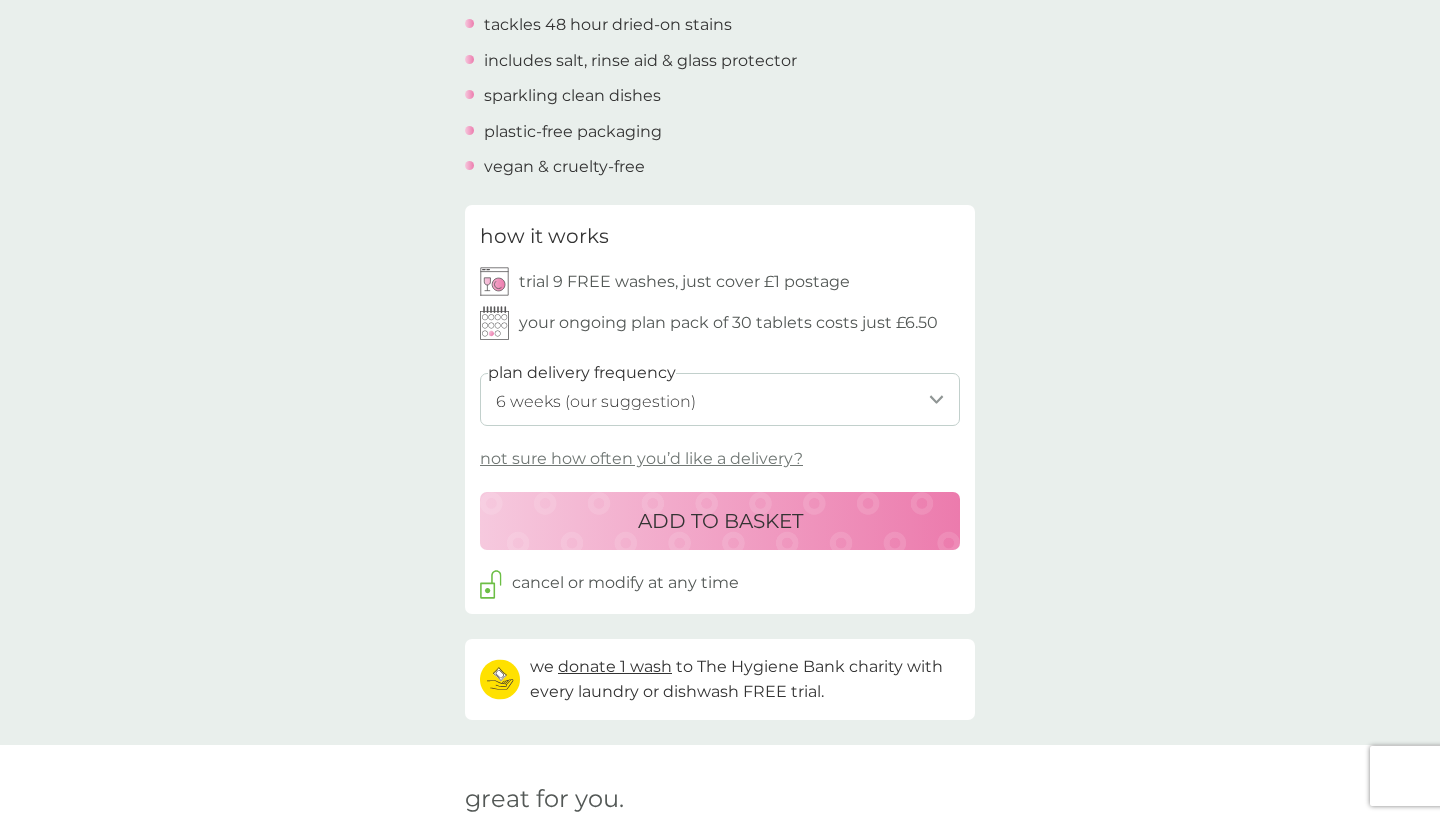 select on "35" 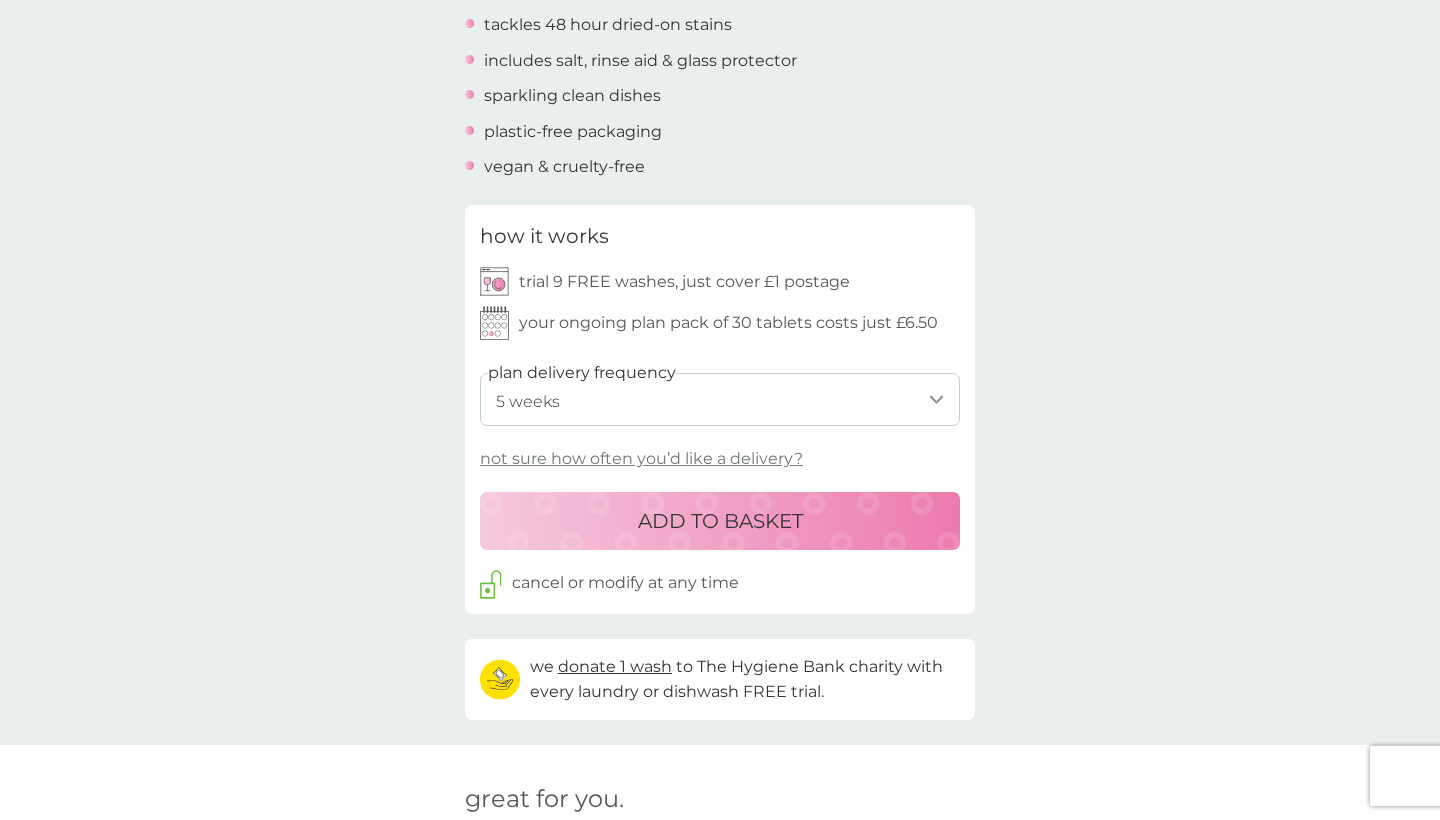 click on "ADD TO BASKET" at bounding box center (720, 521) 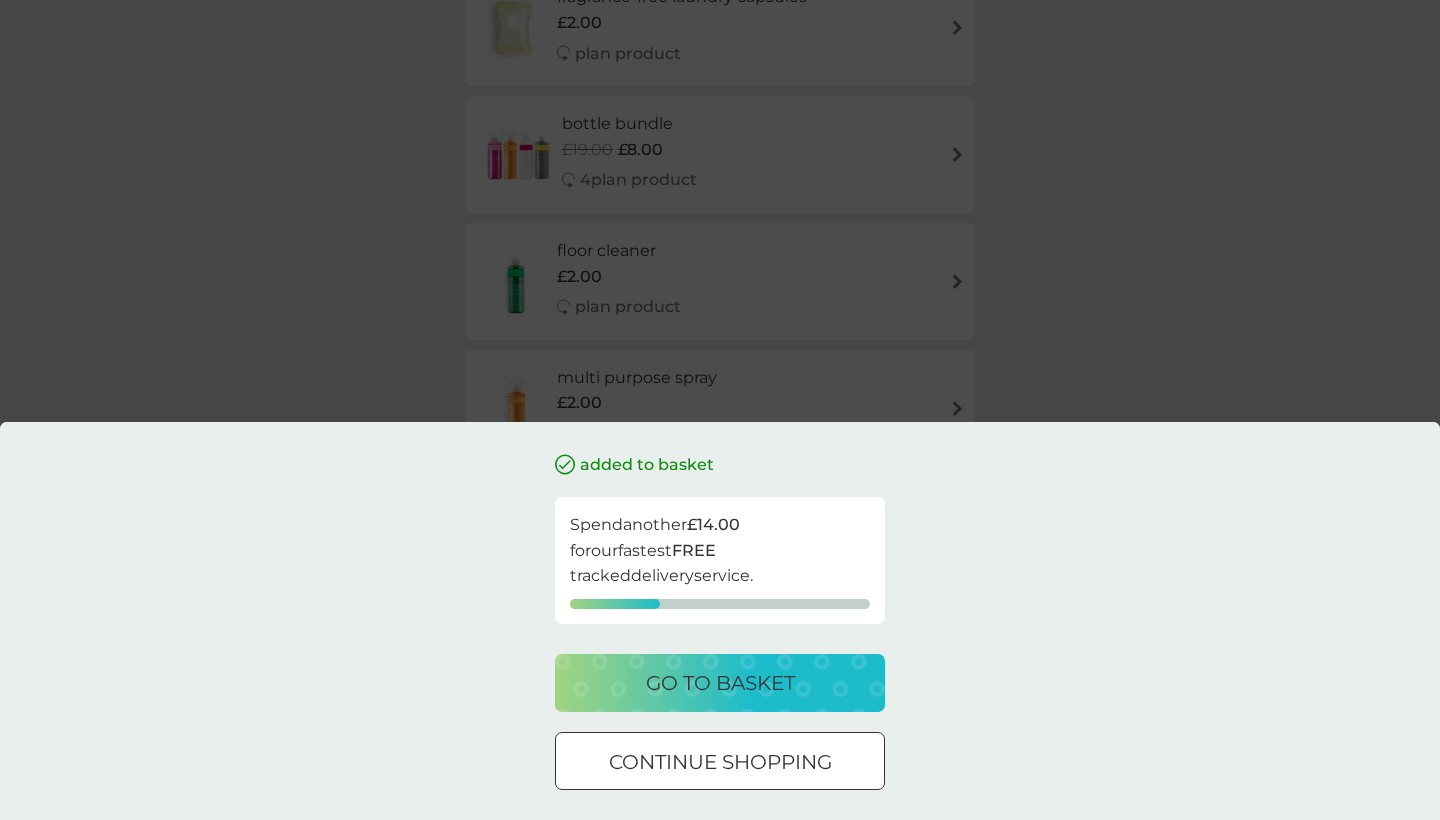 scroll, scrollTop: 0, scrollLeft: 0, axis: both 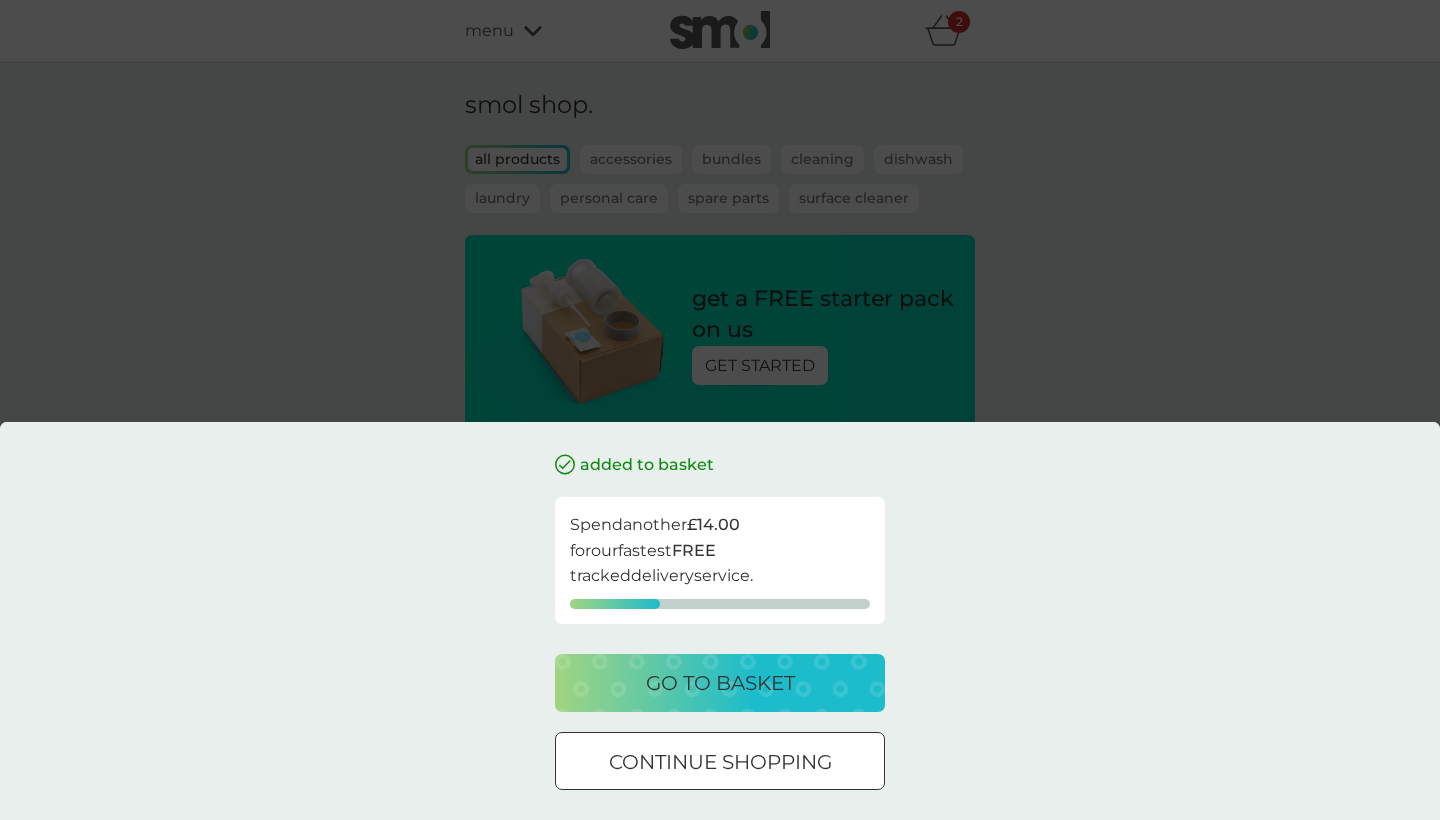 click on "added to basket Spend  another  £14.00   for  our  fastest  FREE   tracked  delivery  service.  go to basket continue shopping" at bounding box center (720, 410) 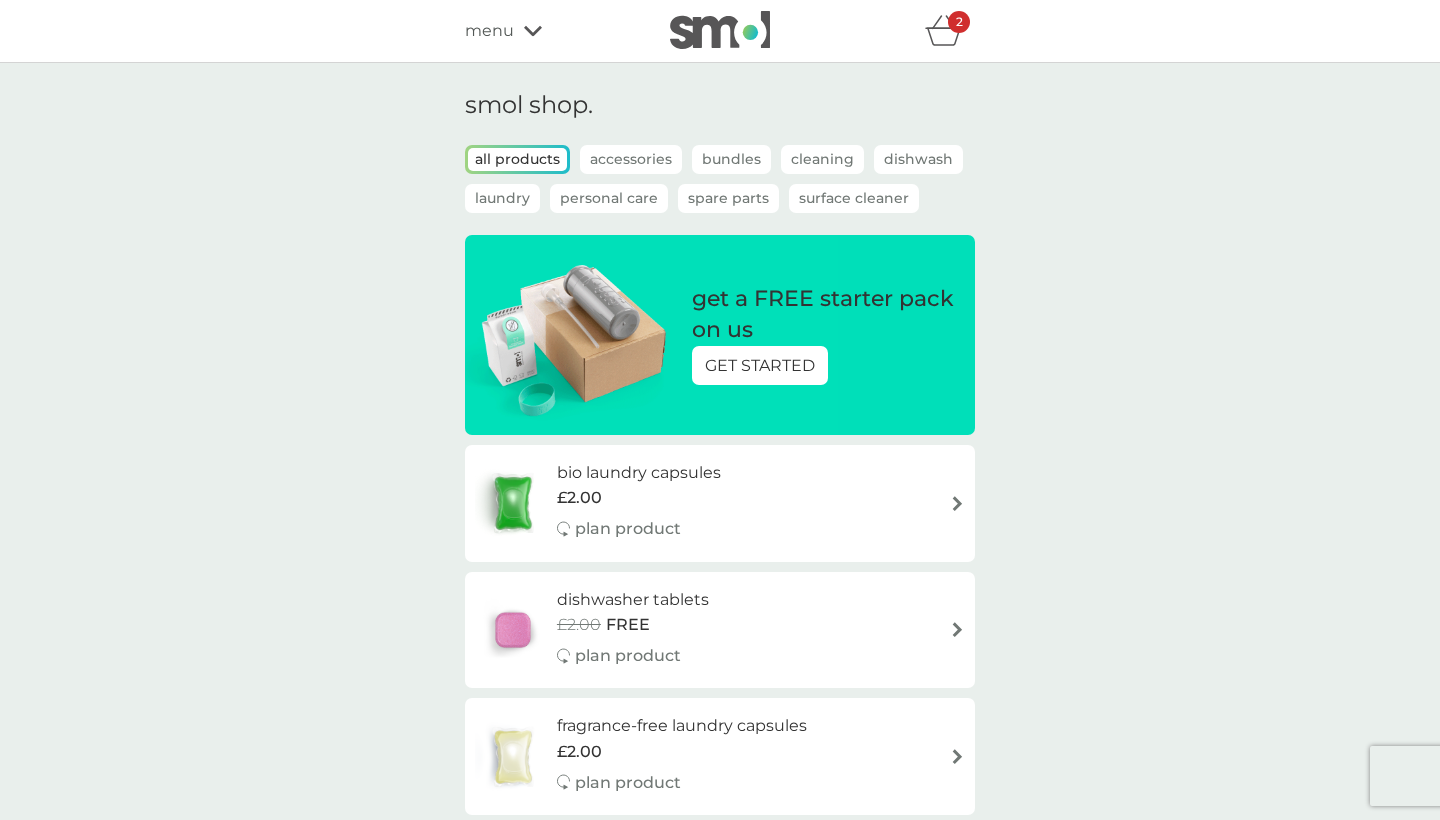 click 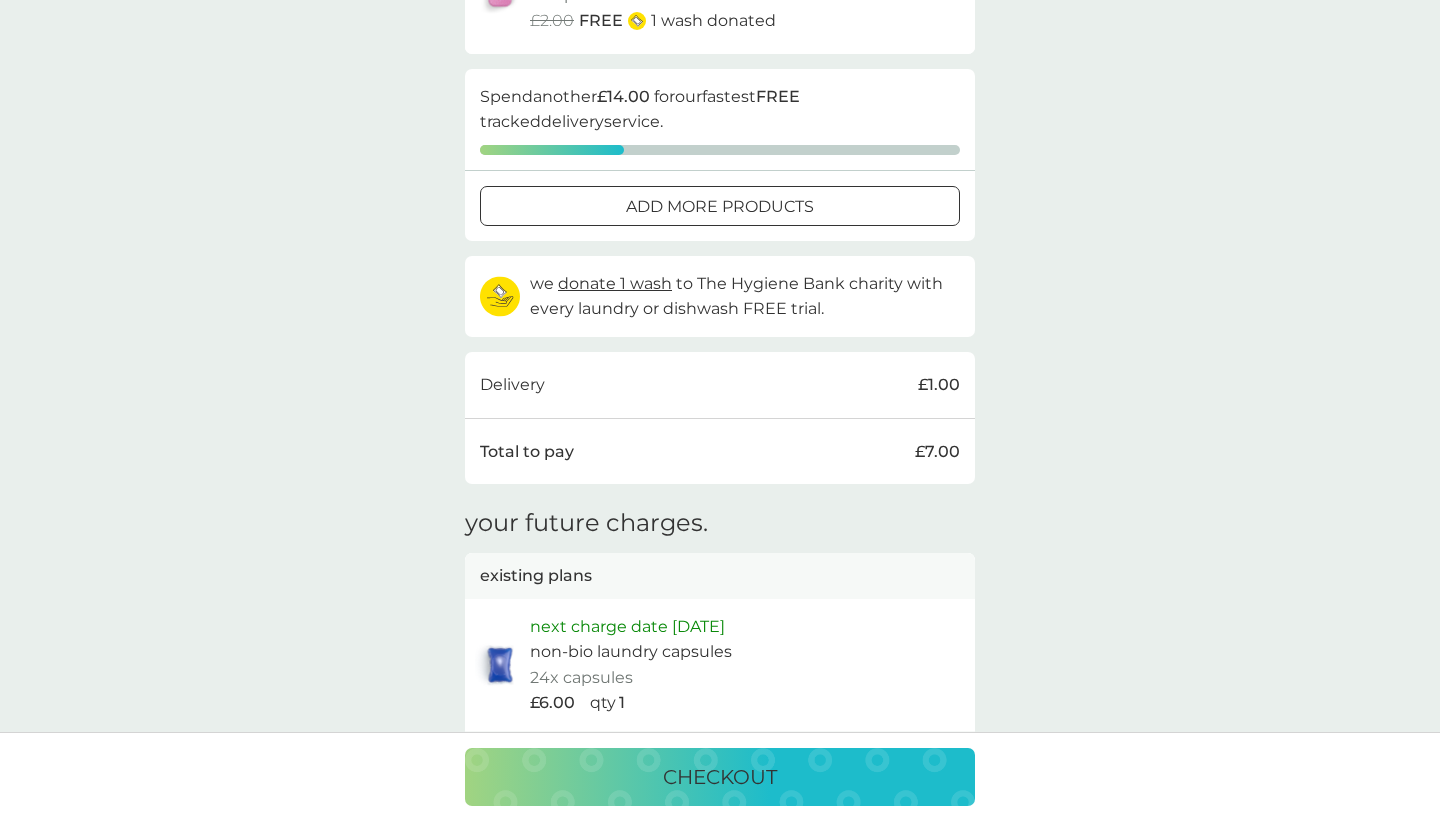 scroll, scrollTop: 669, scrollLeft: 0, axis: vertical 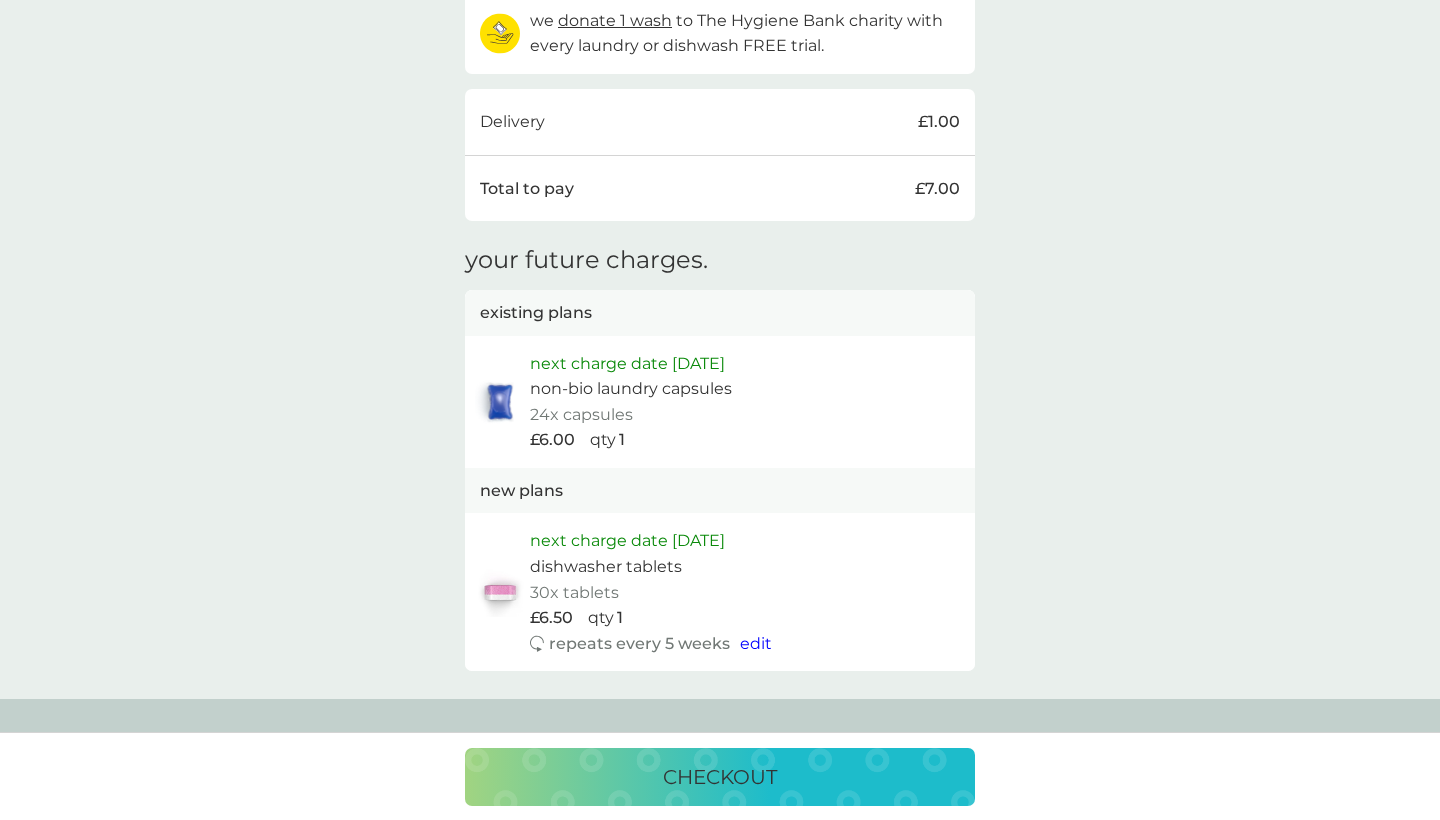 click on "checkout" at bounding box center (720, 777) 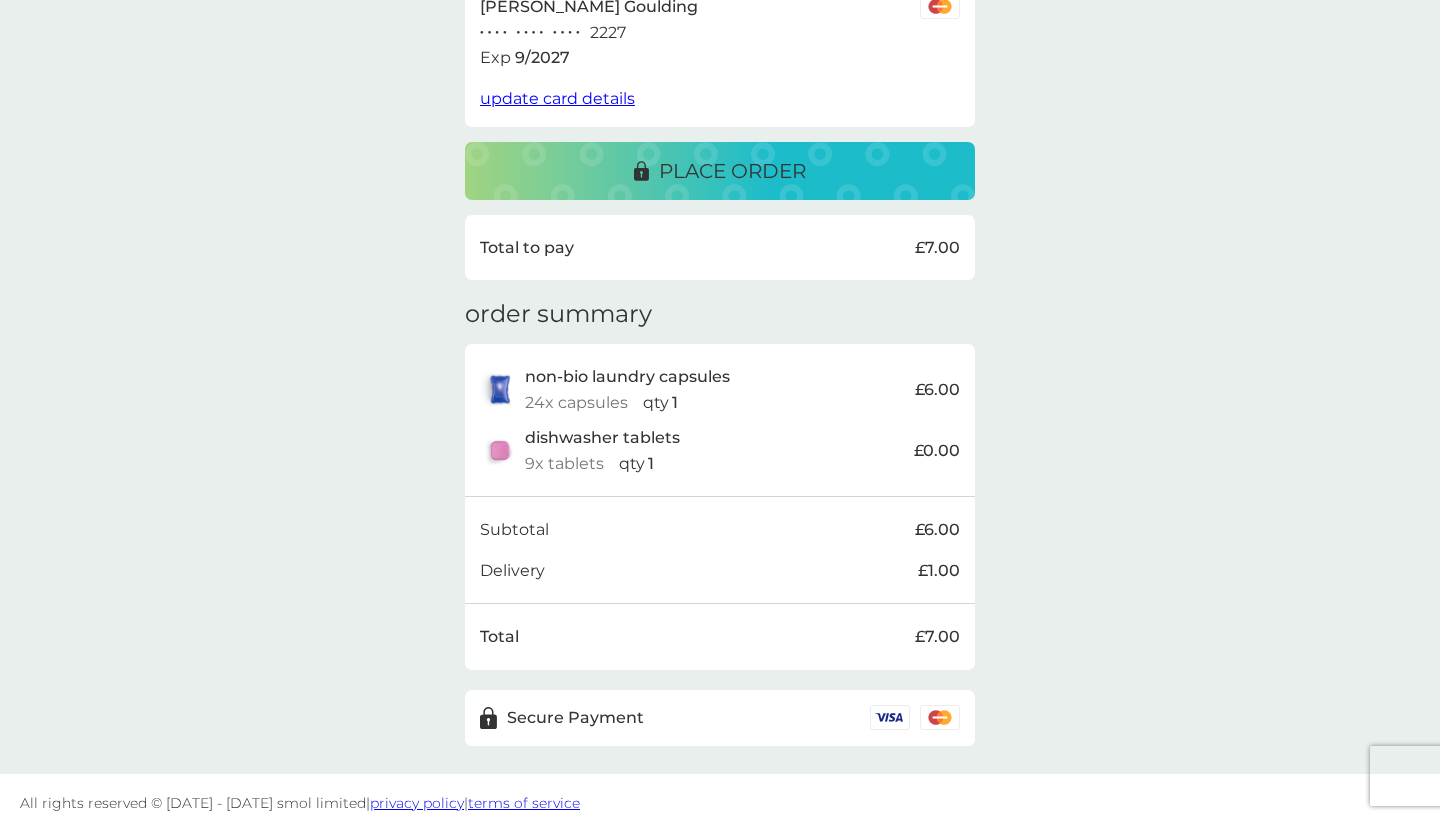 scroll, scrollTop: 416, scrollLeft: 0, axis: vertical 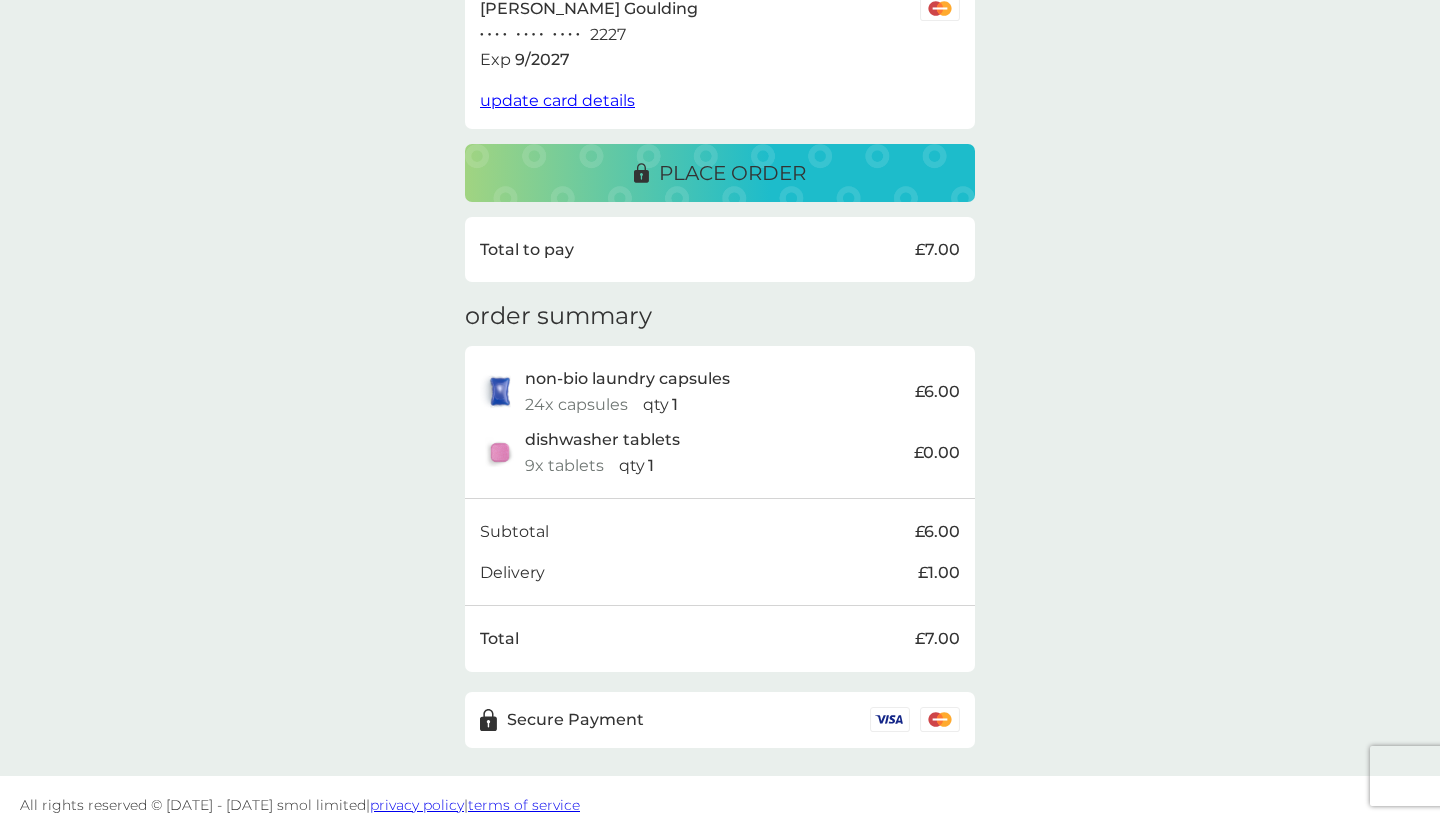 click on "place order" at bounding box center (720, 173) 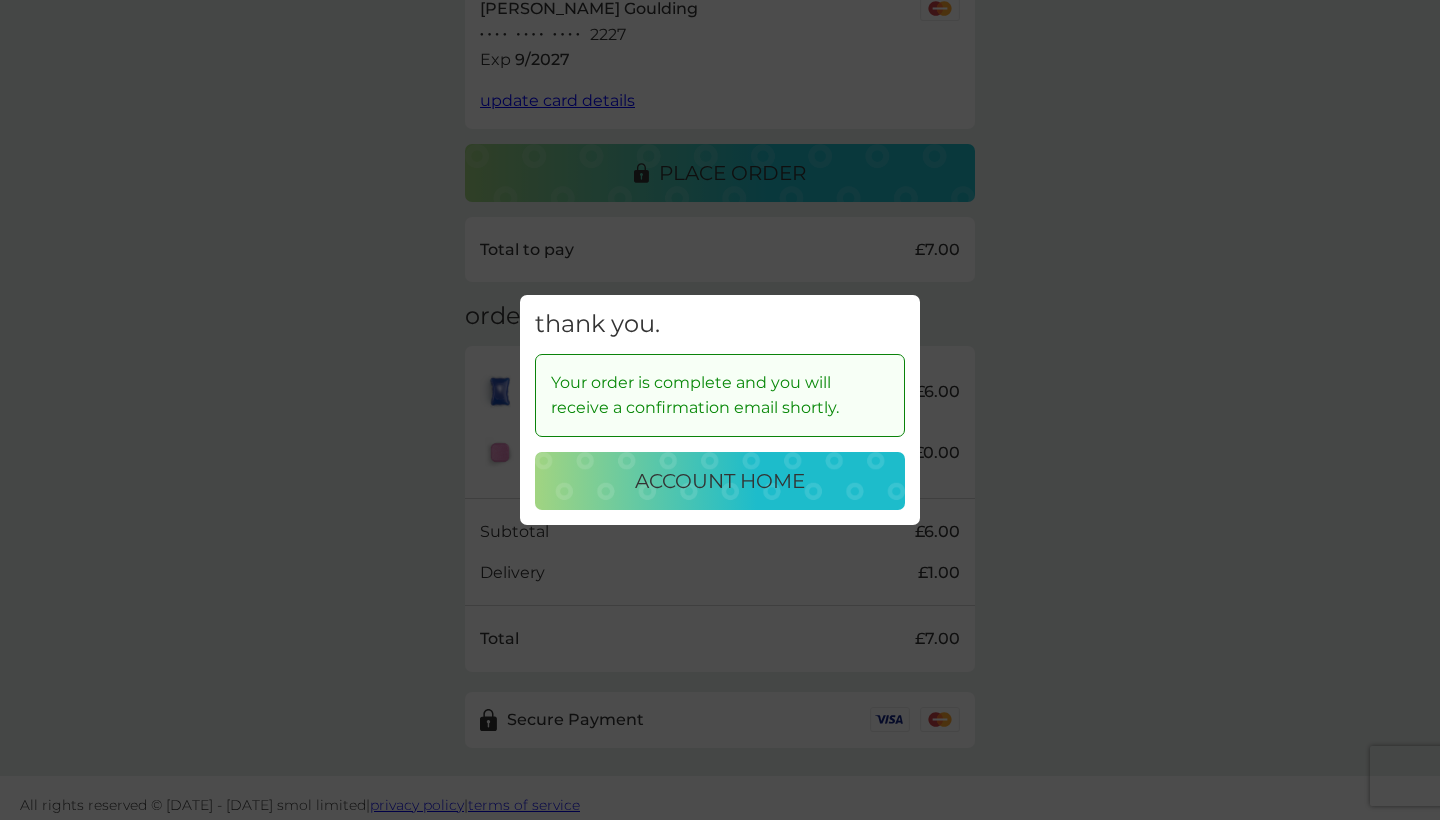 click on "Your order is complete and you will receive a confirmation email shortly. account home" at bounding box center (720, 432) 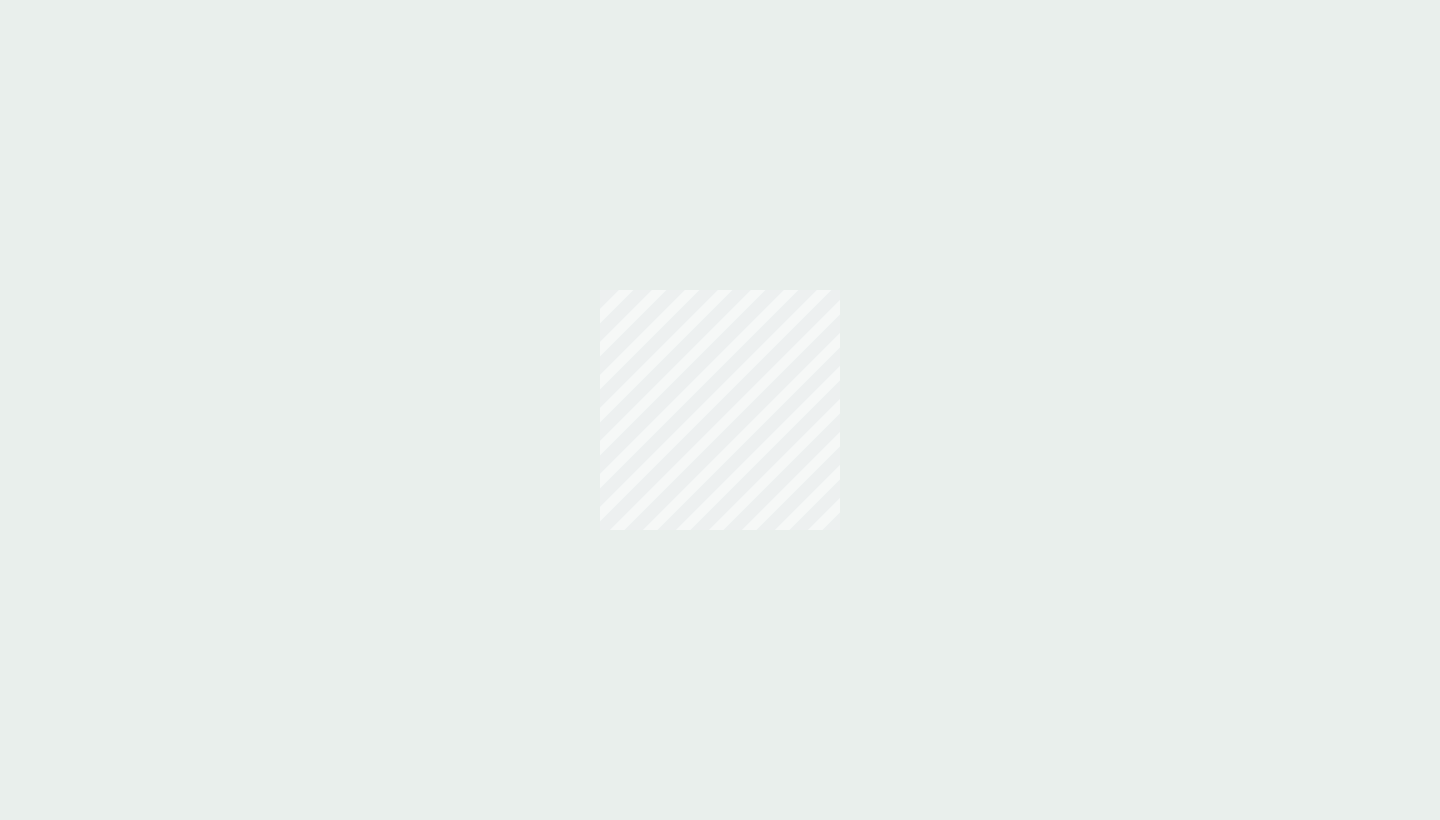 scroll, scrollTop: 0, scrollLeft: 0, axis: both 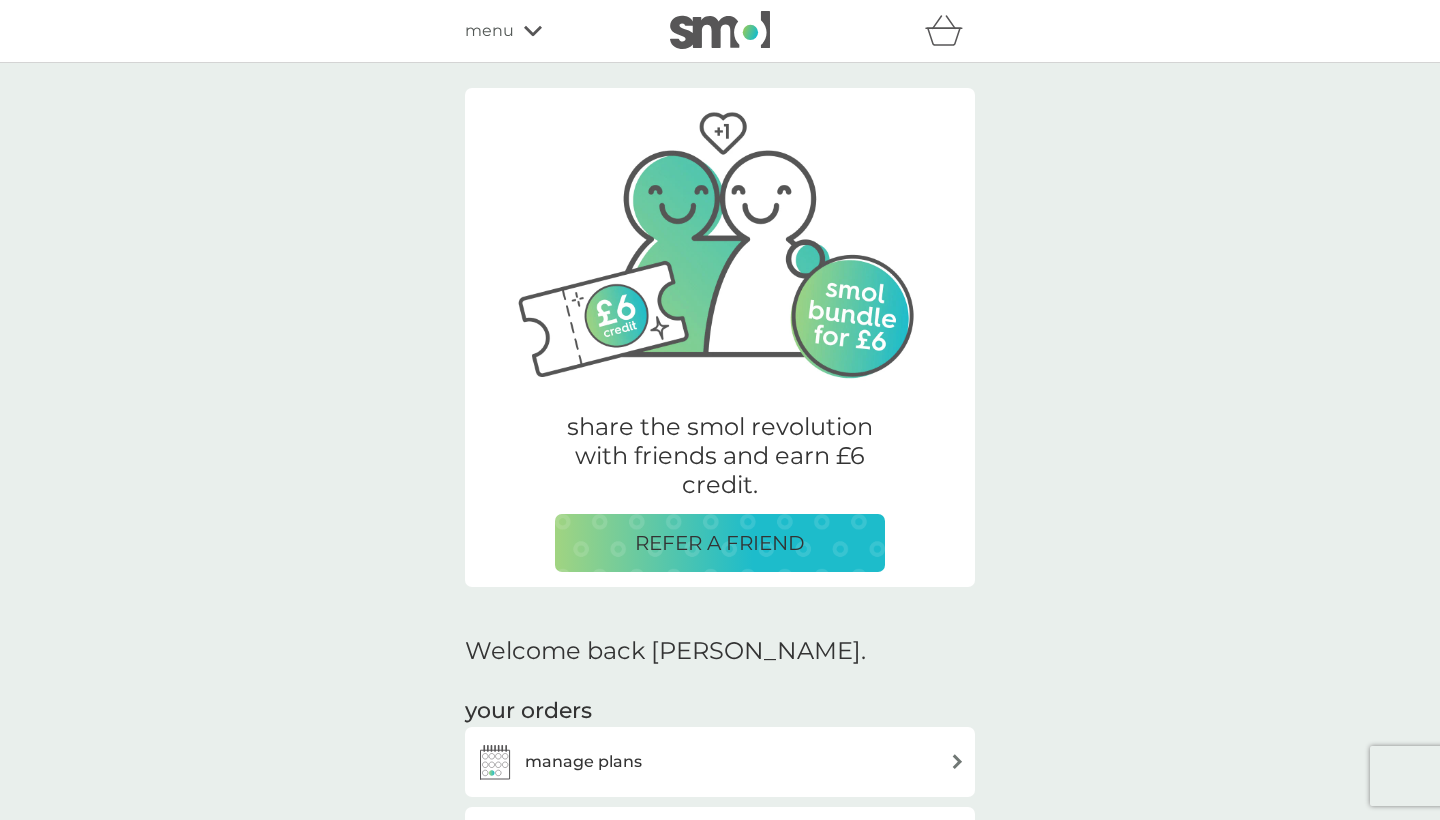 click on "manage plans" at bounding box center [720, 762] 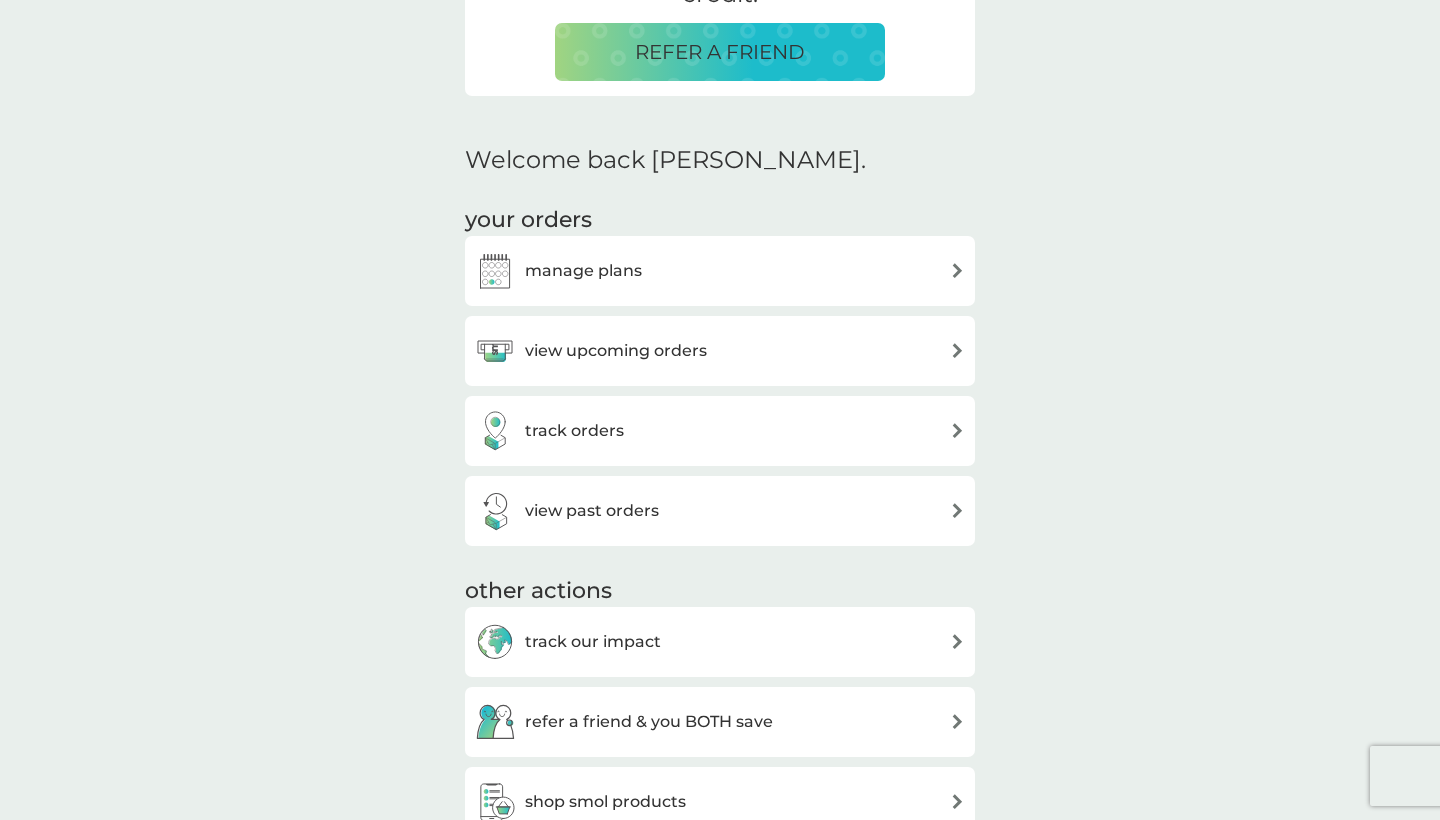 scroll, scrollTop: 487, scrollLeft: 0, axis: vertical 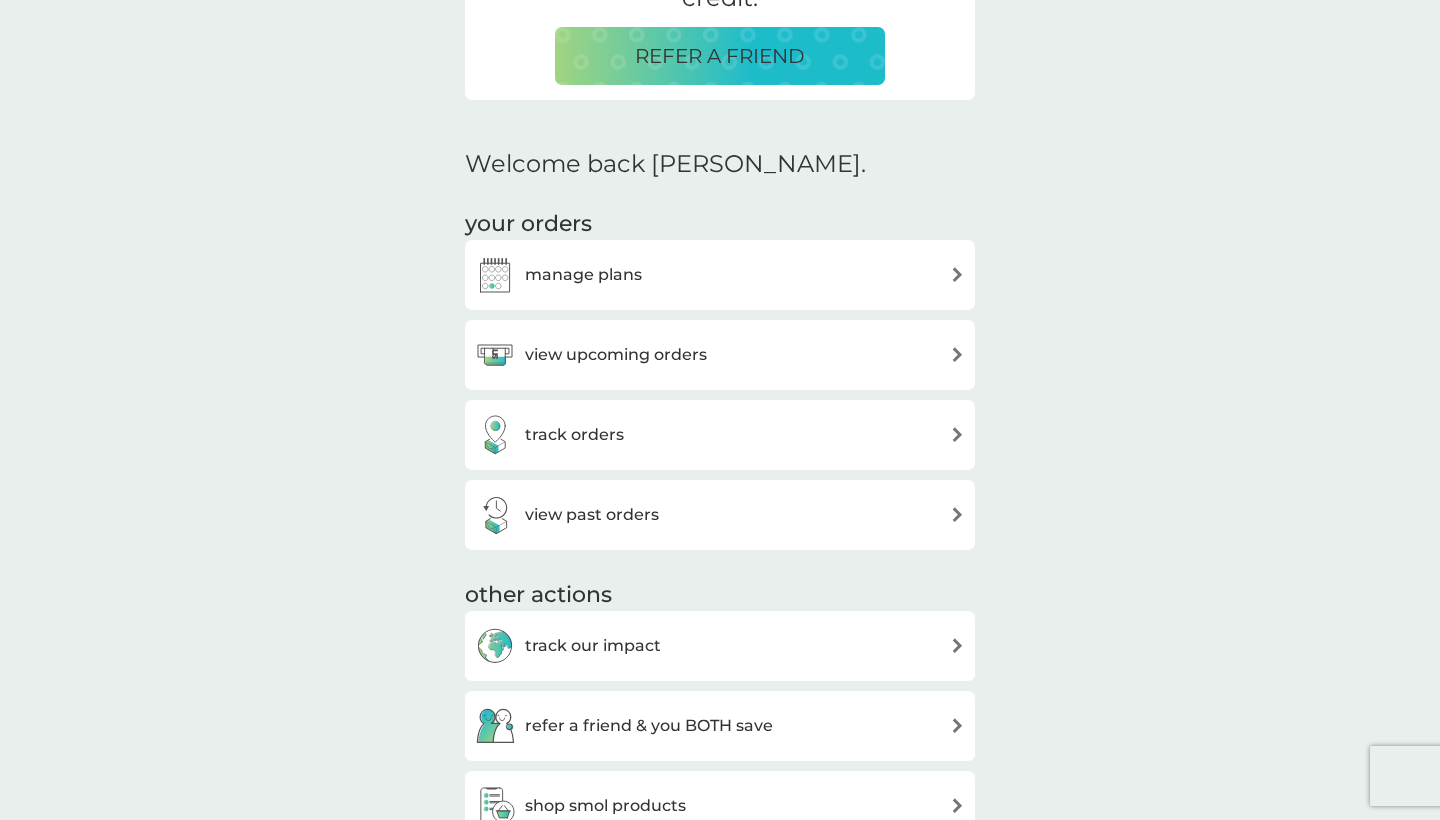 click on "view past orders" at bounding box center [720, 515] 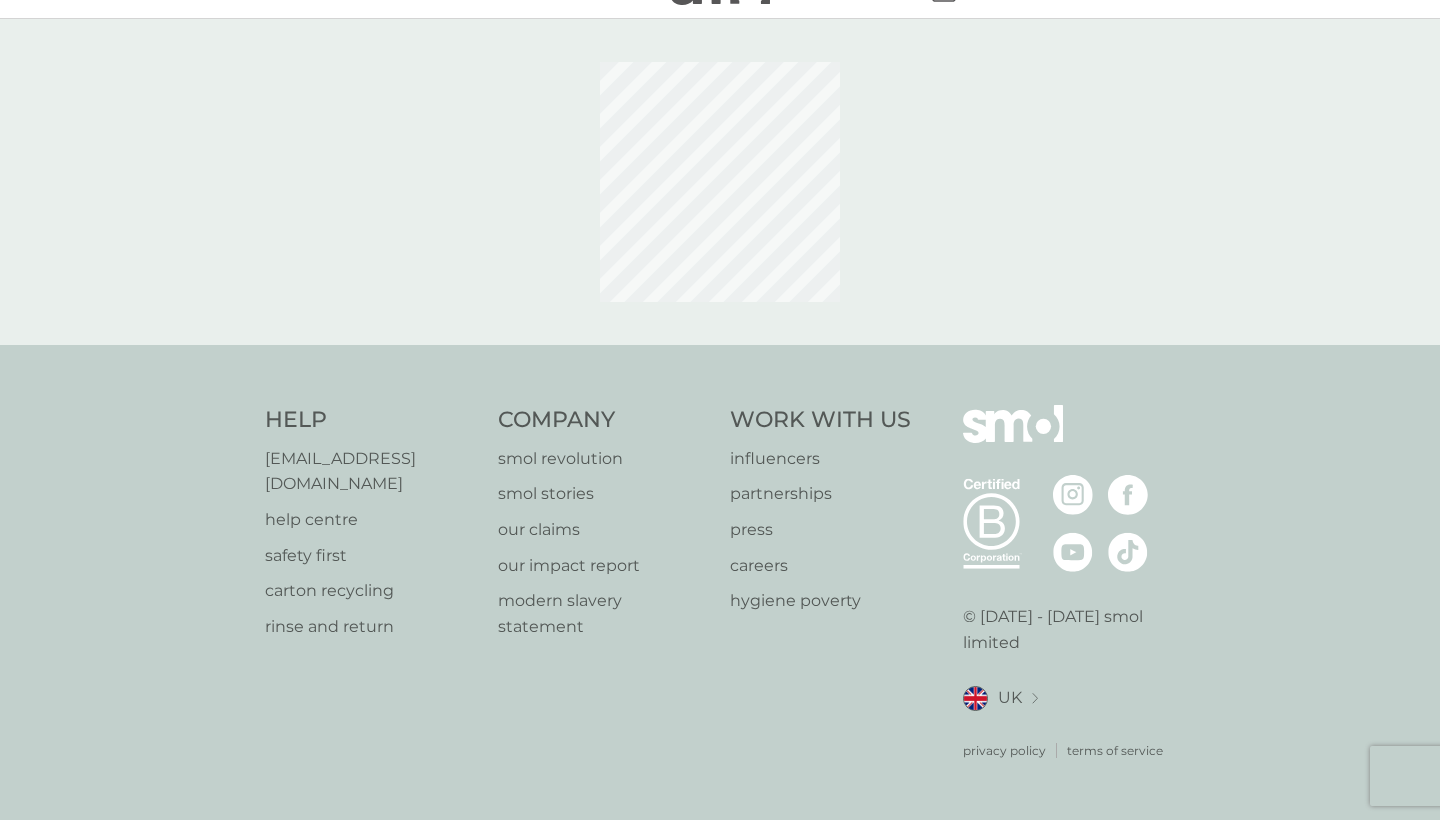 scroll, scrollTop: 0, scrollLeft: 0, axis: both 